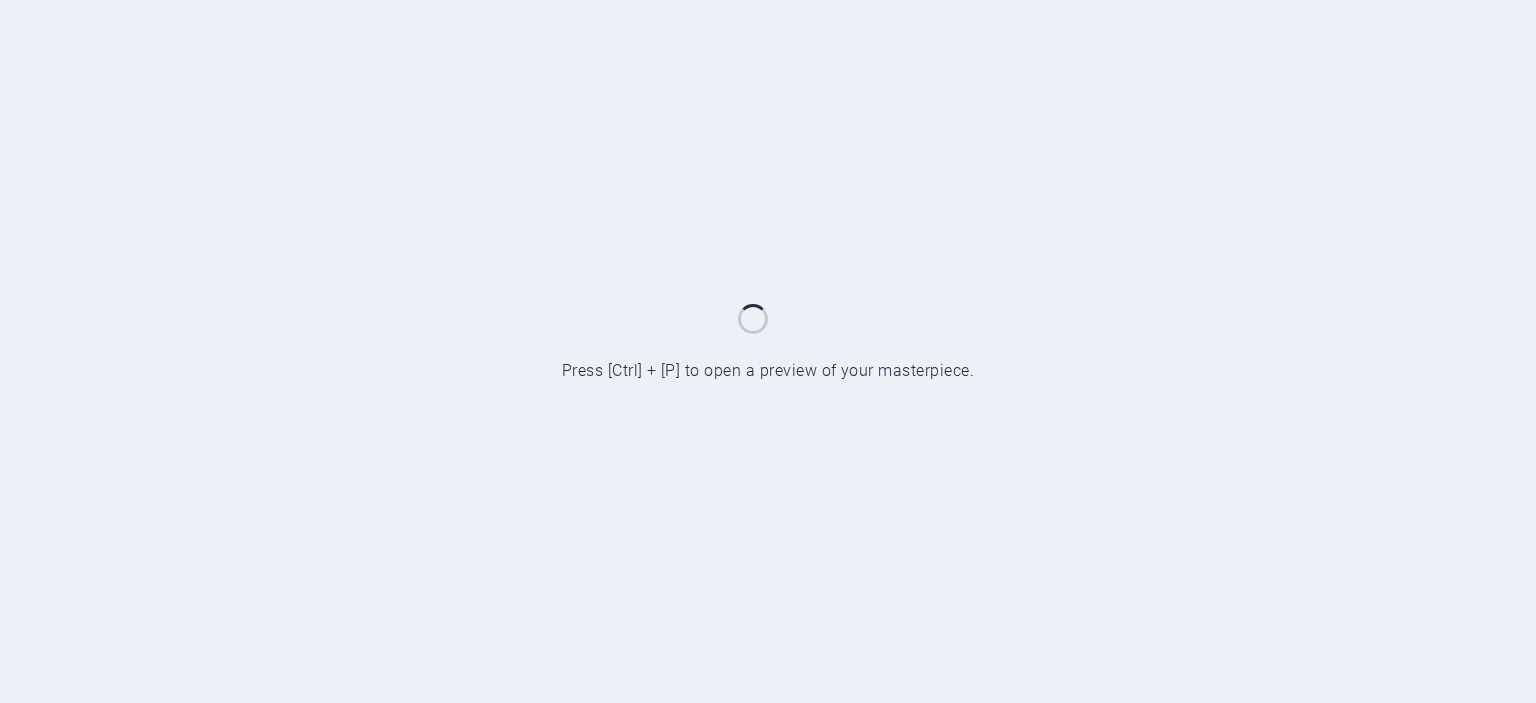 scroll, scrollTop: 0, scrollLeft: 0, axis: both 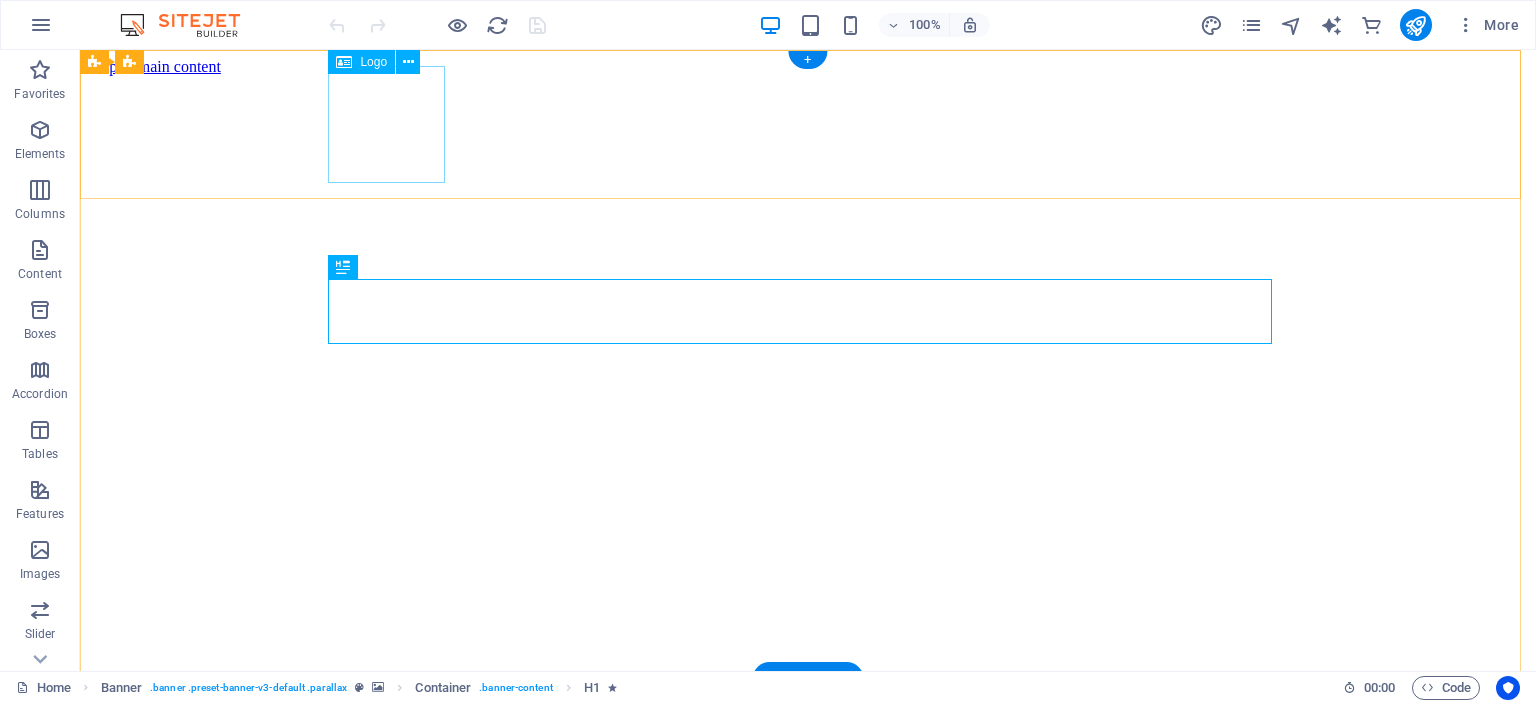 click at bounding box center (808, 785) 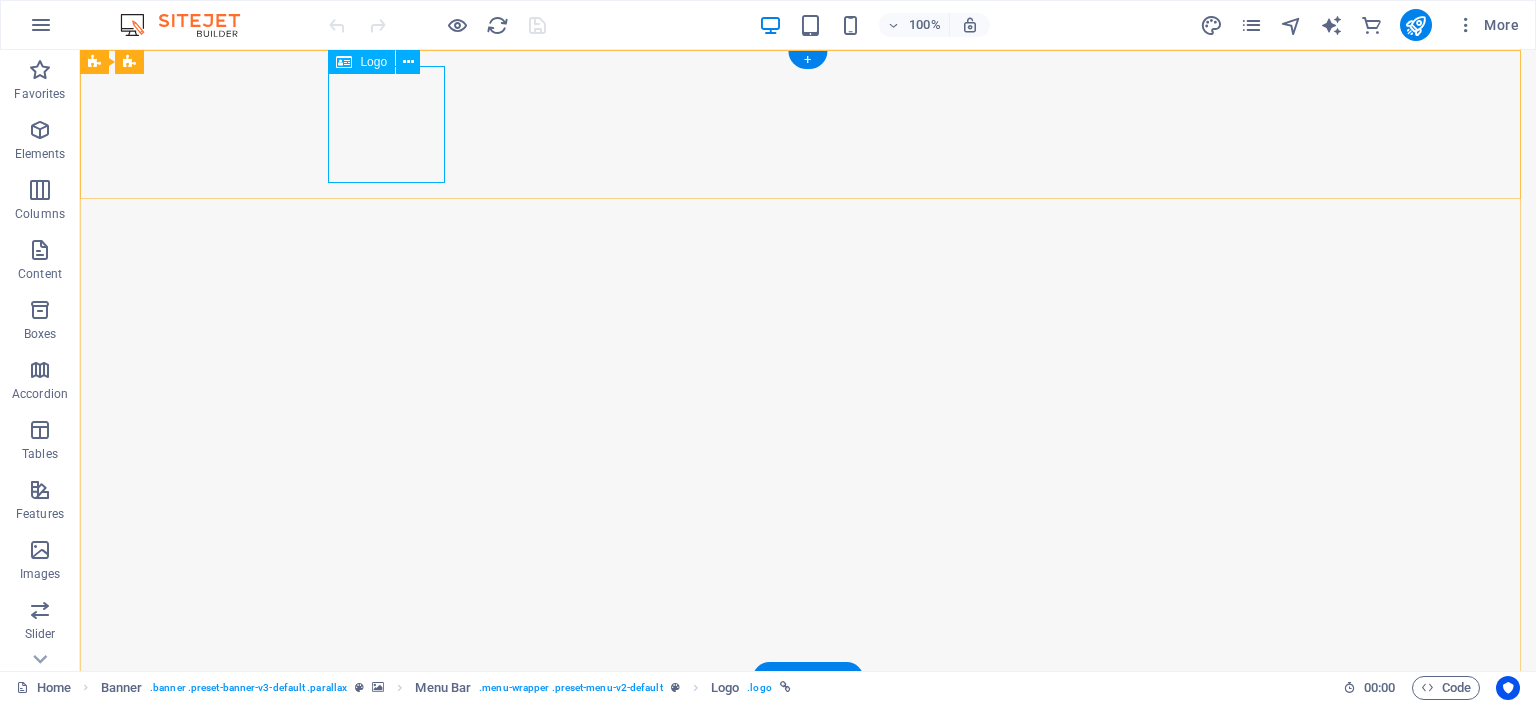 click at bounding box center (808, 750) 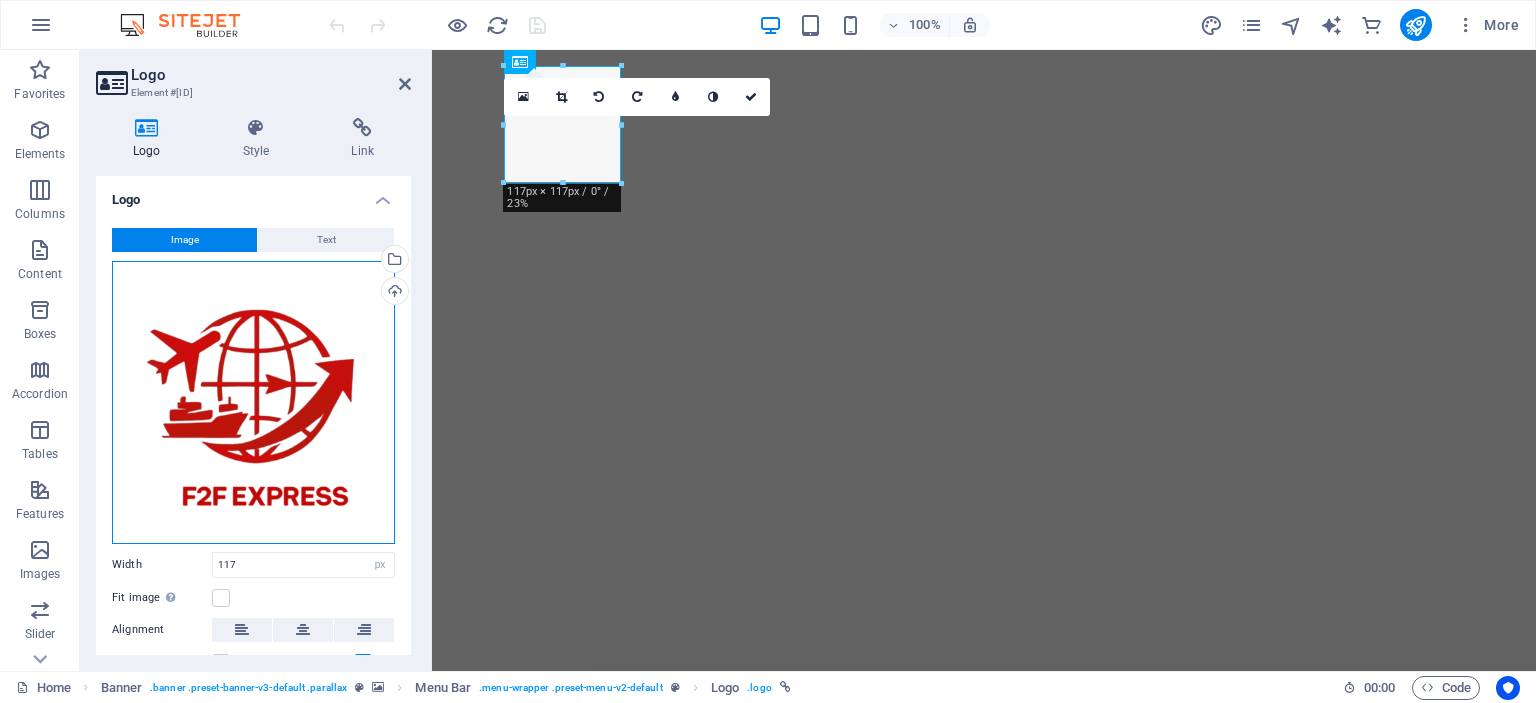 click on "Drag files here, click to choose files or select files from Files or our free stock photos & videos" at bounding box center (253, 402) 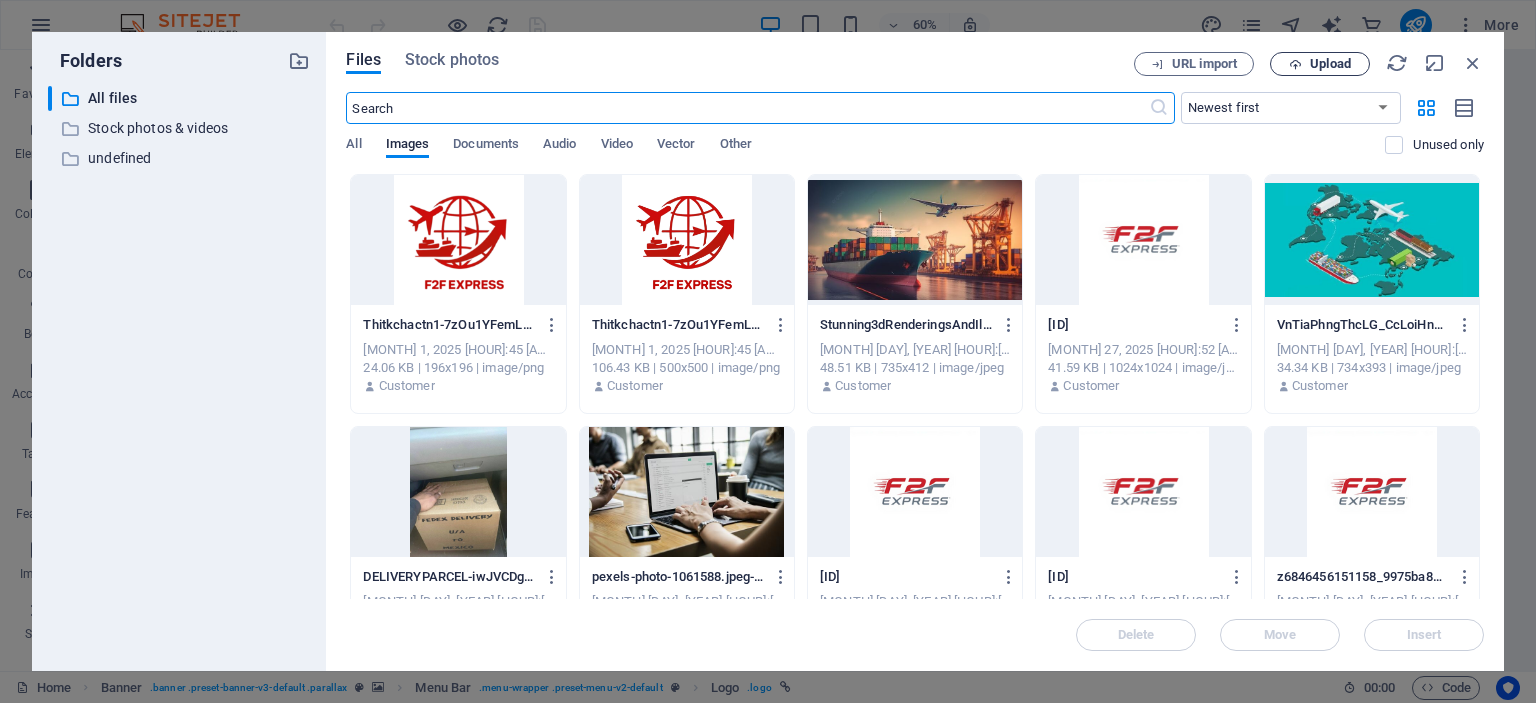 click on "Upload" at bounding box center (1320, 64) 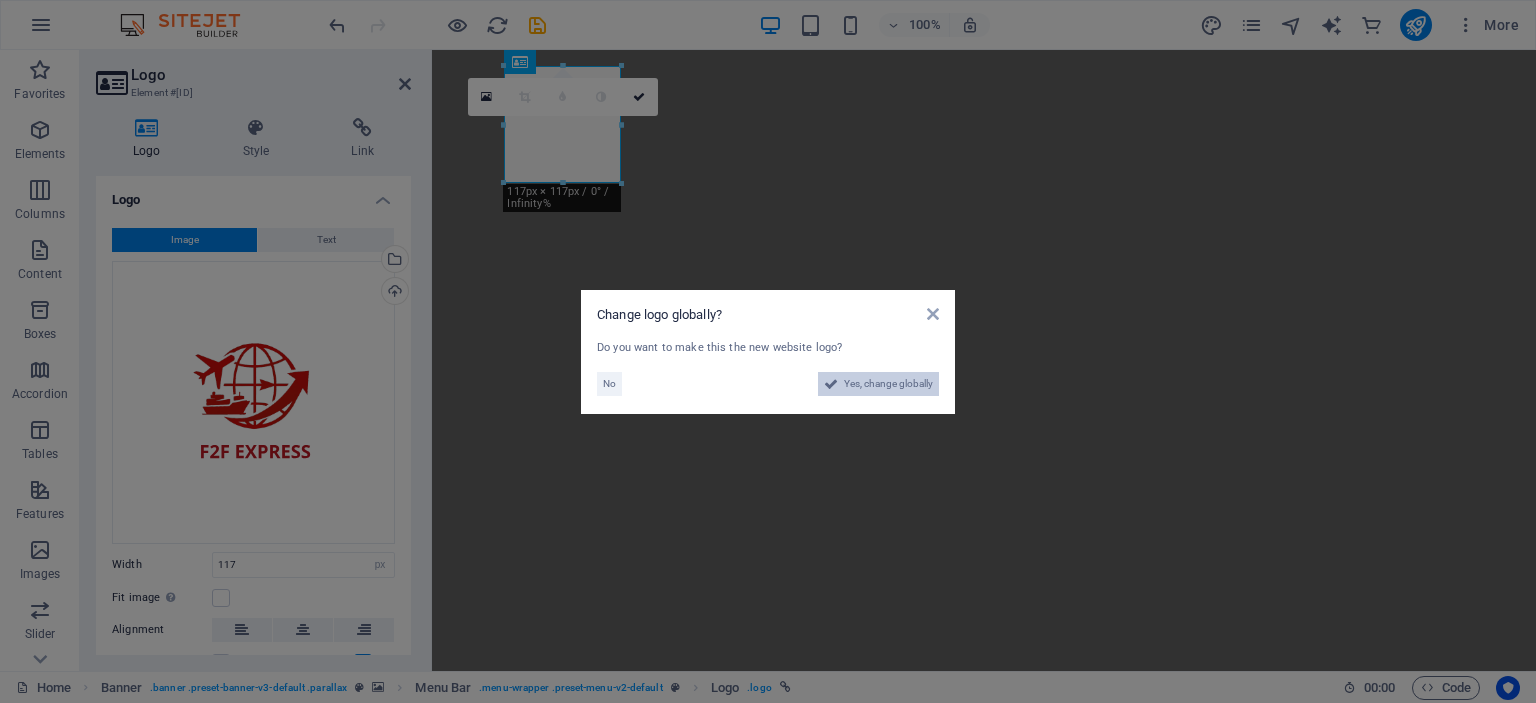 click on "Yes, change globally" at bounding box center [888, 384] 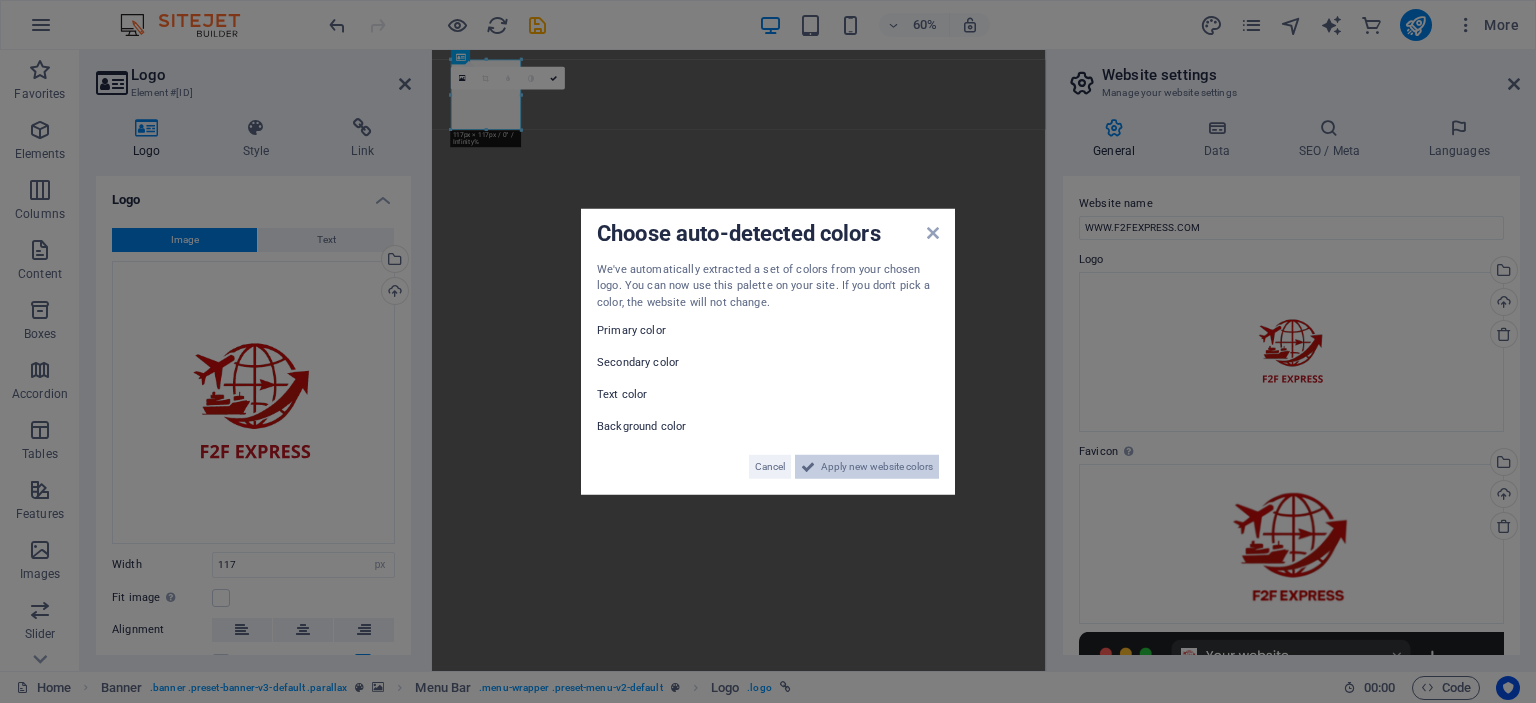 click on "Apply new website colors" at bounding box center (877, 467) 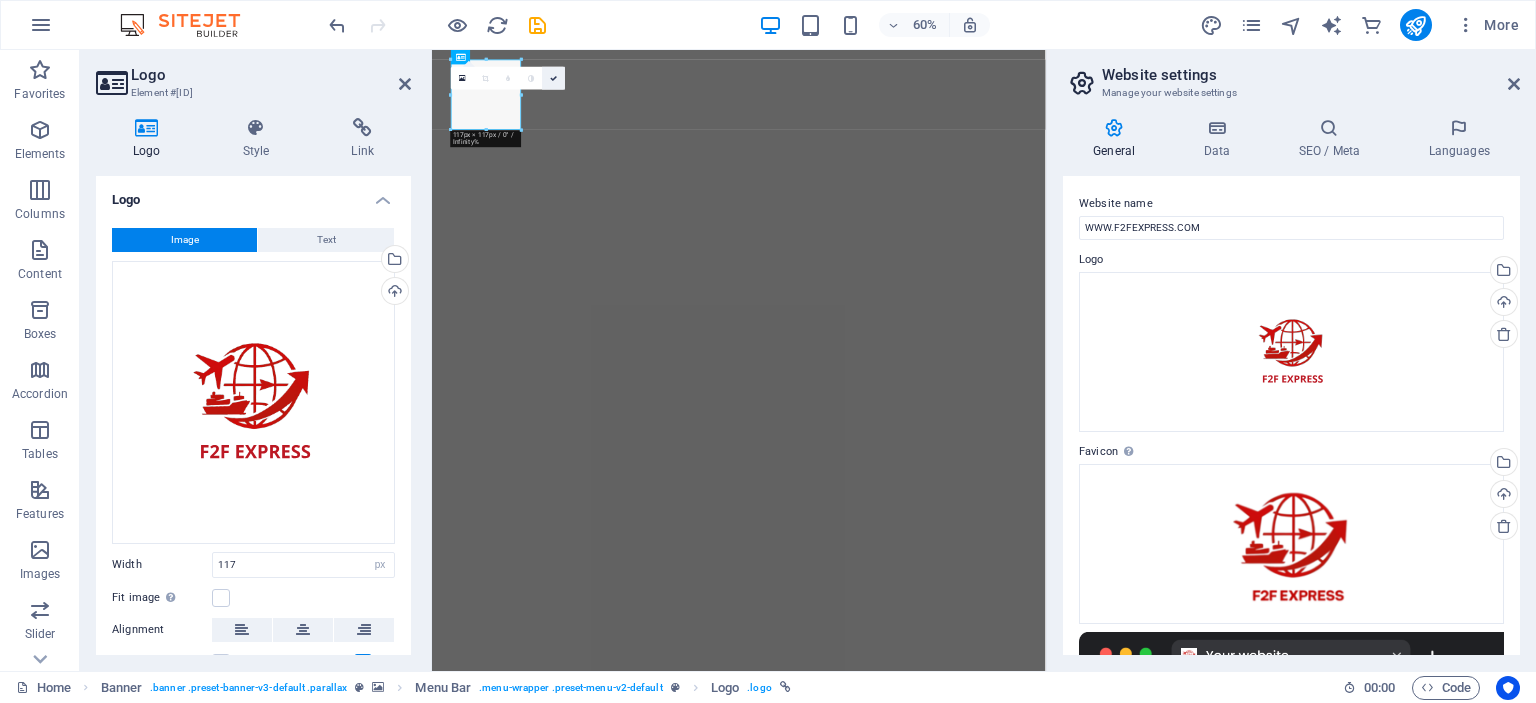 click at bounding box center (553, 78) 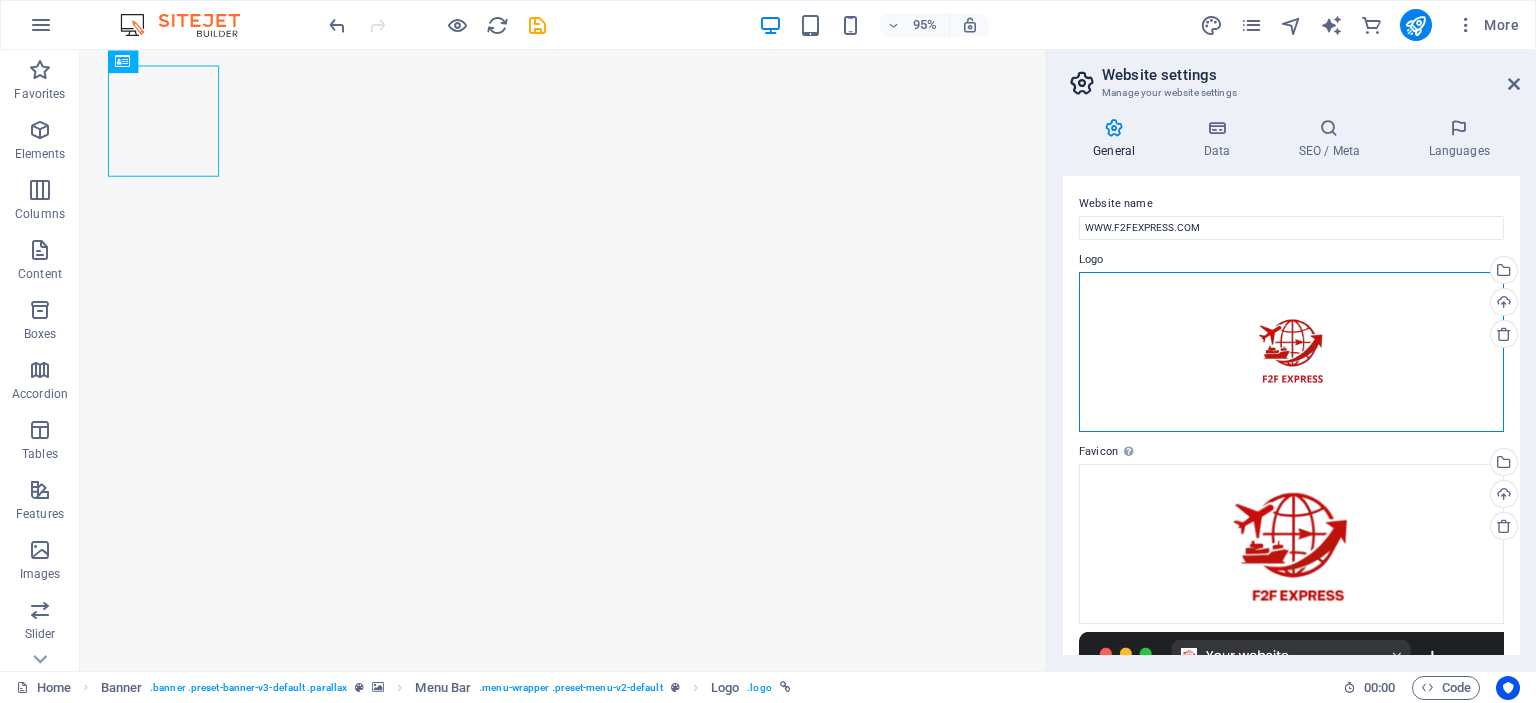 click on "Drag files here, click to choose files or select files from Files or our free stock photos & videos" at bounding box center [1291, 352] 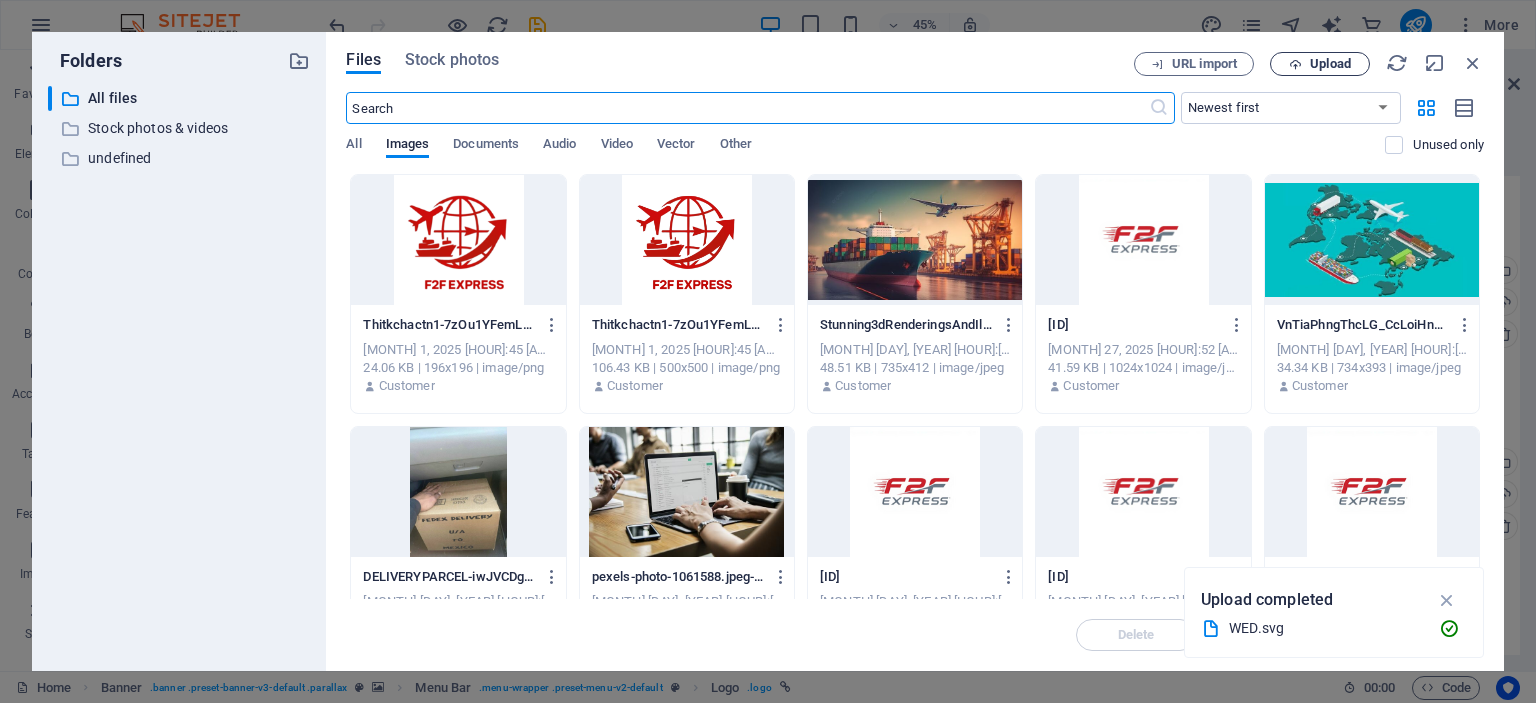 click on "Upload" at bounding box center (1330, 64) 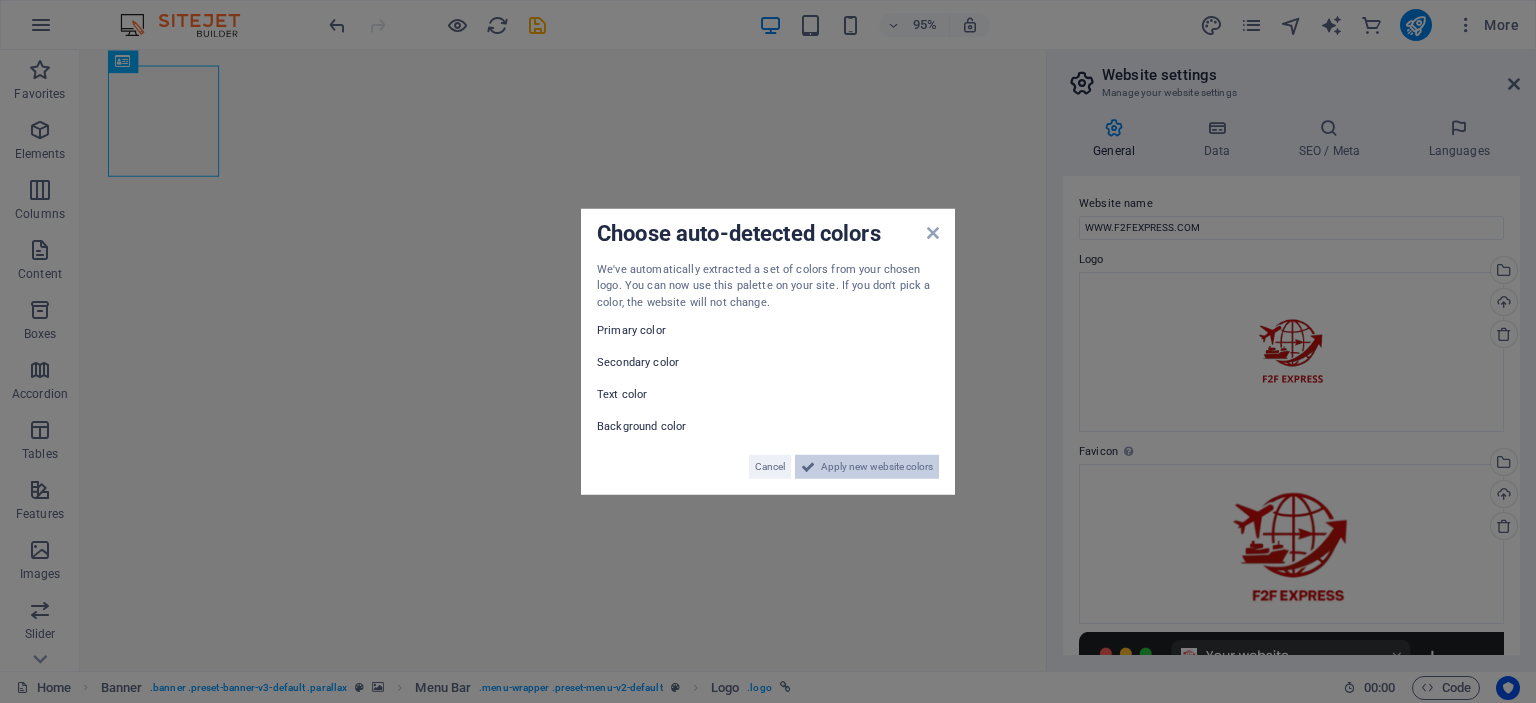 click on "Apply new website colors" at bounding box center (877, 467) 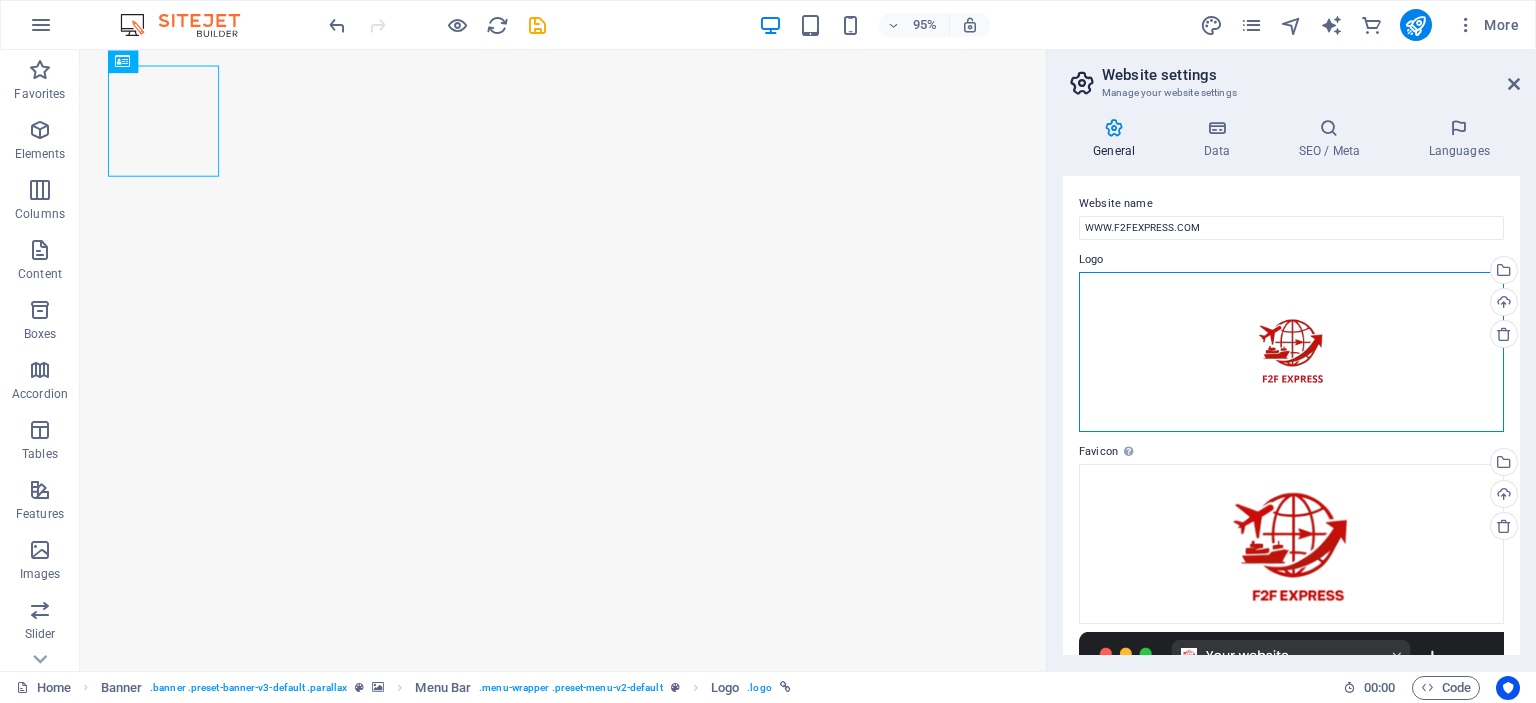 click on "Drag files here, click to choose files or select files from Files or our free stock photos & videos" at bounding box center (1291, 352) 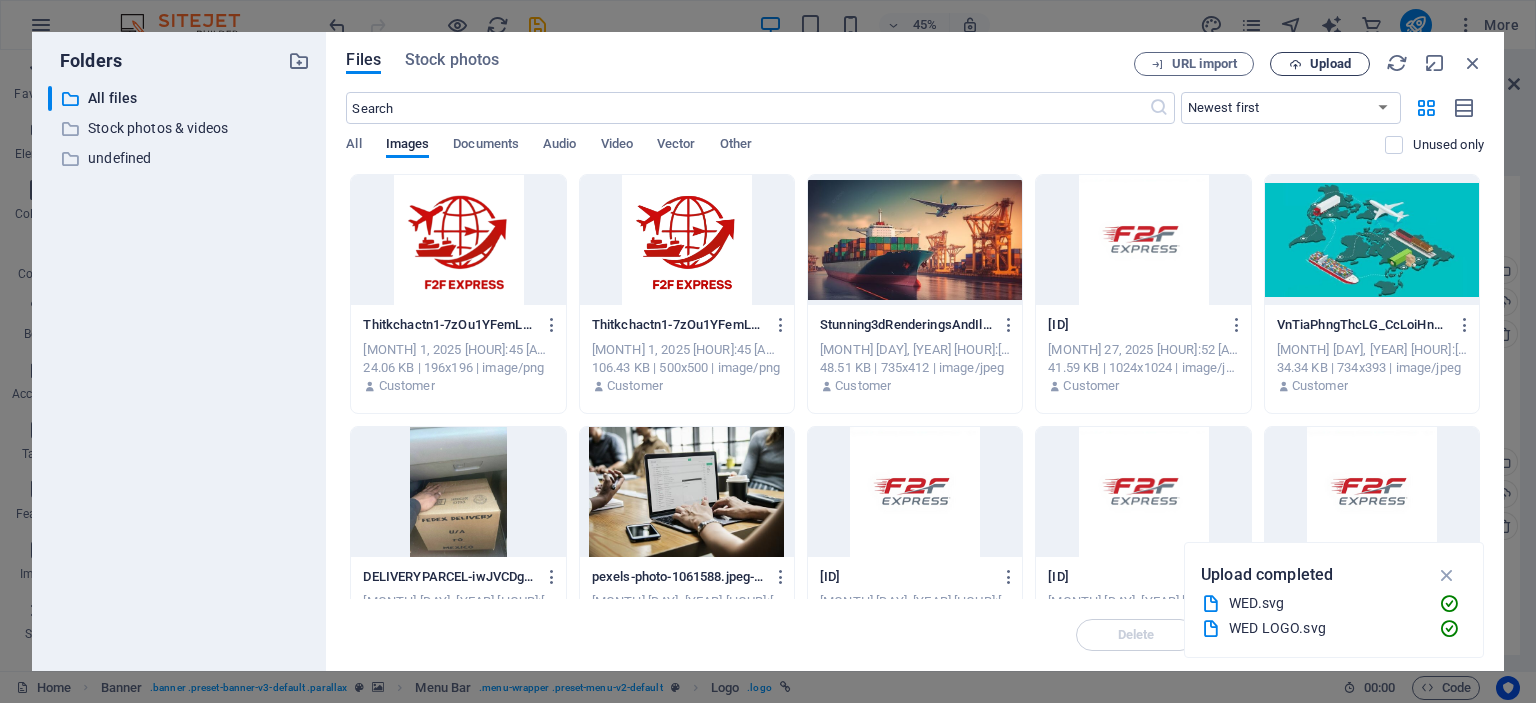 click on "Upload" at bounding box center (1330, 64) 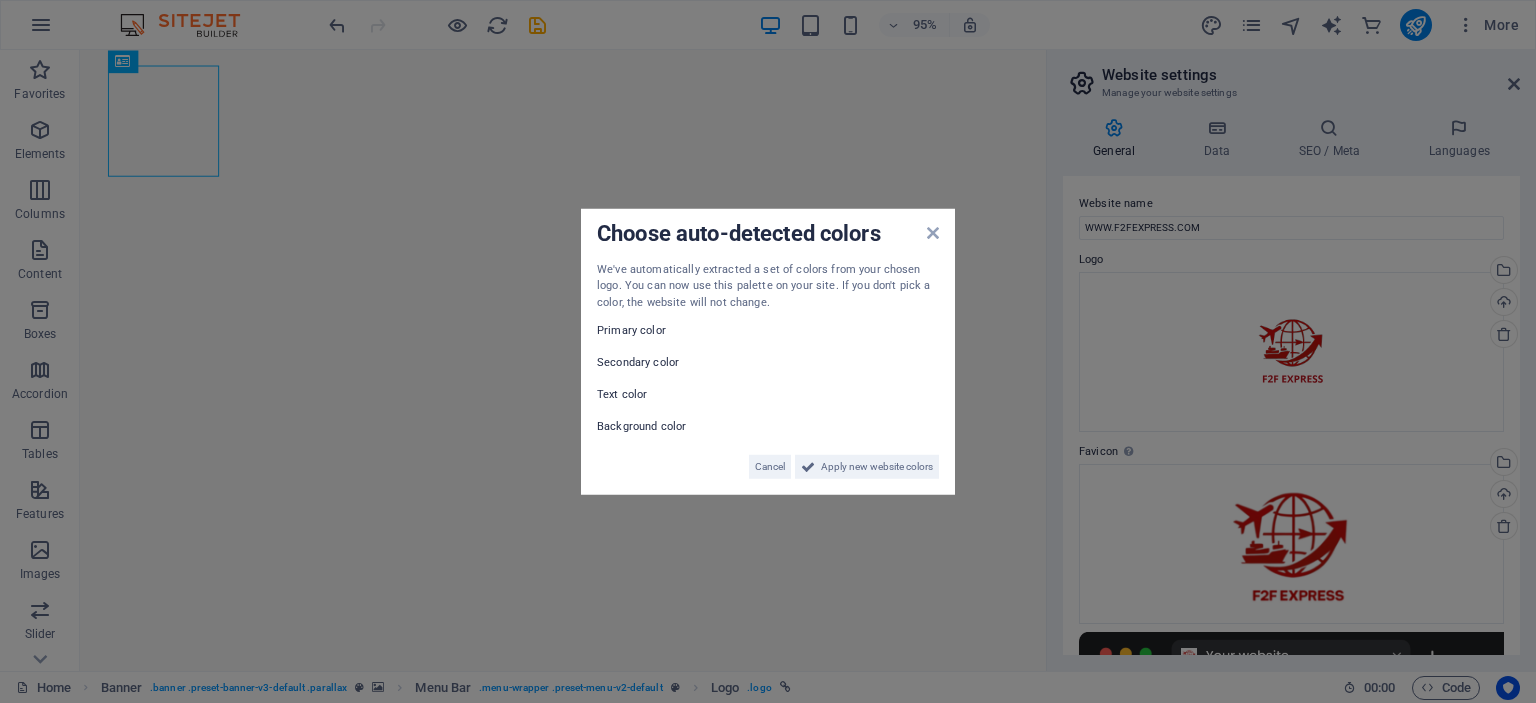 click on "Choose auto-detected colors We've automatically extracted a set of colors from your chosen logo. You can now use this palette on your site. If you don't pick a color, the website will not change.  Primary color Secondary color Text color Background color Cancel Apply new website colors" at bounding box center (768, 351) 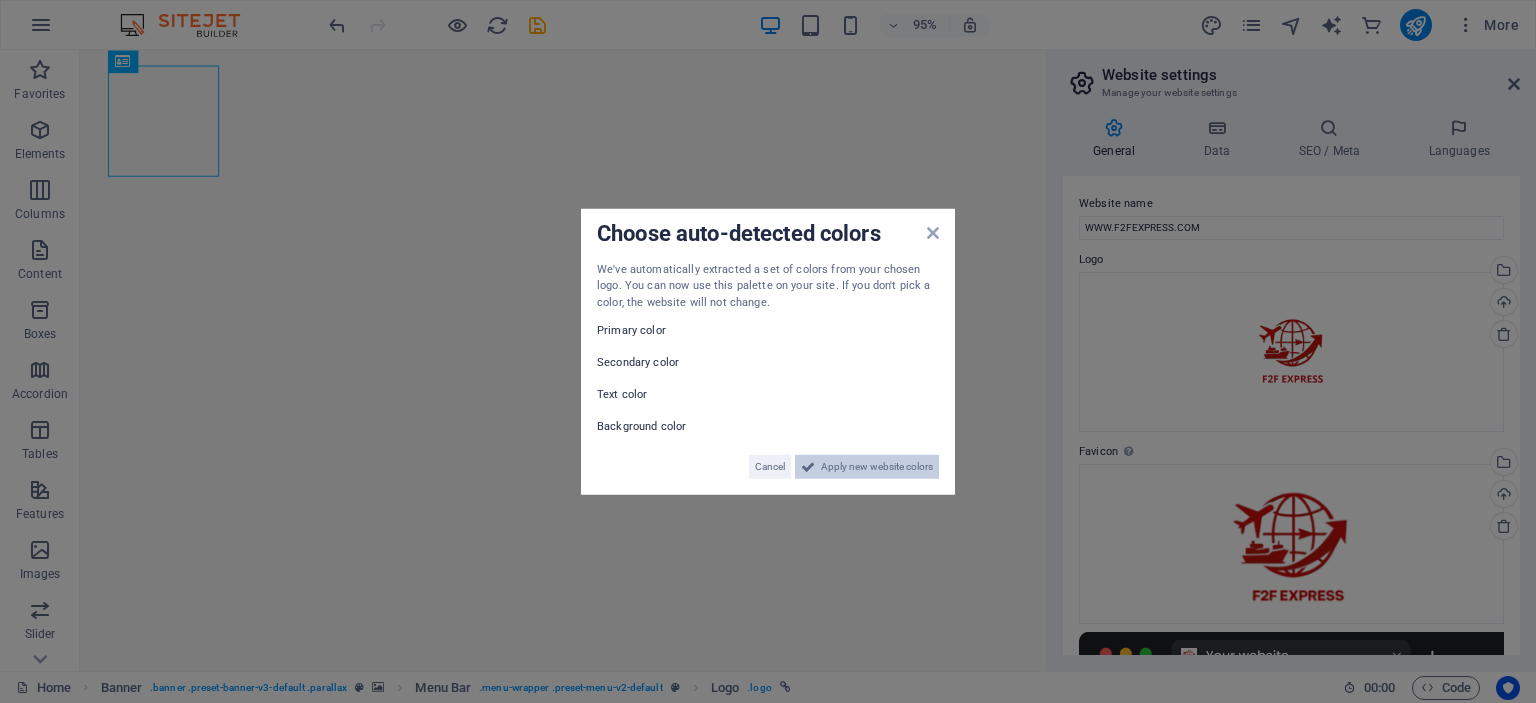 click on "Apply new website colors" at bounding box center [877, 467] 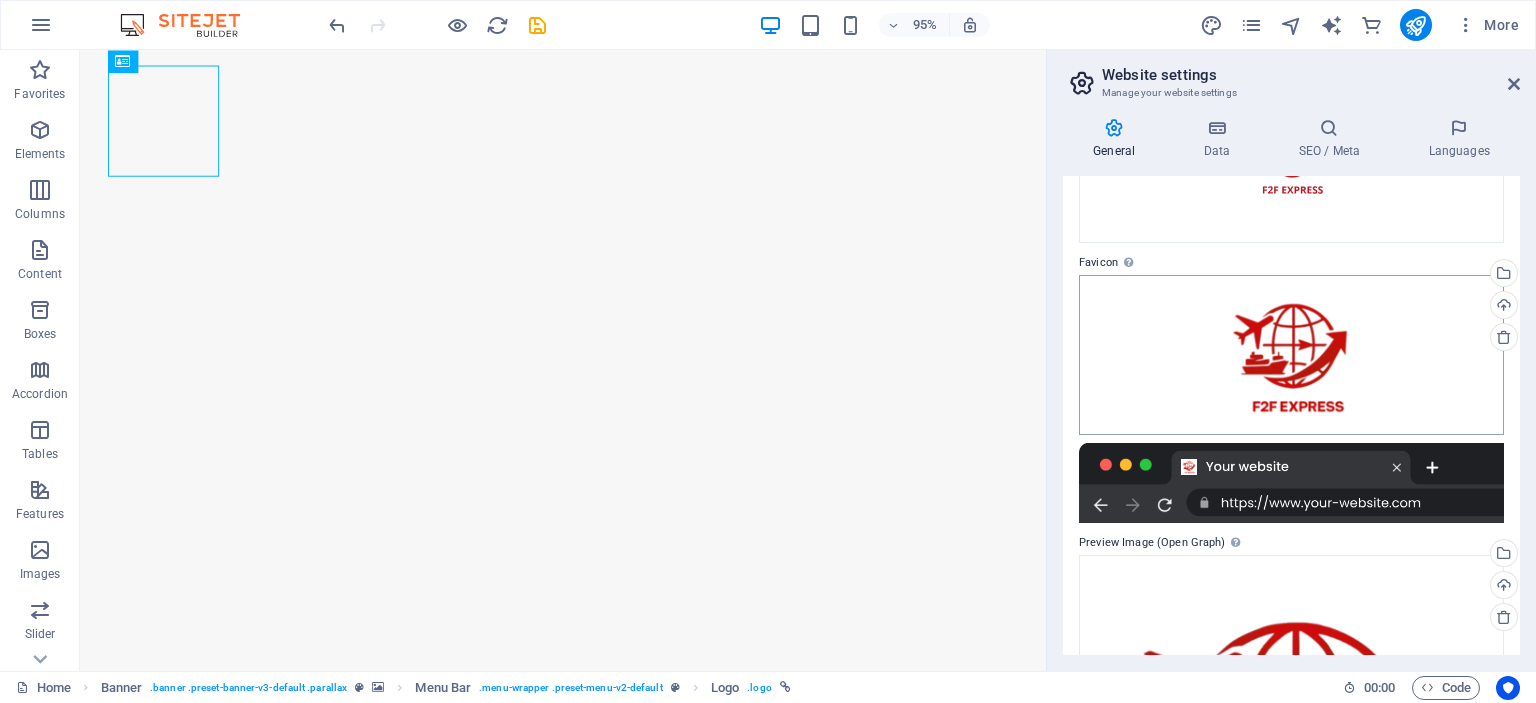 scroll, scrollTop: 200, scrollLeft: 0, axis: vertical 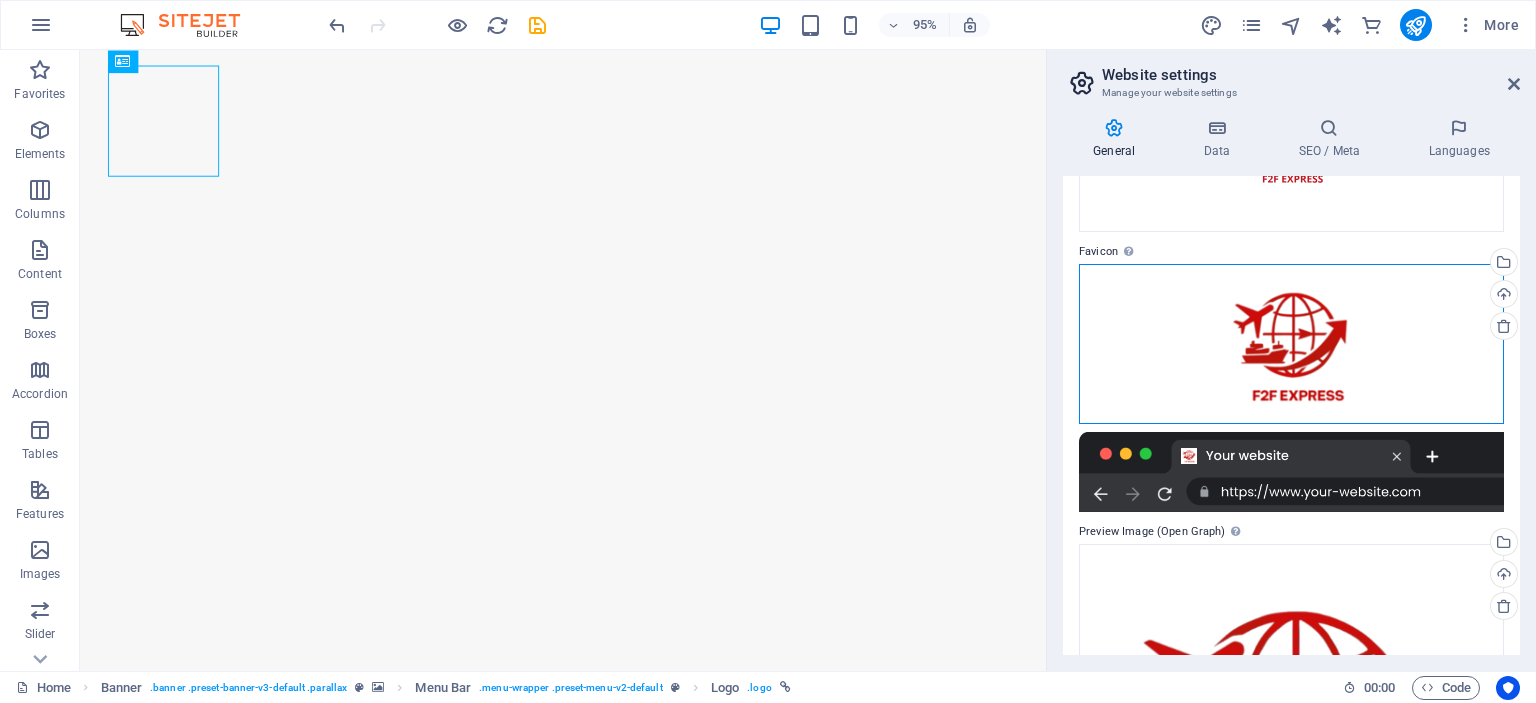 click on "Drag files here, click to choose files or select files from Files or our free stock photos & videos" at bounding box center [1291, 344] 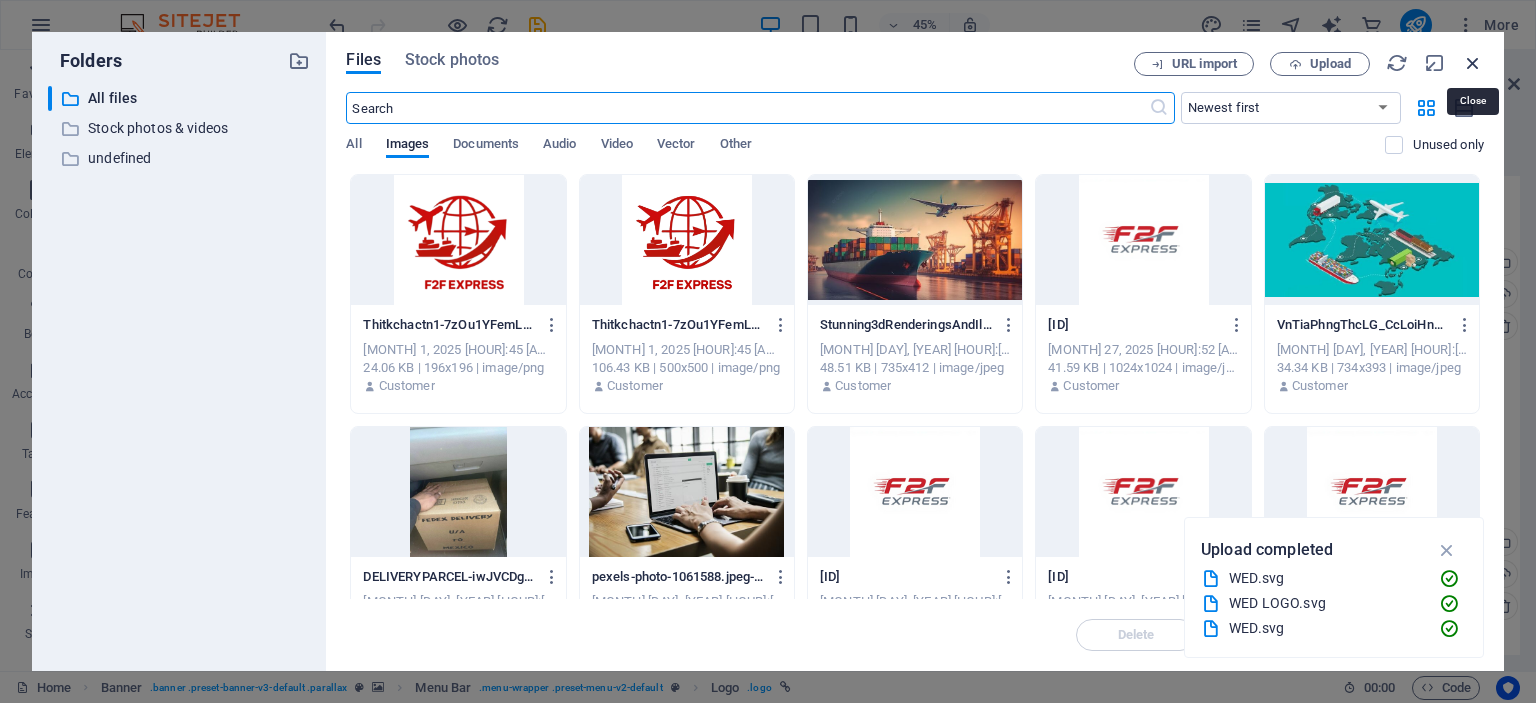 click at bounding box center (1473, 63) 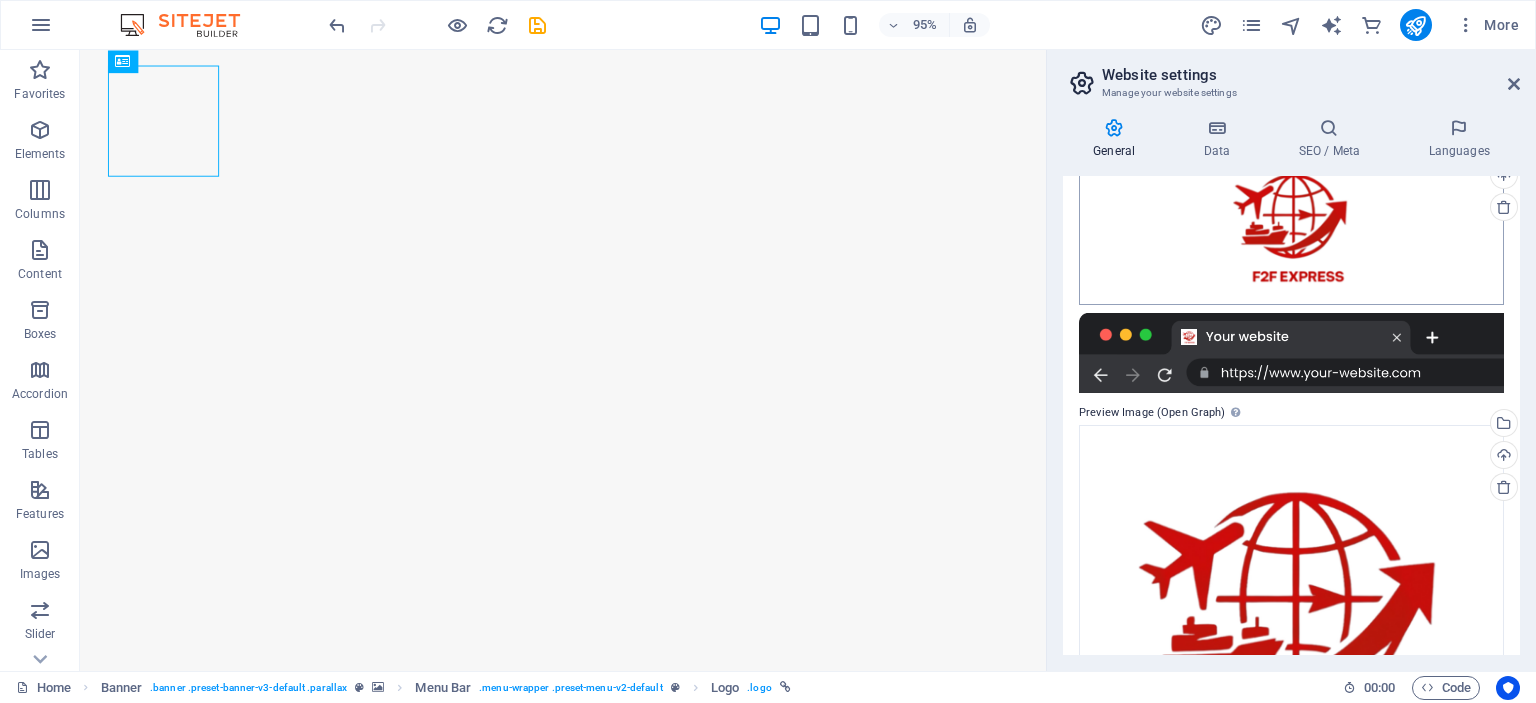 scroll, scrollTop: 500, scrollLeft: 0, axis: vertical 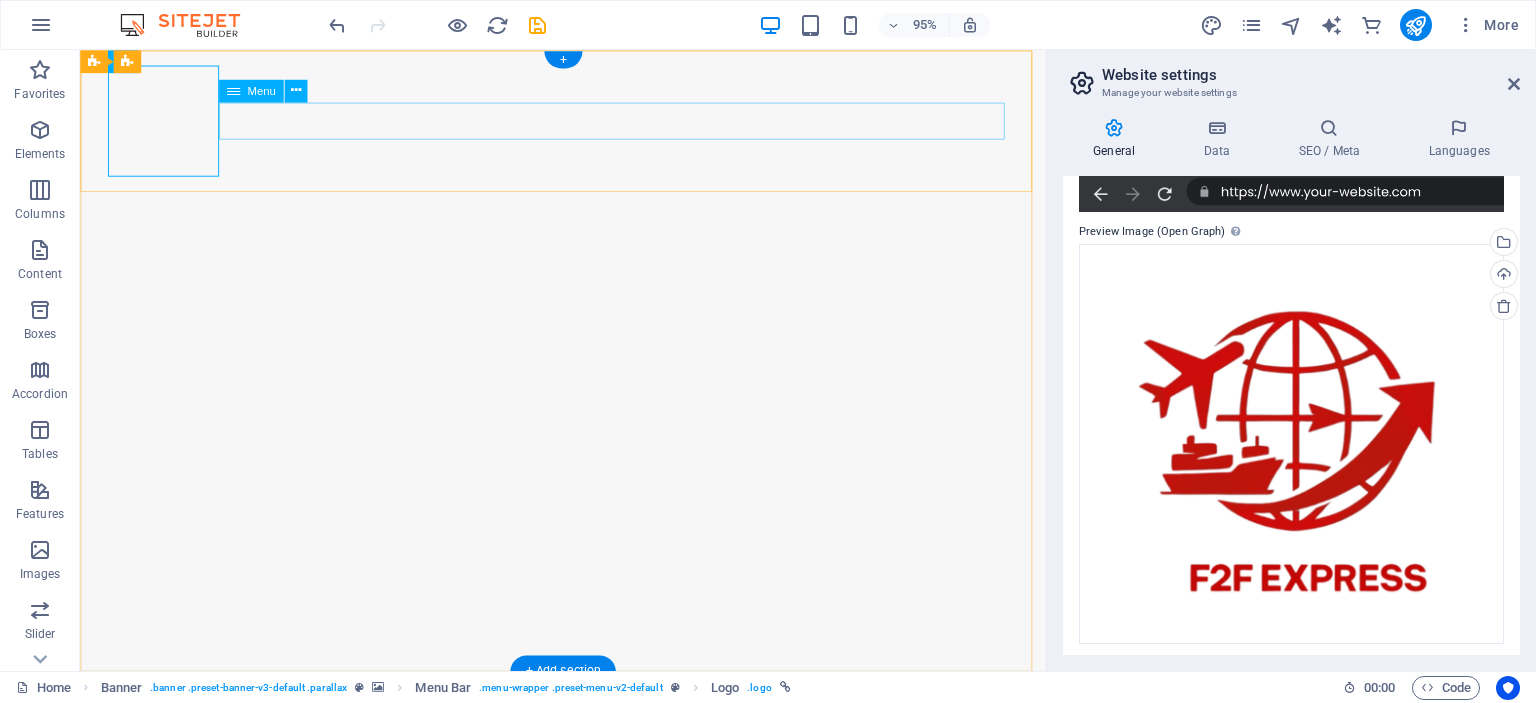 click on "Home About us Services Projects Team Contact" at bounding box center [589, 856] 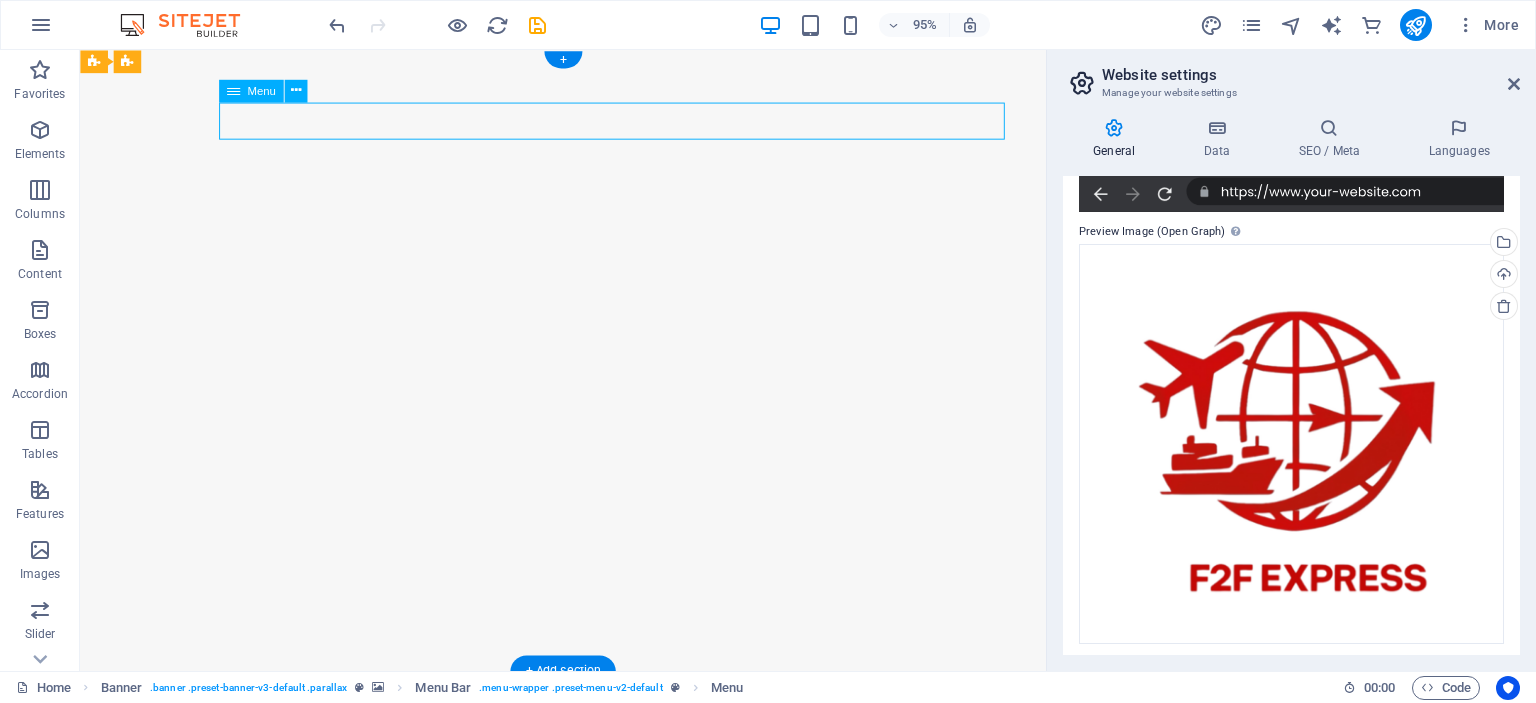 click on "Home About us Services Projects Team Contact" at bounding box center [589, 856] 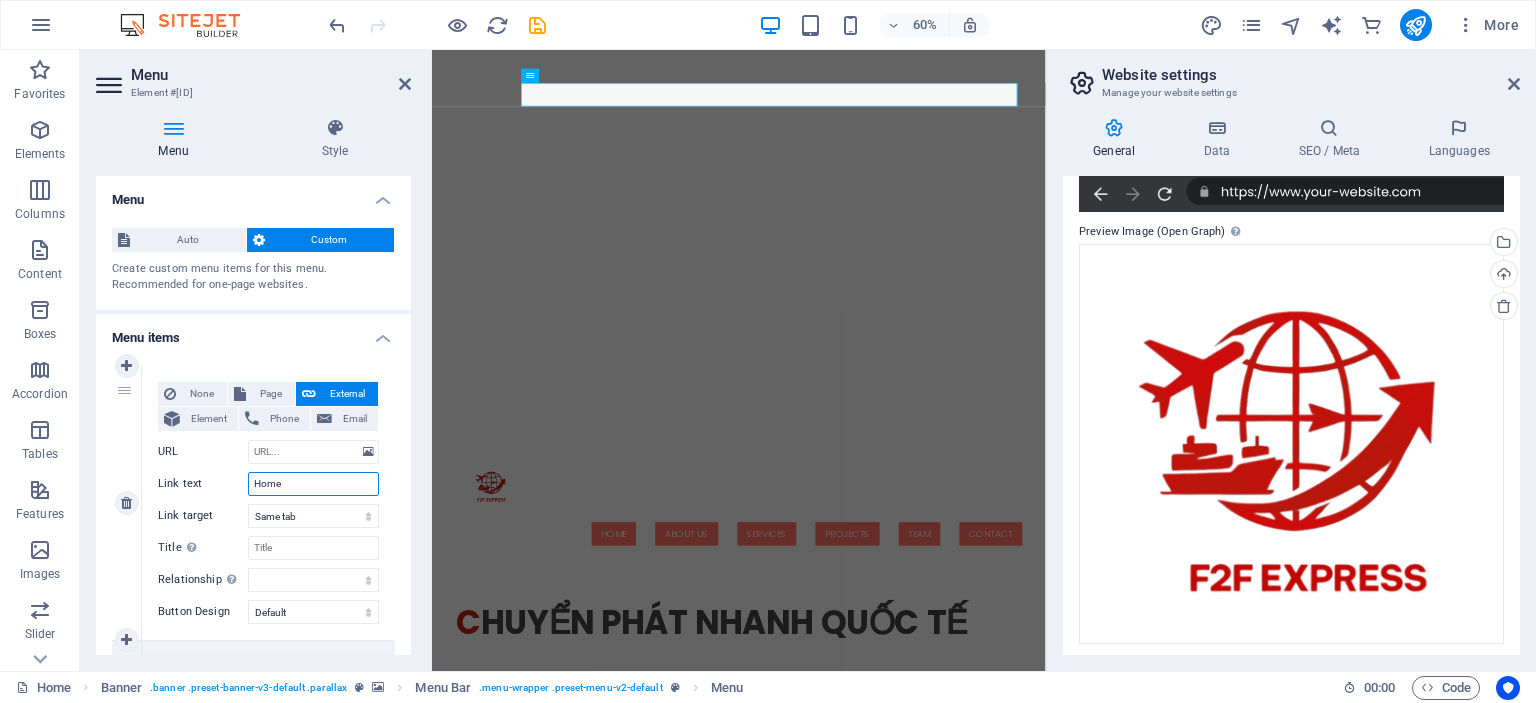 click on "Home" at bounding box center (313, 484) 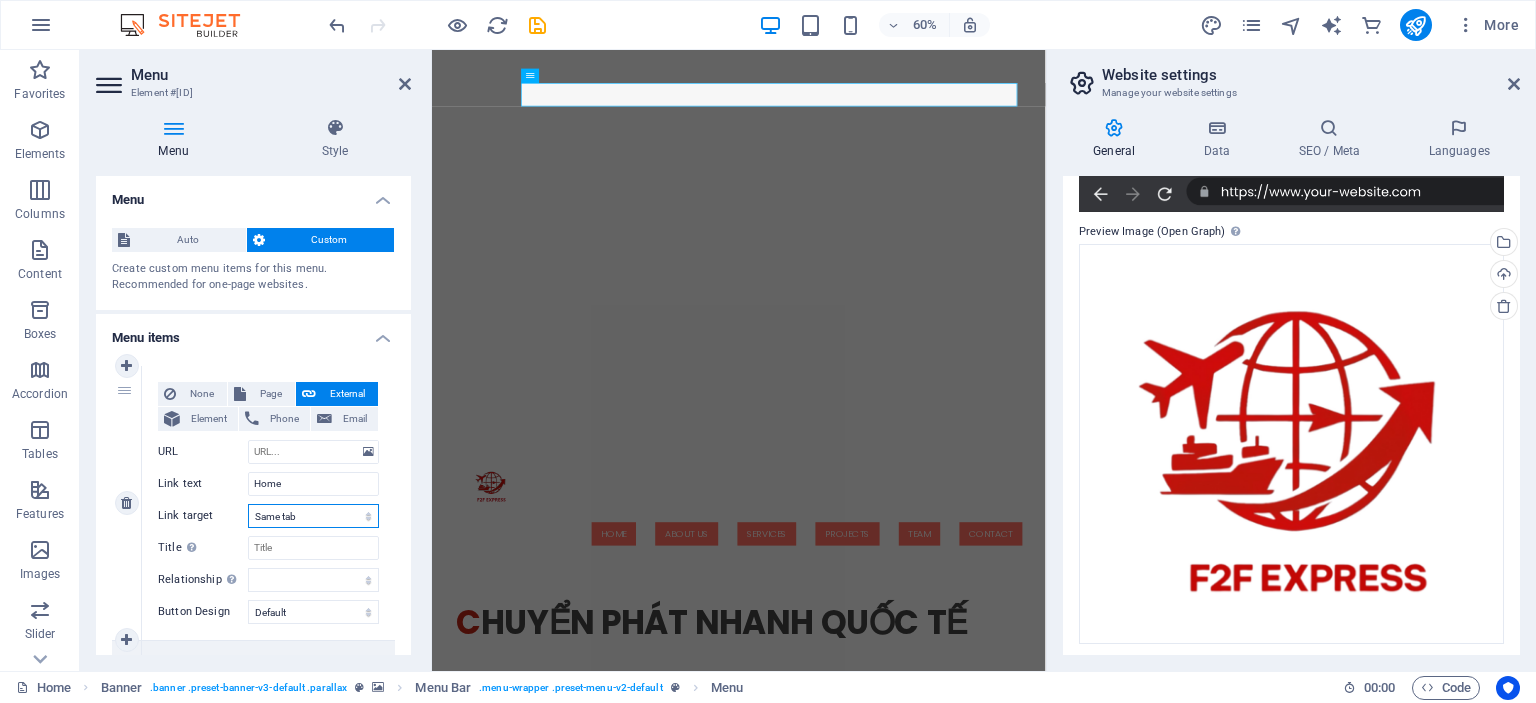click on "New tab Same tab Overlay" at bounding box center [313, 516] 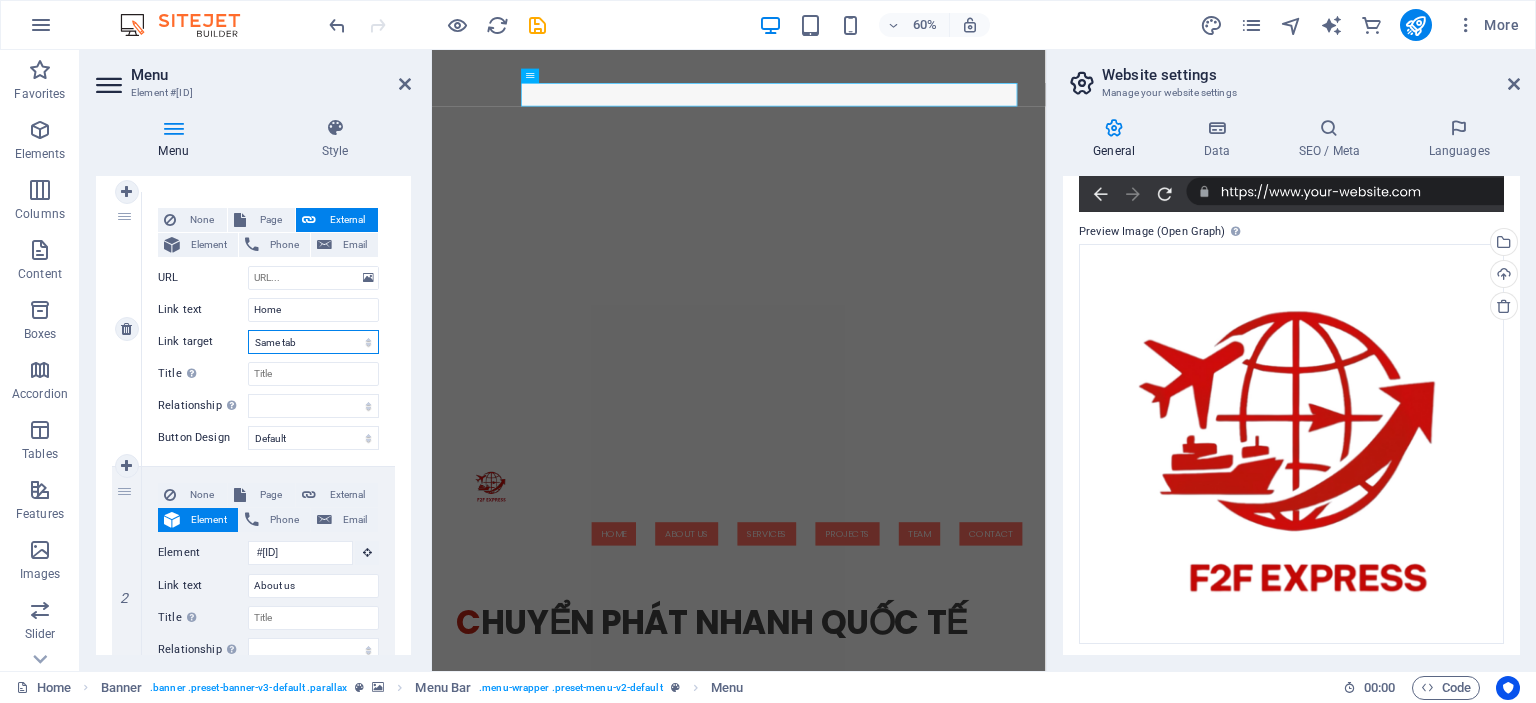 scroll, scrollTop: 200, scrollLeft: 0, axis: vertical 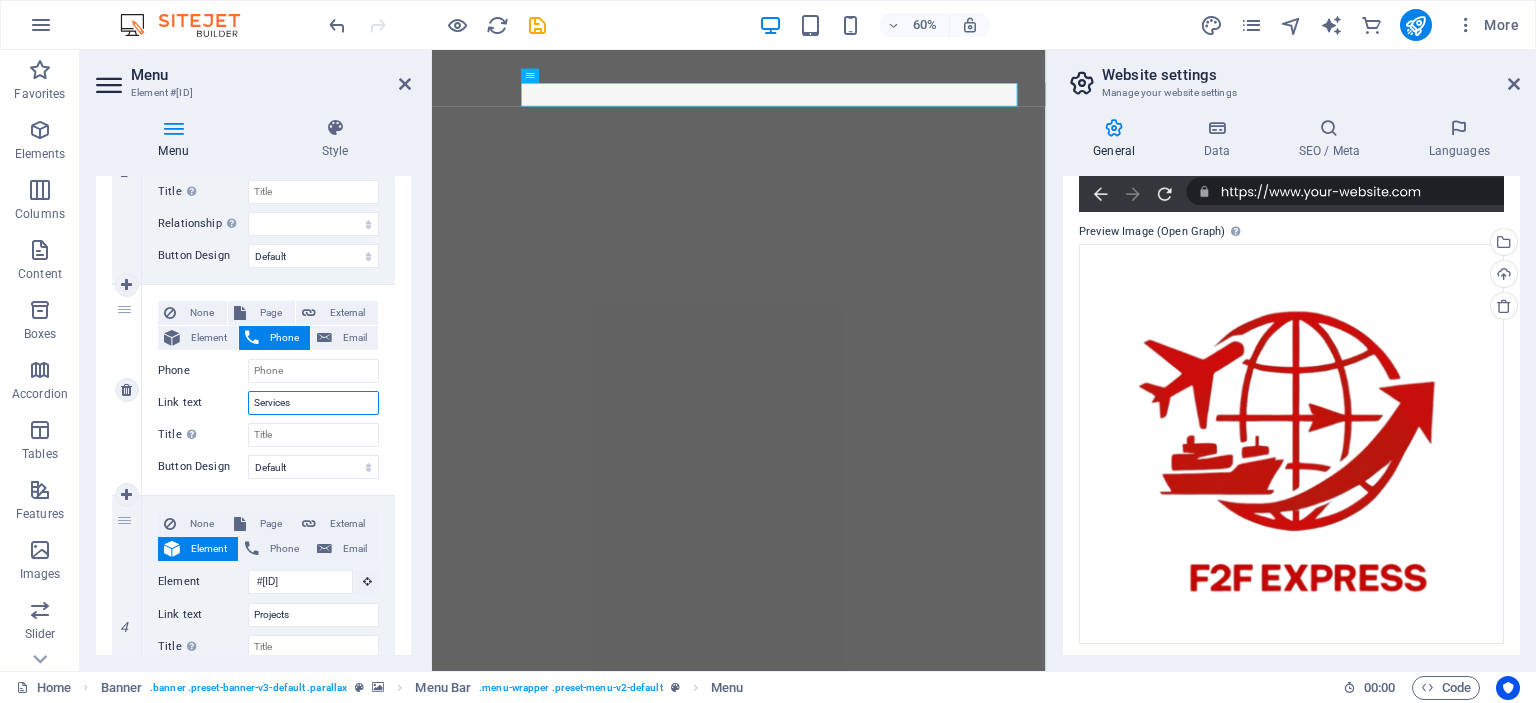 click on "Services" at bounding box center [313, 403] 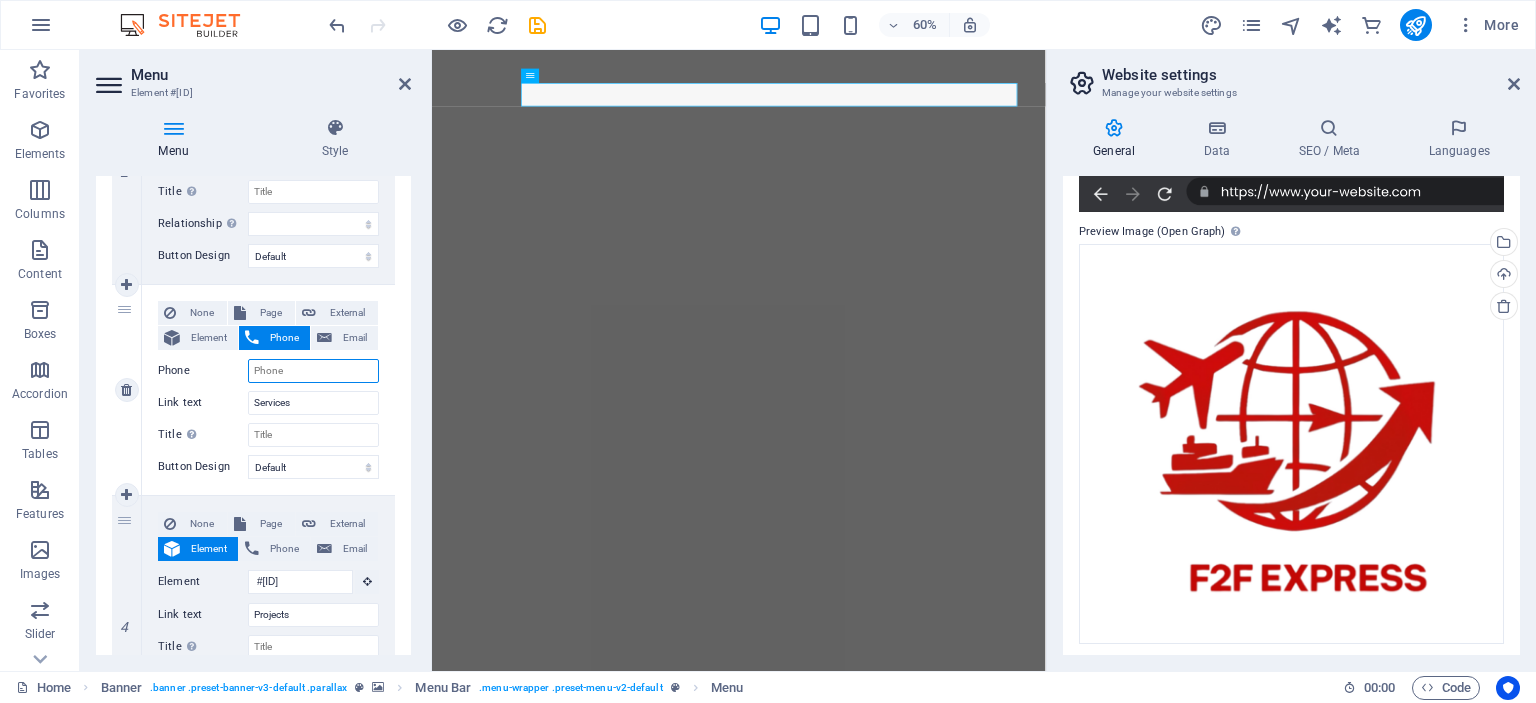 click on "Phone" at bounding box center (313, 371) 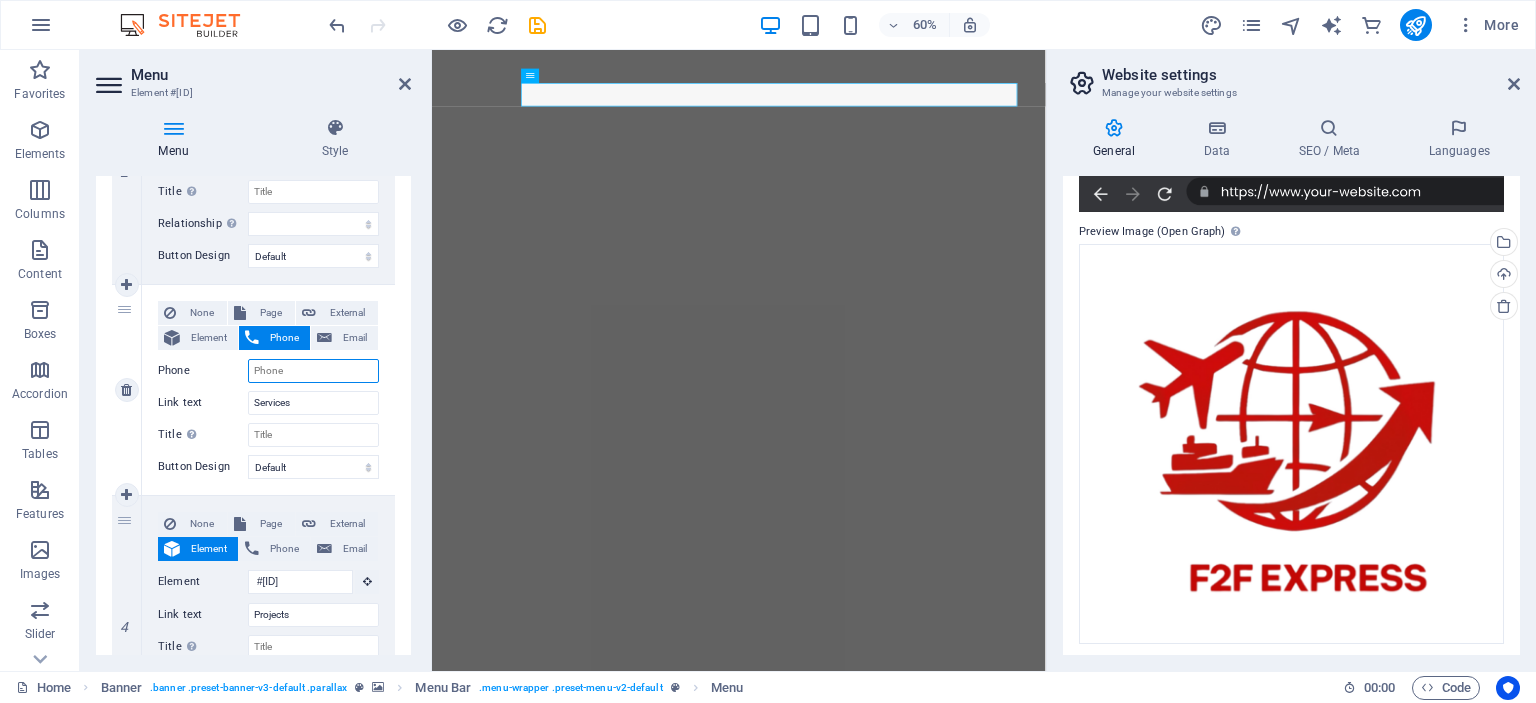 type on "[PHONE]" 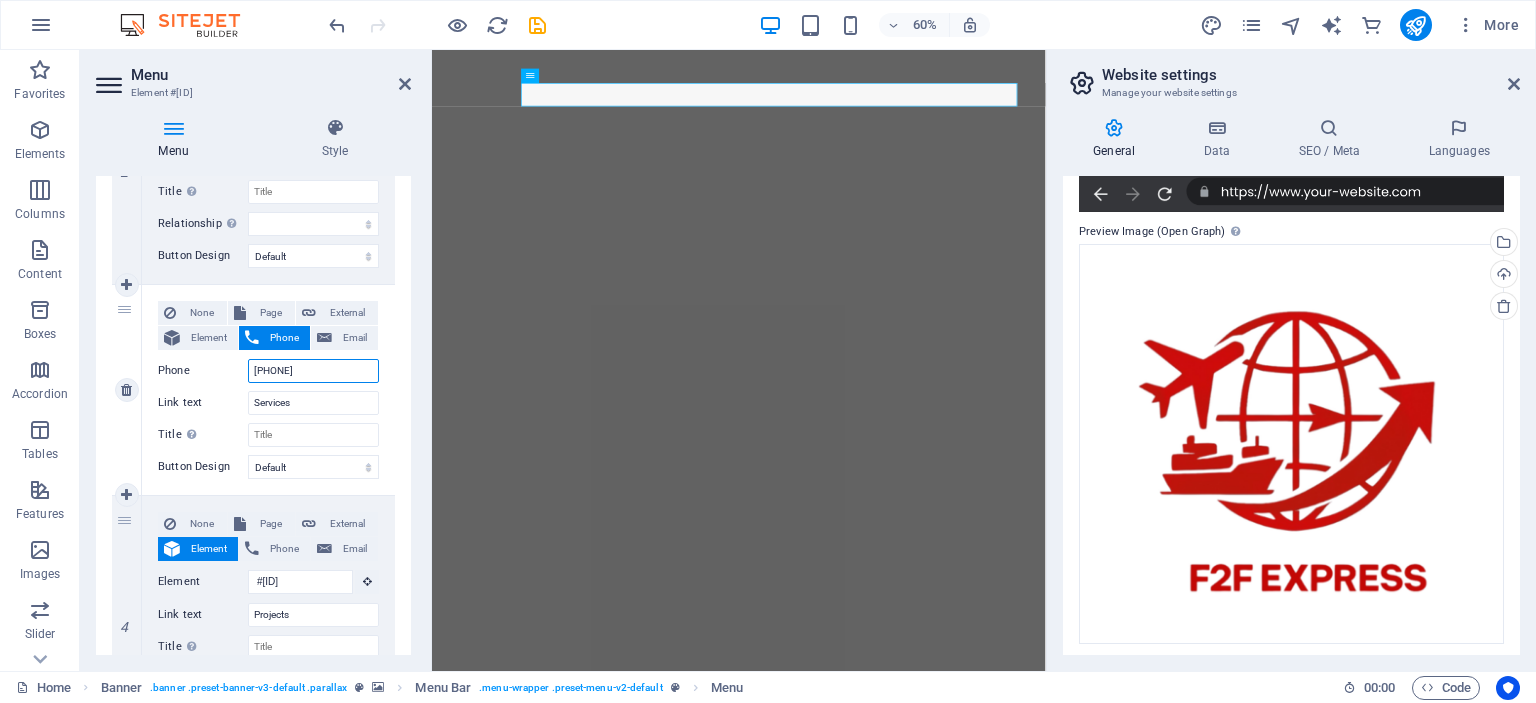 select 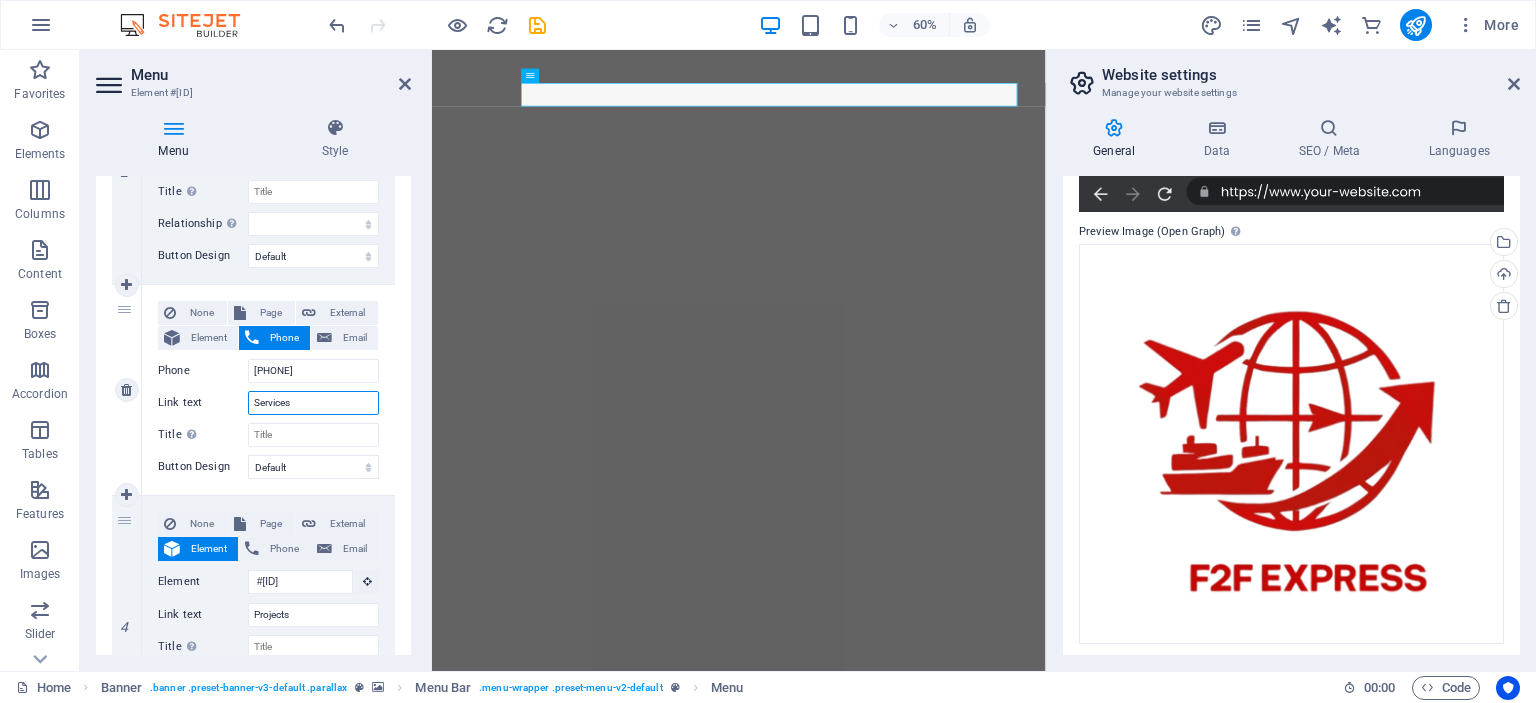 click on "Services" at bounding box center (313, 403) 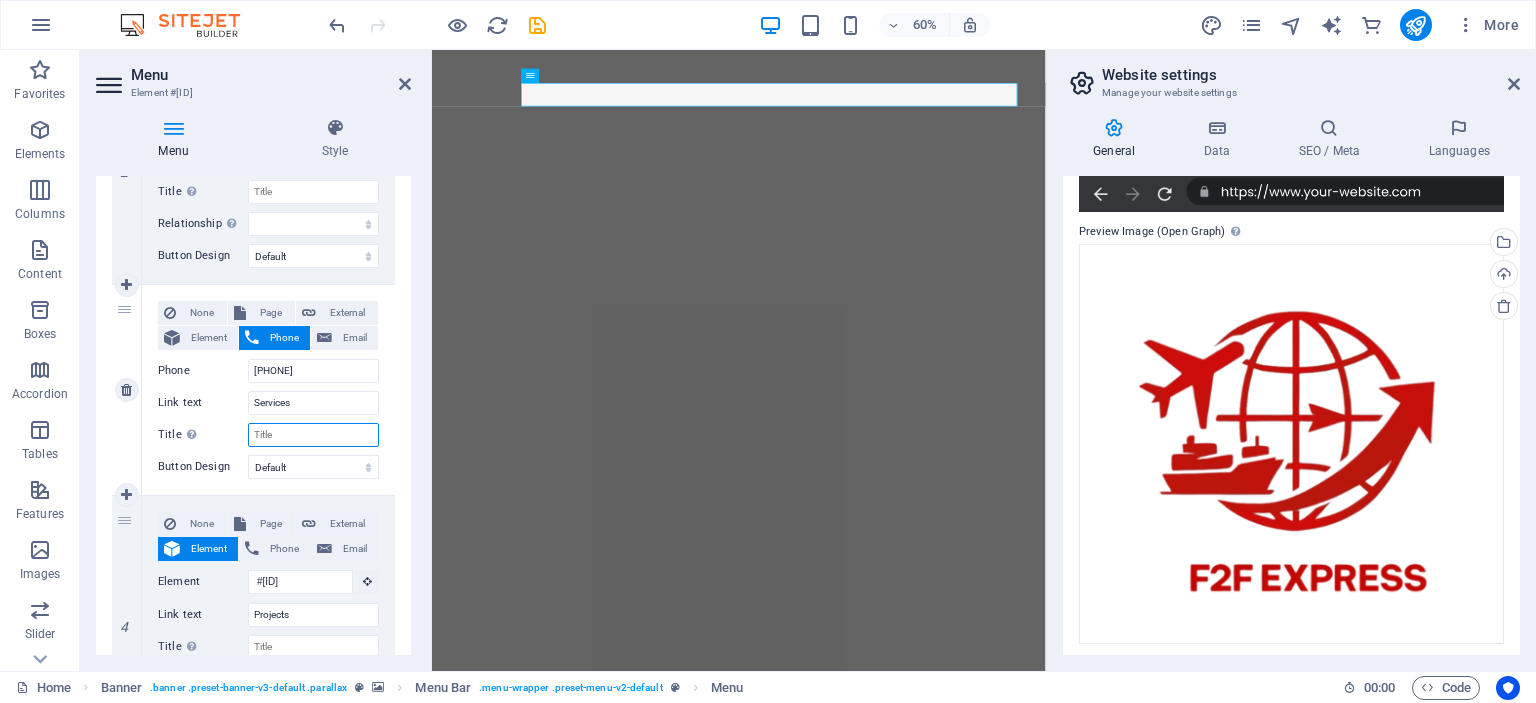 click on "Title Additional link description, should not be the same as the link text. The title is most often shown as a tooltip text when the mouse moves over the element. Leave empty if uncertain." at bounding box center (313, 435) 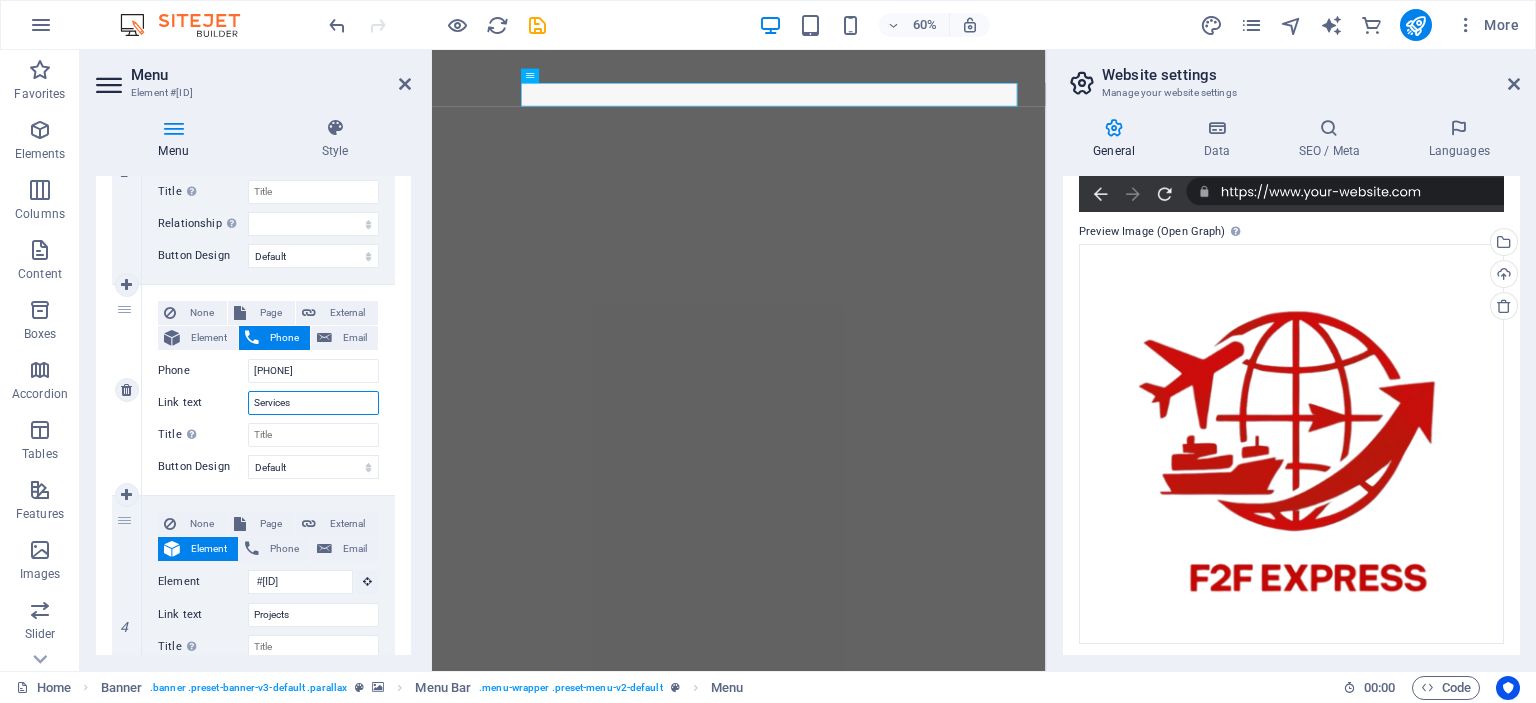 click on "Services" at bounding box center (313, 403) 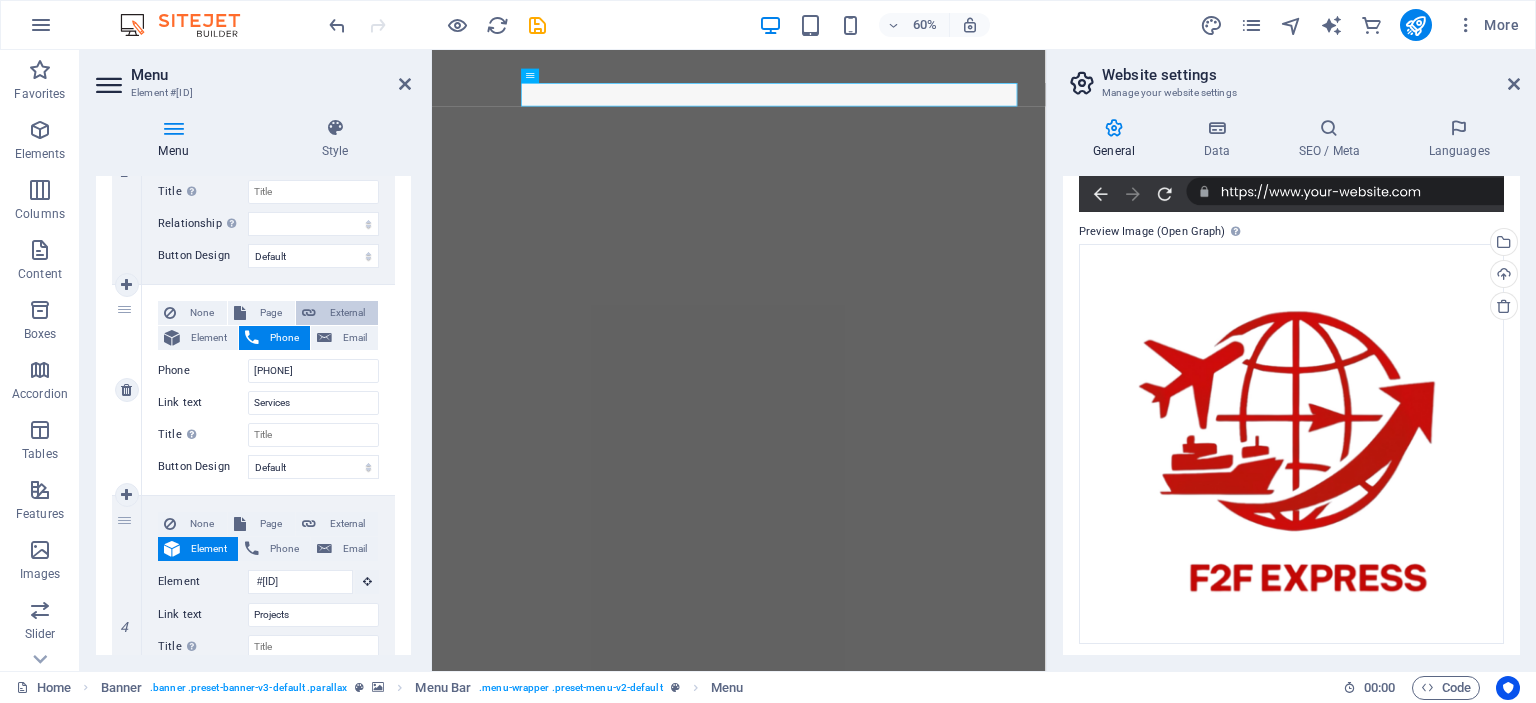 click on "External" at bounding box center [347, 313] 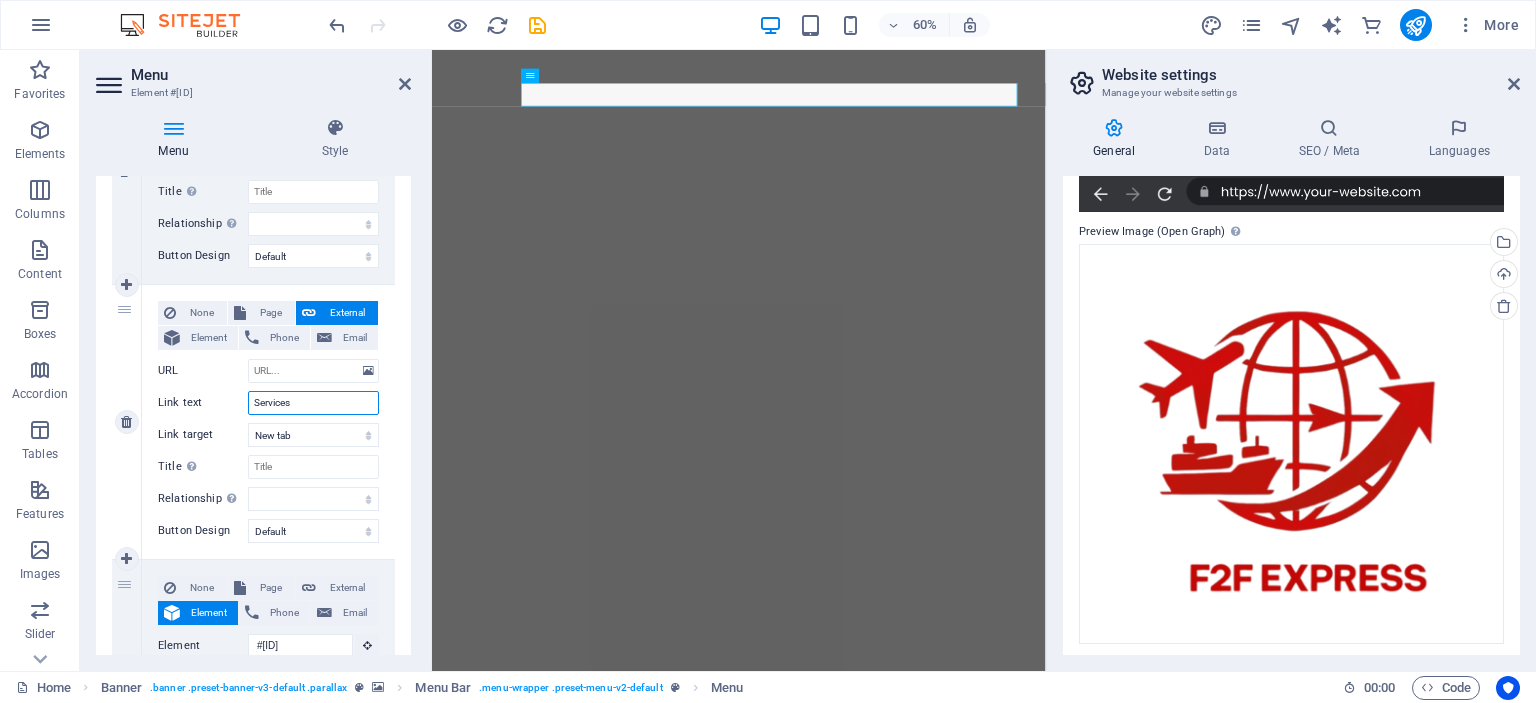 click on "Services" at bounding box center (313, 403) 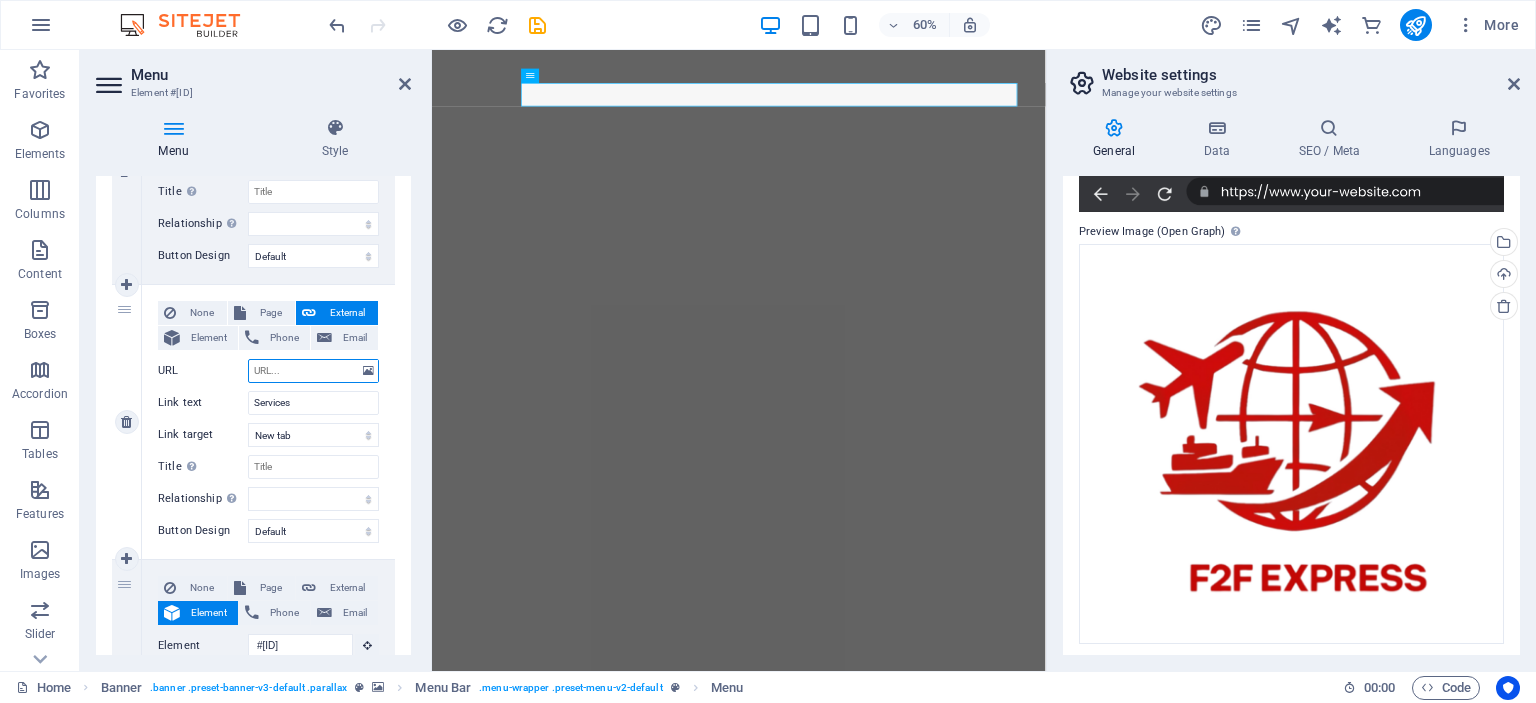 click on "URL" at bounding box center (313, 371) 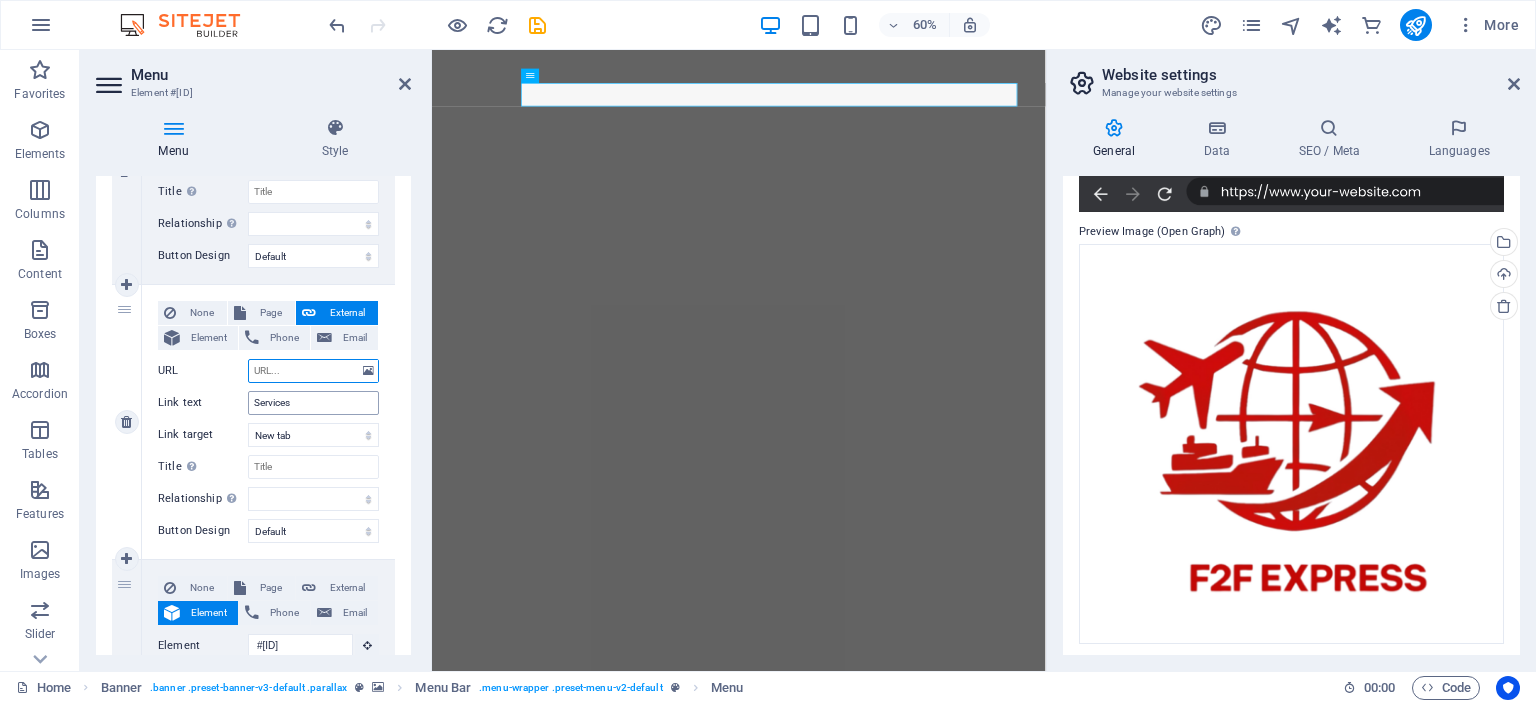 paste on "https://zalo.me/[PHONE]" 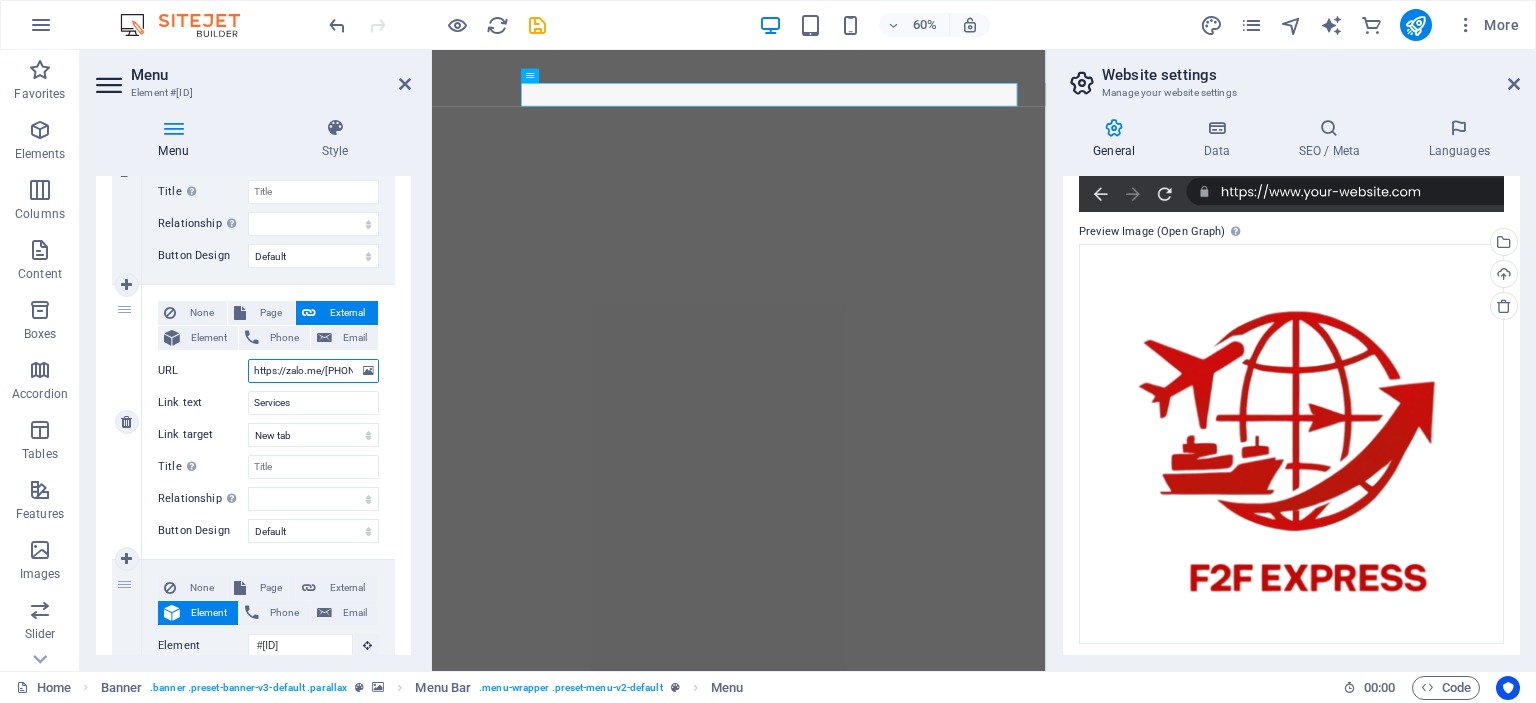 scroll, scrollTop: 0, scrollLeft: 82, axis: horizontal 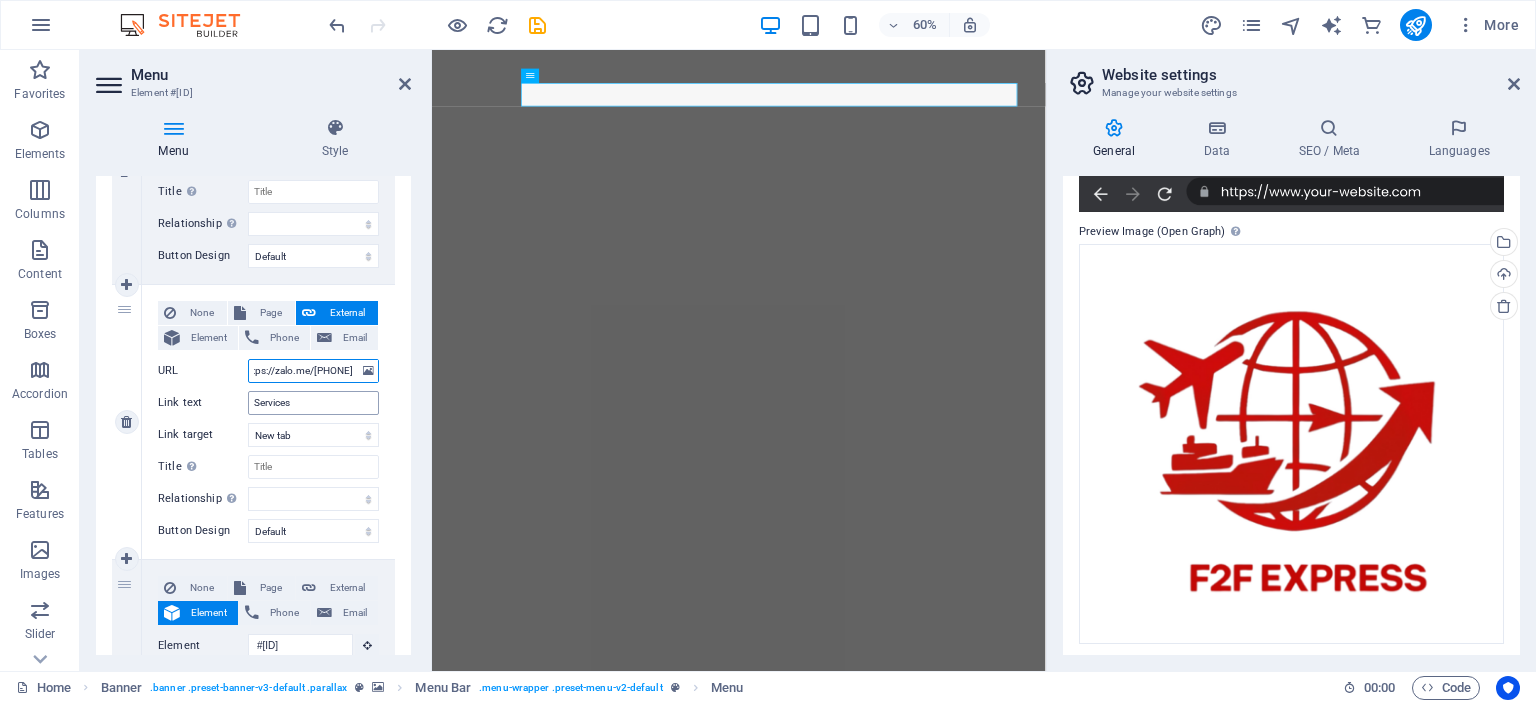 select 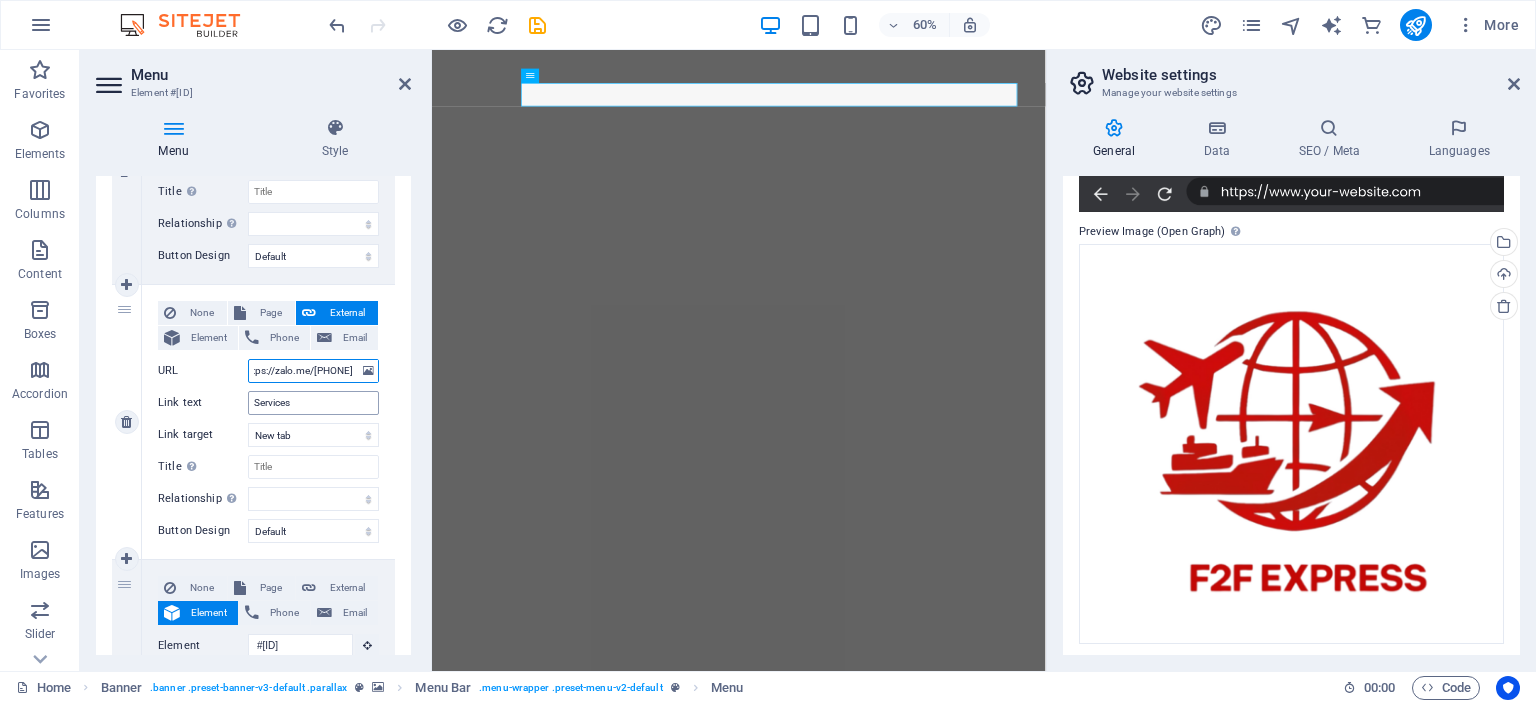 type on "https://zalo.me/[PHONE]" 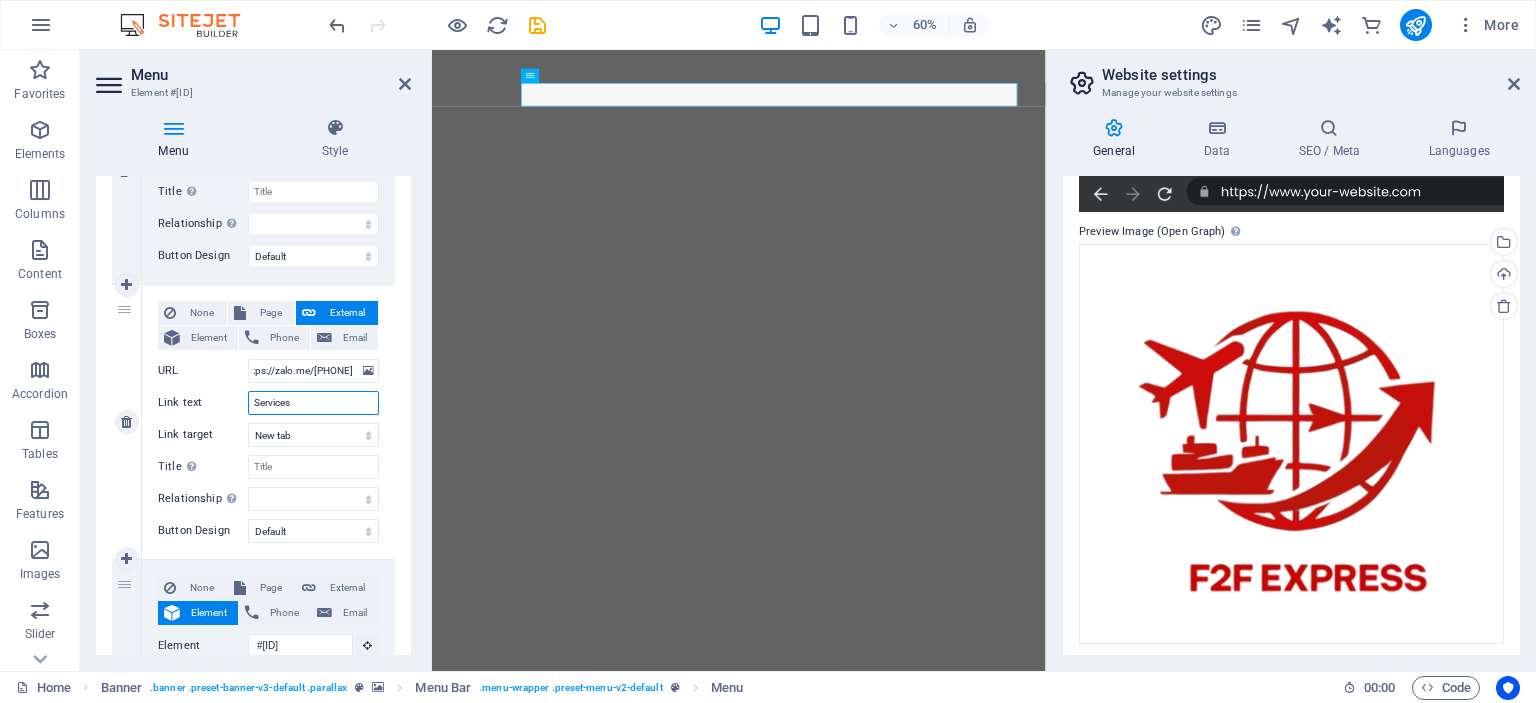 scroll, scrollTop: 0, scrollLeft: 0, axis: both 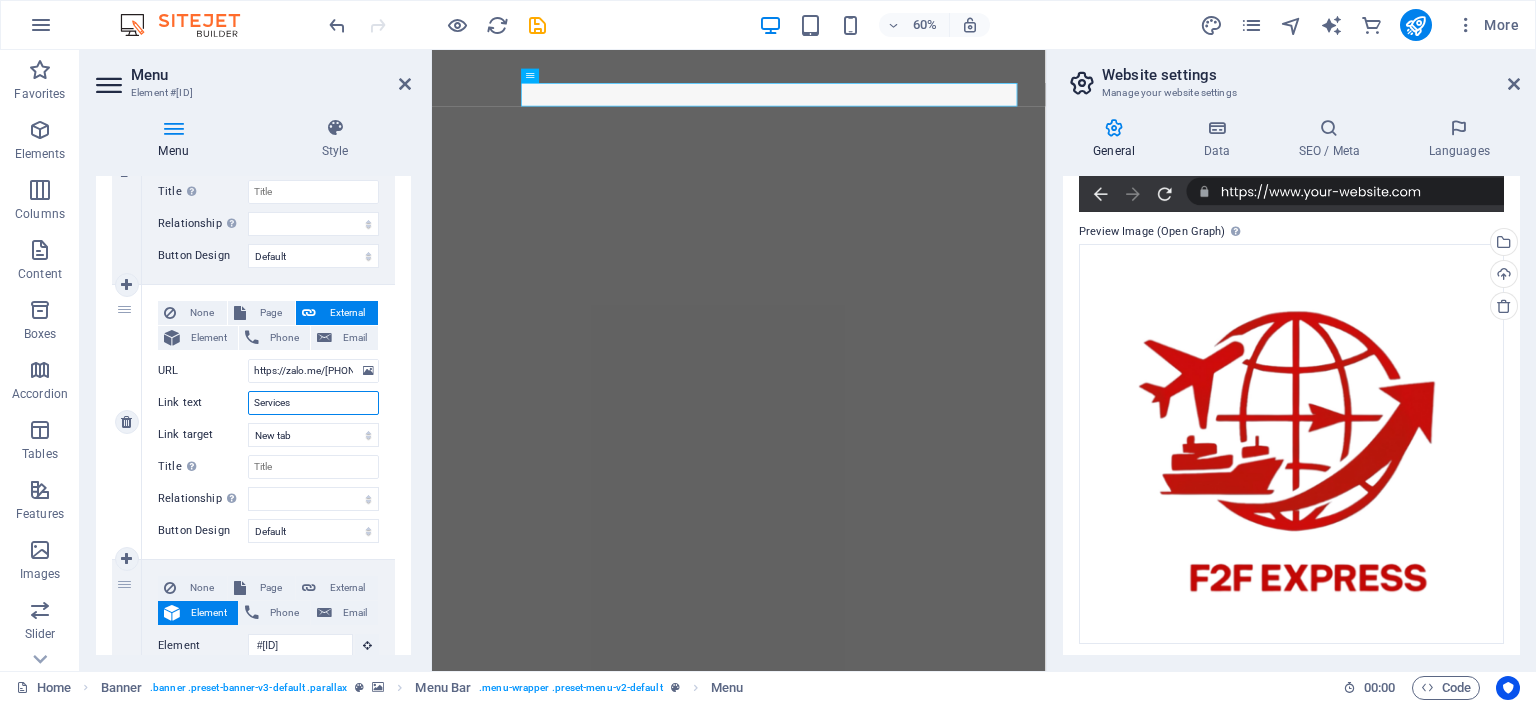 click on "Services" at bounding box center [313, 403] 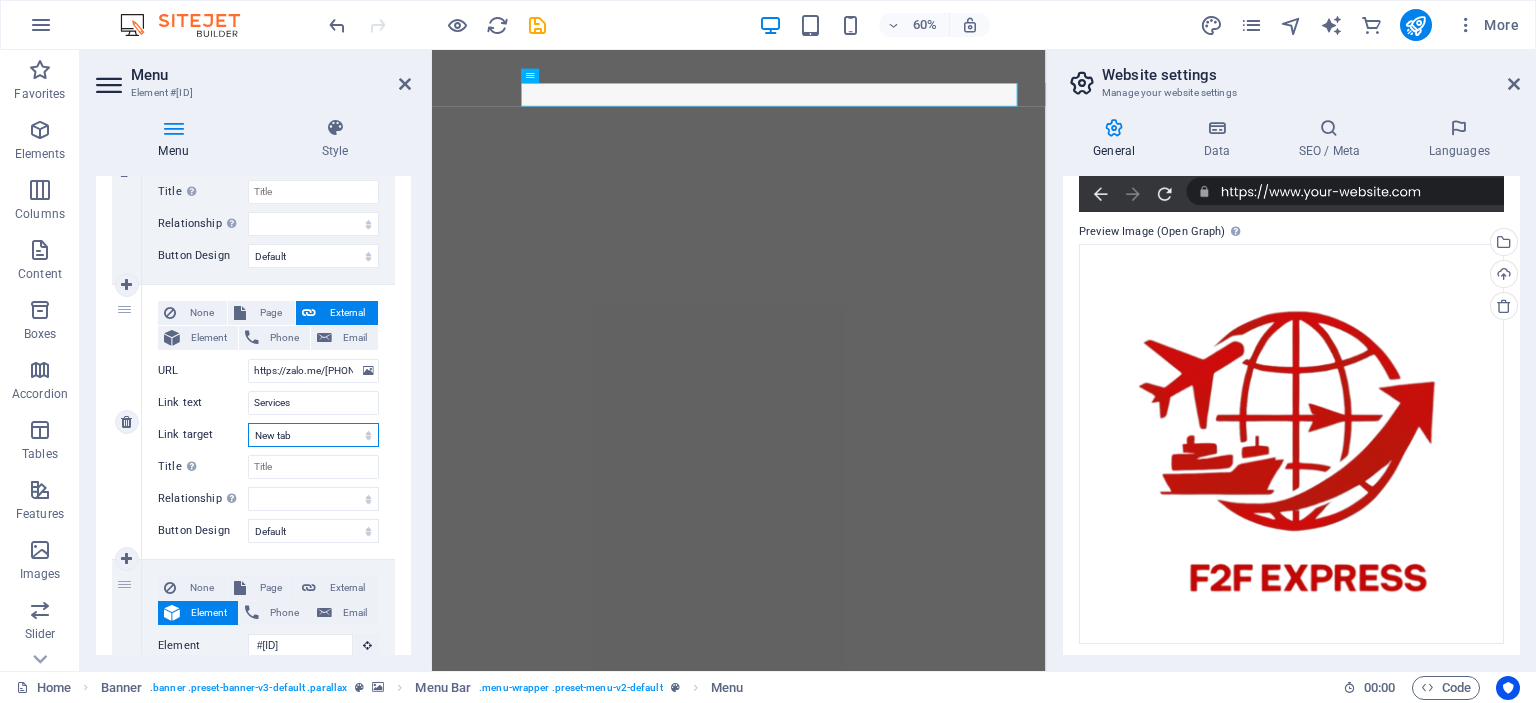 click on "New tab Same tab Overlay" at bounding box center (313, 435) 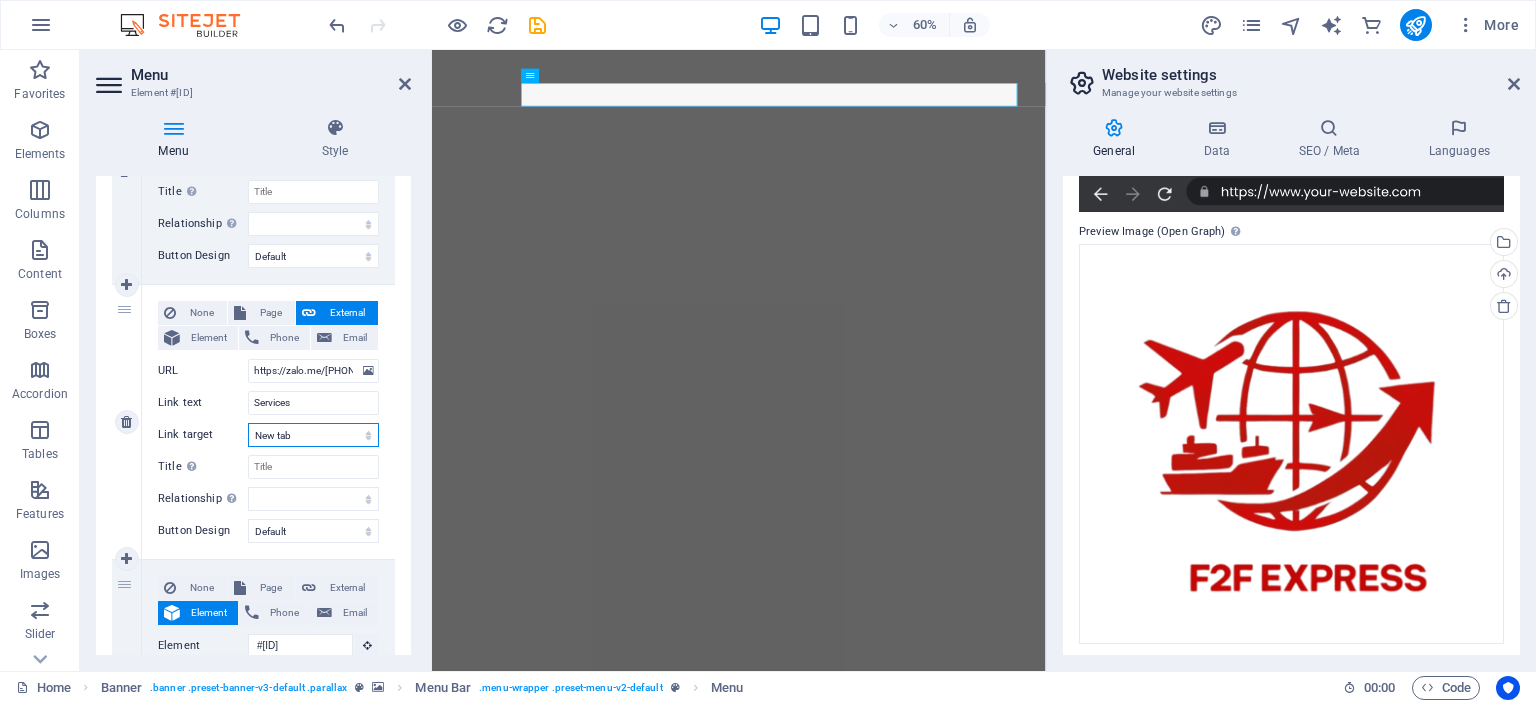 click on "New tab Same tab Overlay" at bounding box center [313, 435] 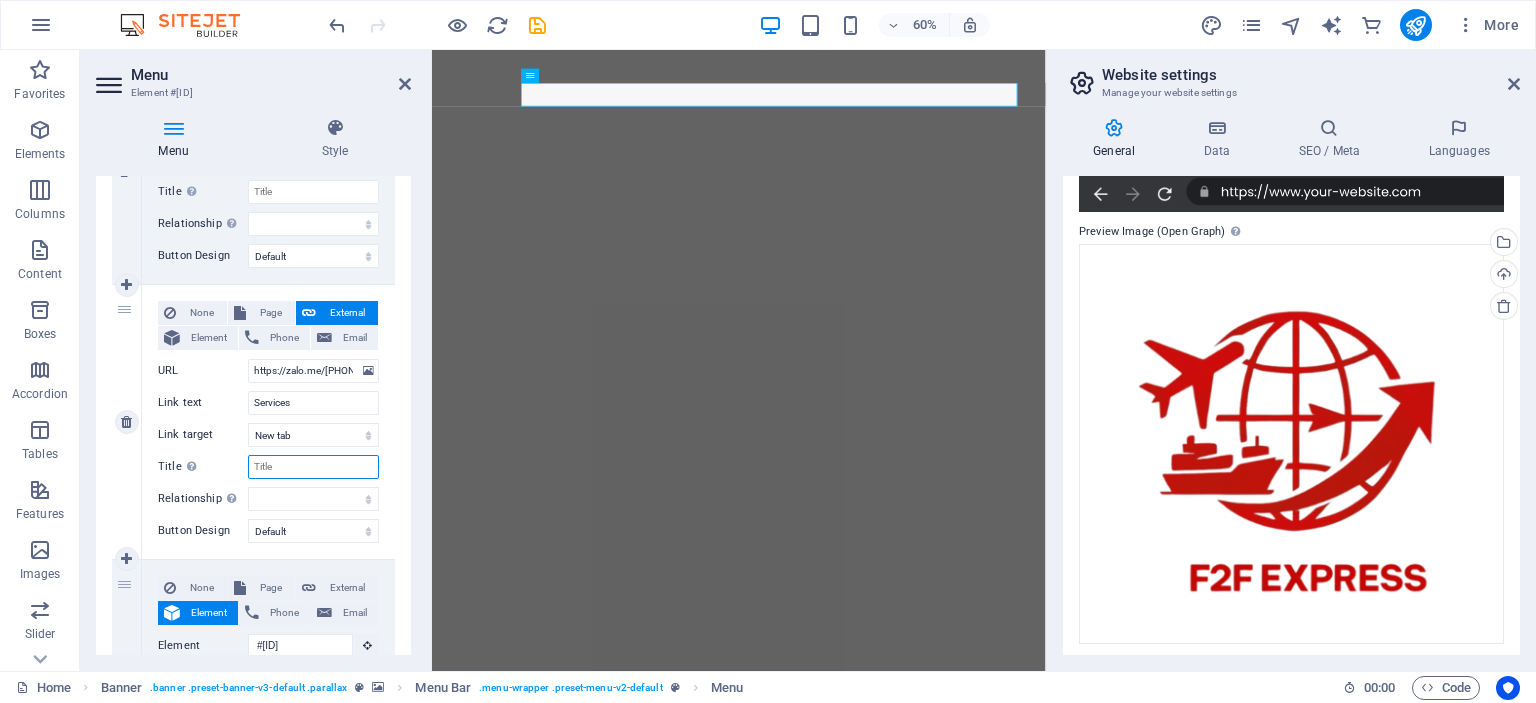 click on "Title Additional link description, should not be the same as the link text. The title is most often shown as a tooltip text when the mouse moves over the element. Leave empty if uncertain." at bounding box center [313, 467] 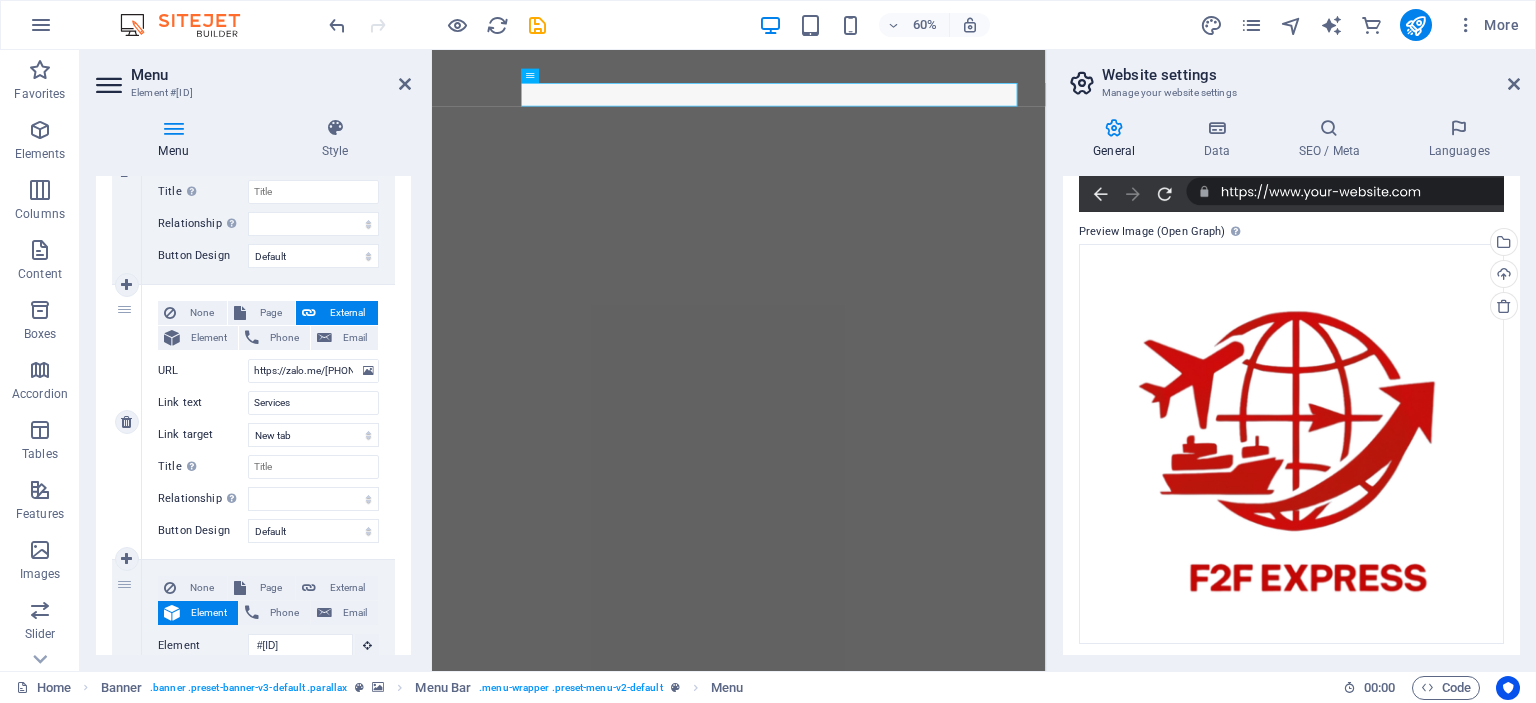 click on "3" at bounding box center (127, 422) 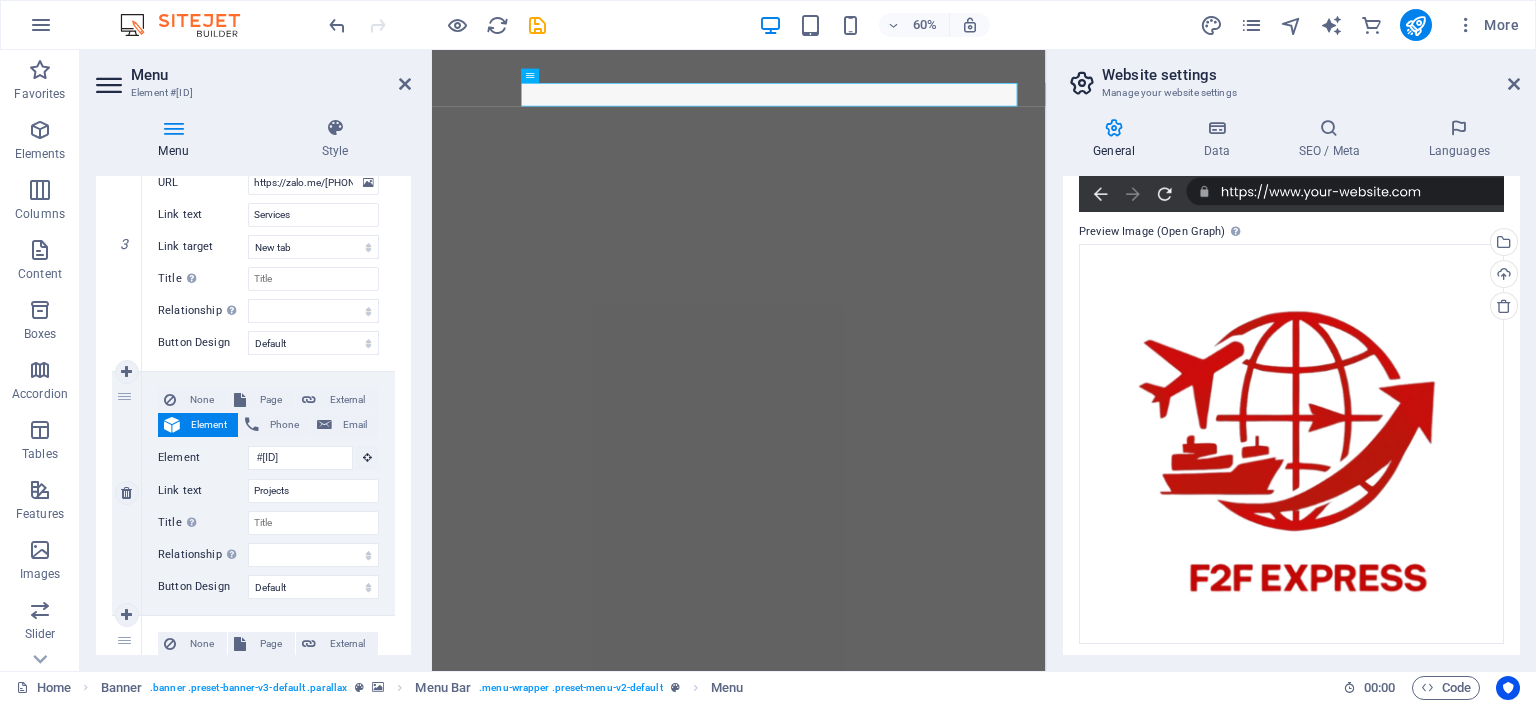 scroll, scrollTop: 900, scrollLeft: 0, axis: vertical 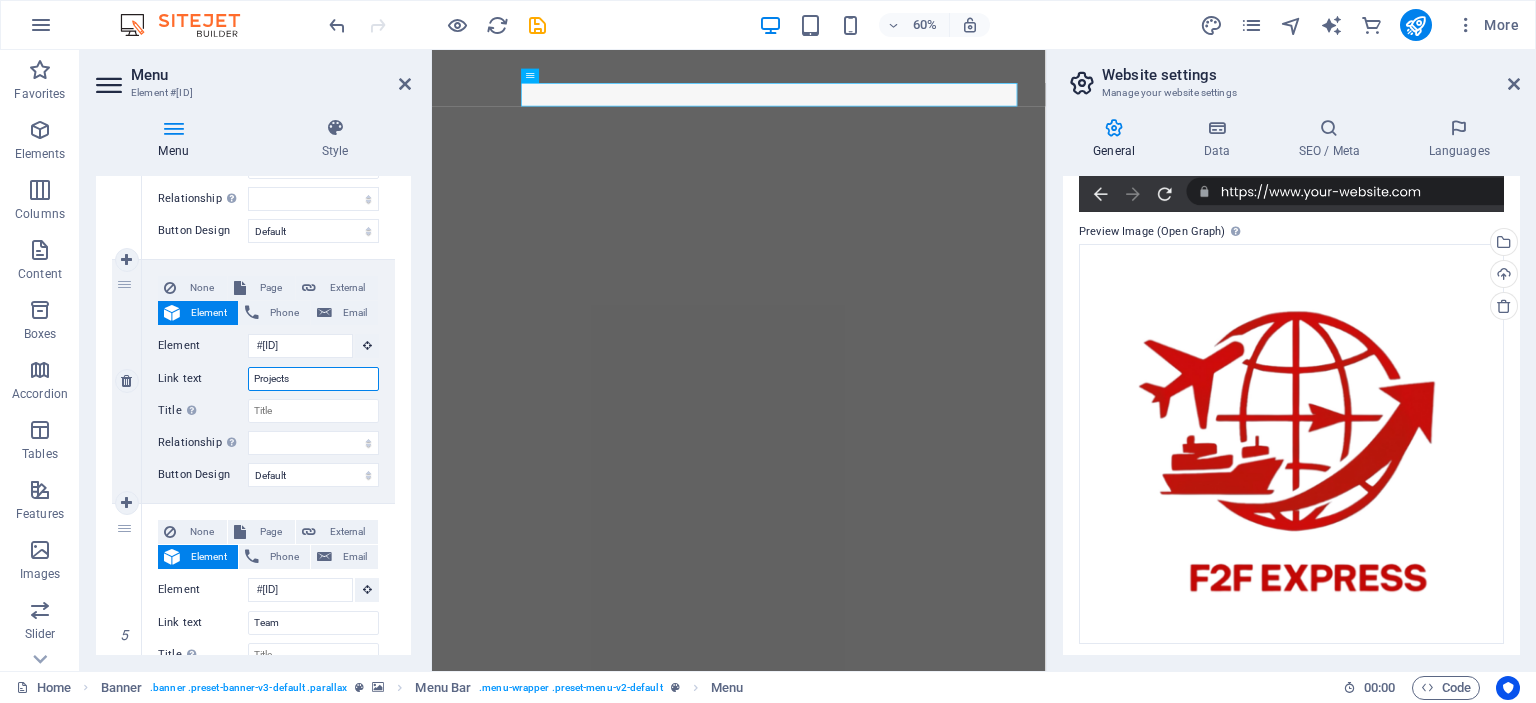 click on "Projects" at bounding box center (313, 379) 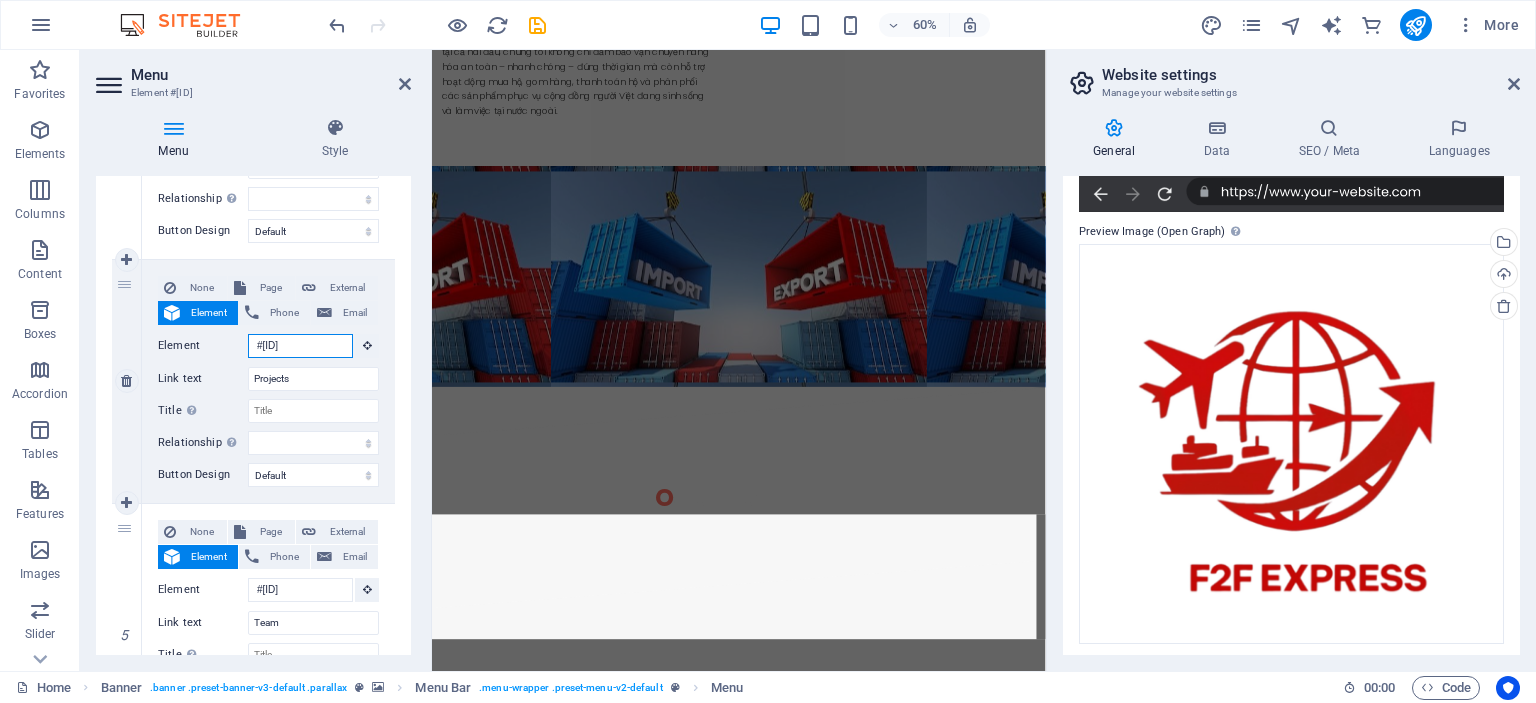 scroll, scrollTop: 2046, scrollLeft: 0, axis: vertical 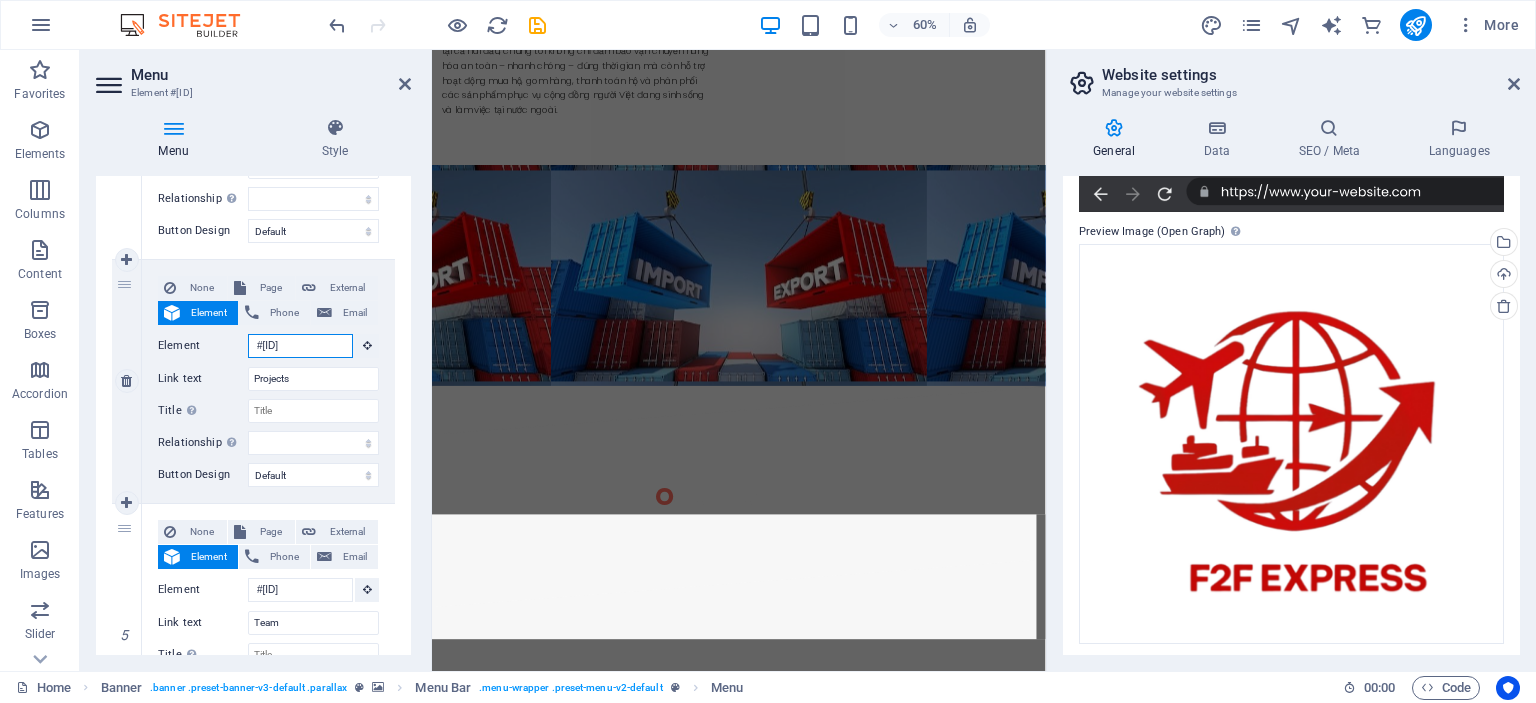 click on "#[ID]" at bounding box center (300, 346) 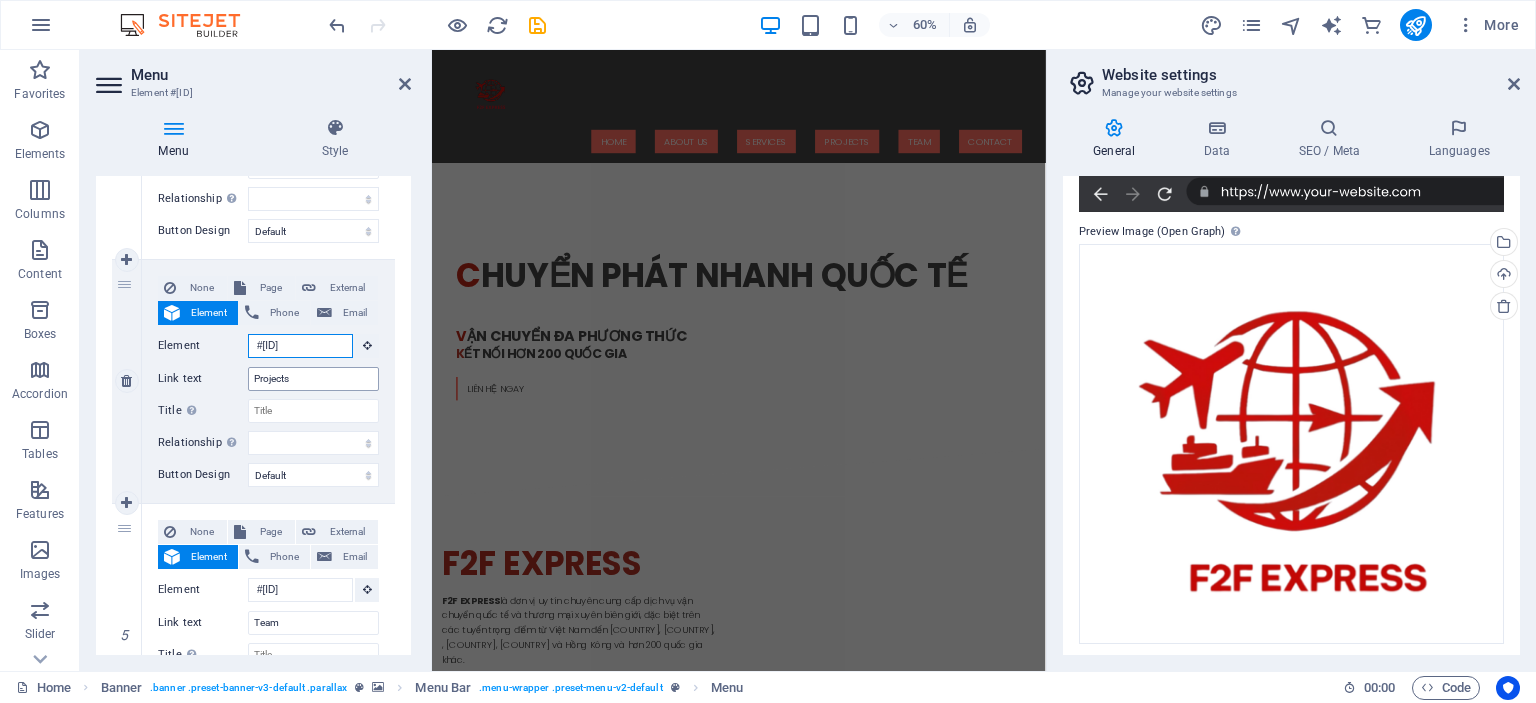 scroll, scrollTop: 0, scrollLeft: 0, axis: both 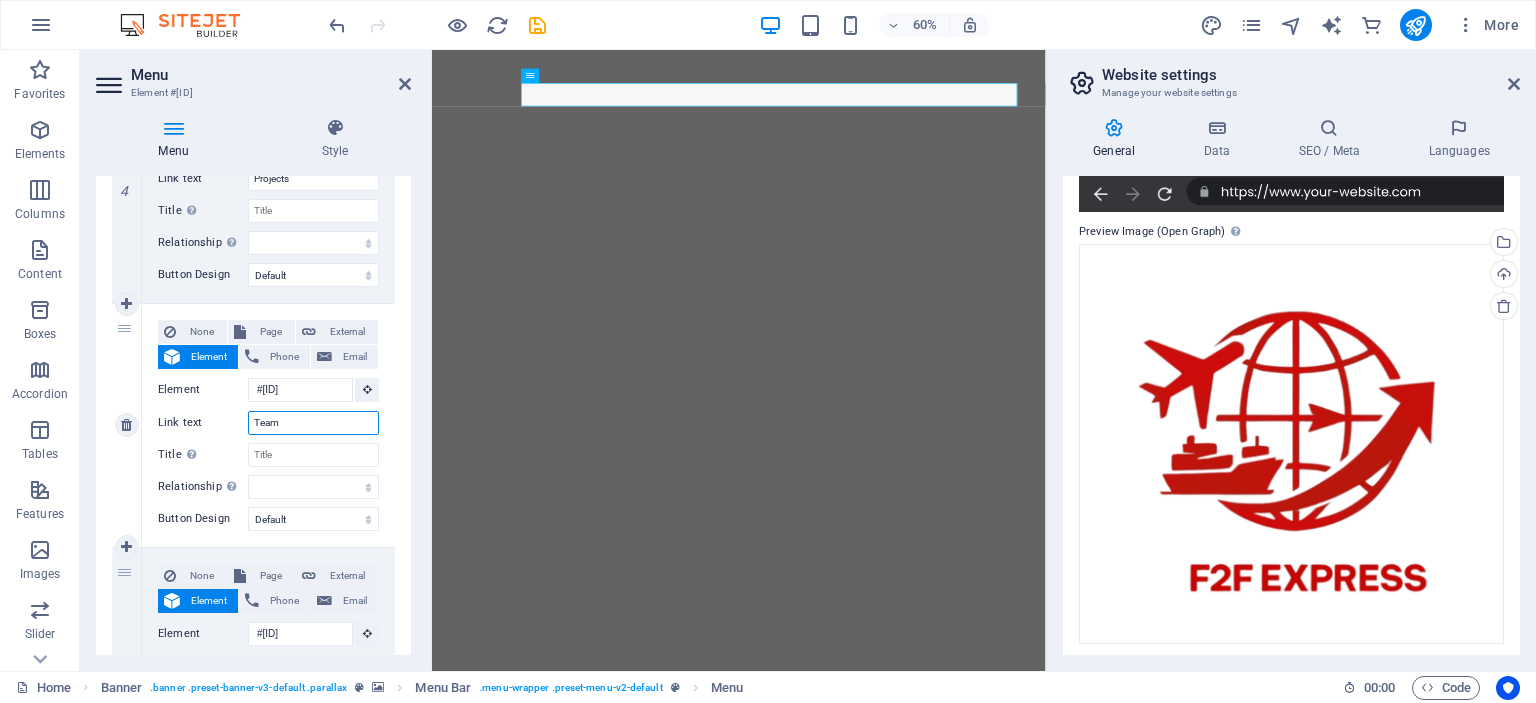 click on "Team" at bounding box center (313, 423) 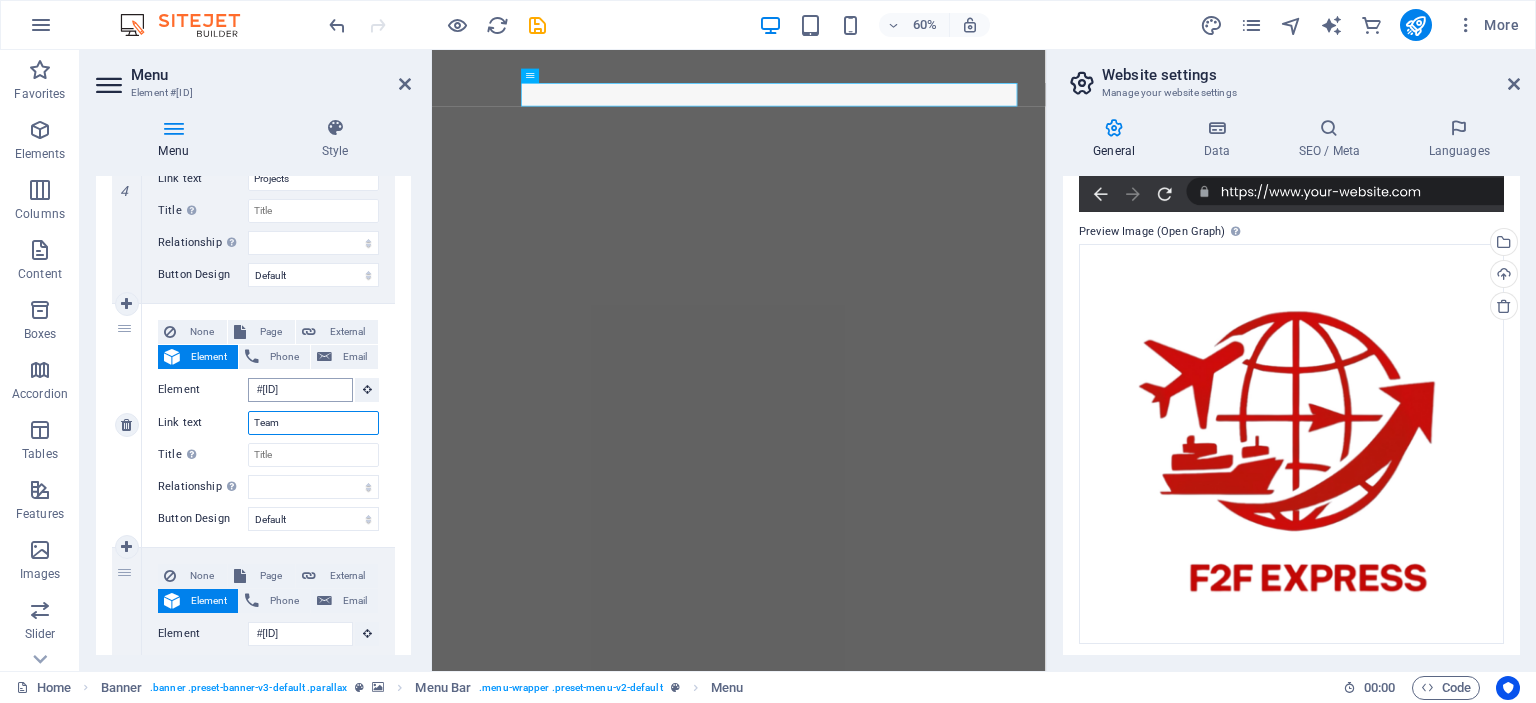 scroll, scrollTop: 4534, scrollLeft: 0, axis: vertical 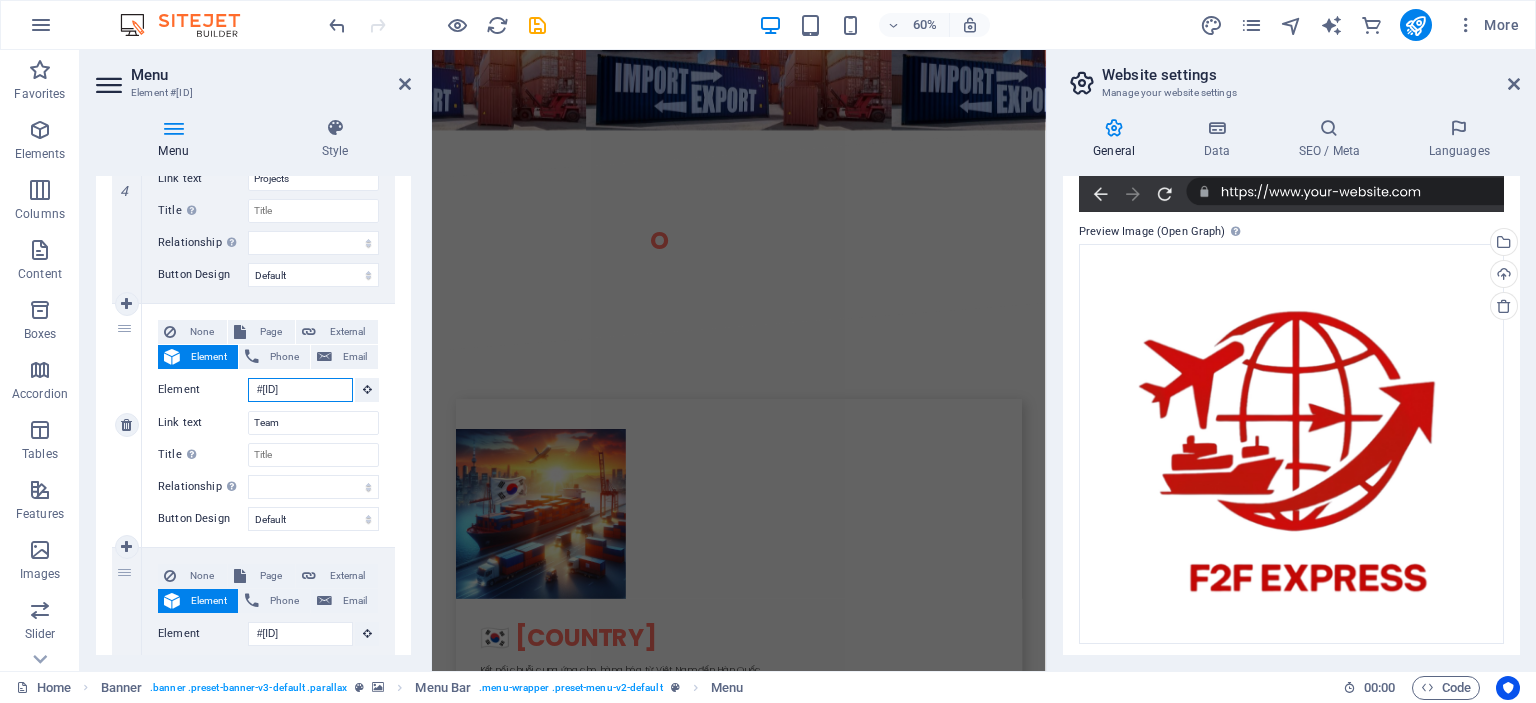 click on "#[ID]" at bounding box center (300, 390) 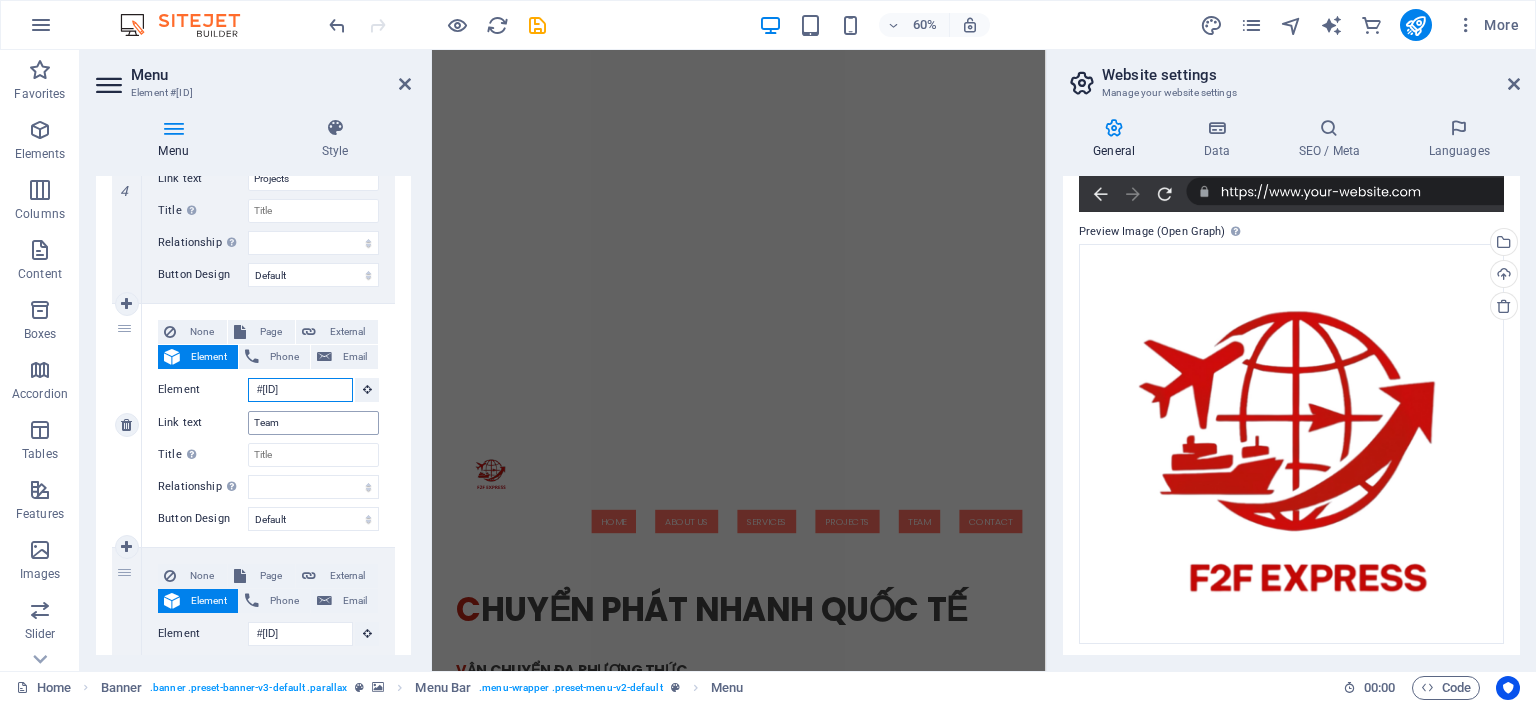 scroll, scrollTop: 0, scrollLeft: 0, axis: both 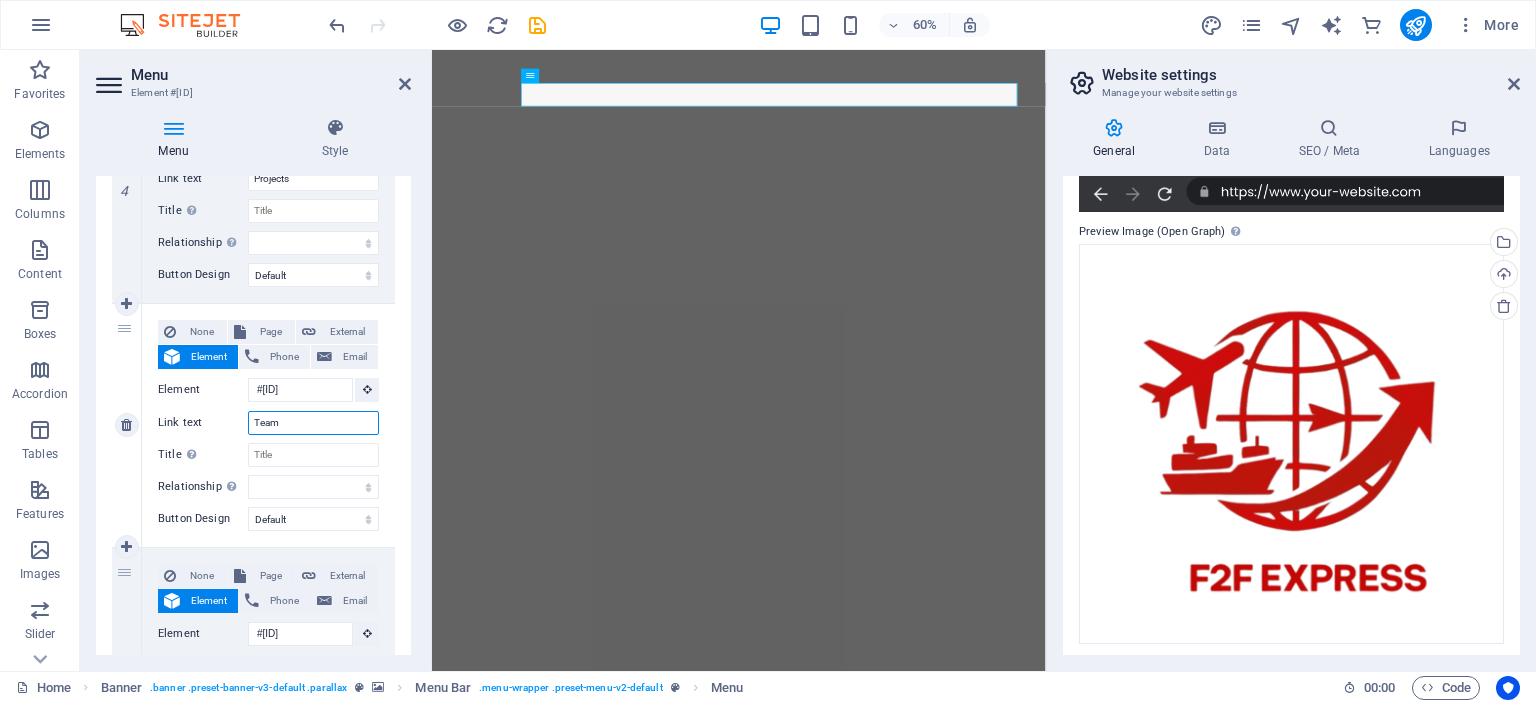 click on "Team" at bounding box center [313, 423] 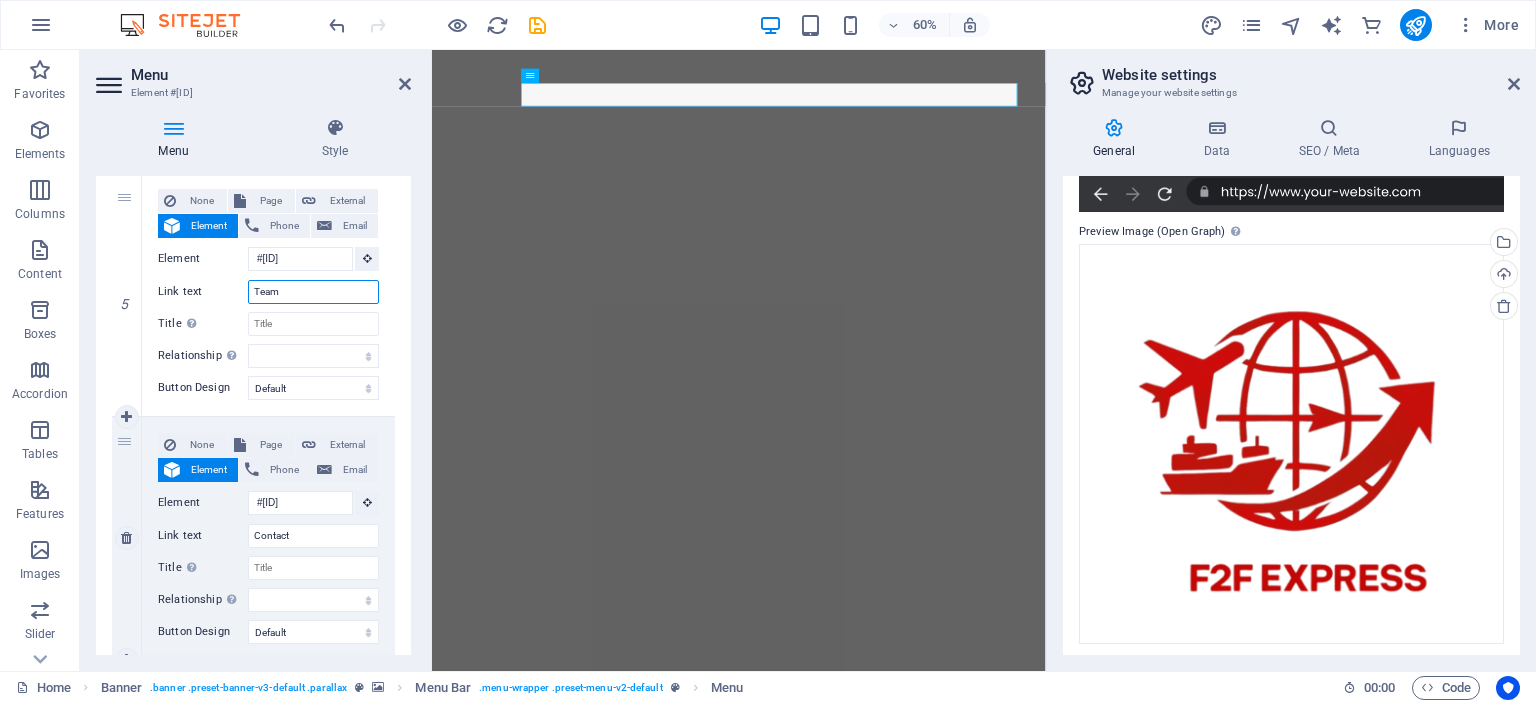 scroll, scrollTop: 1290, scrollLeft: 0, axis: vertical 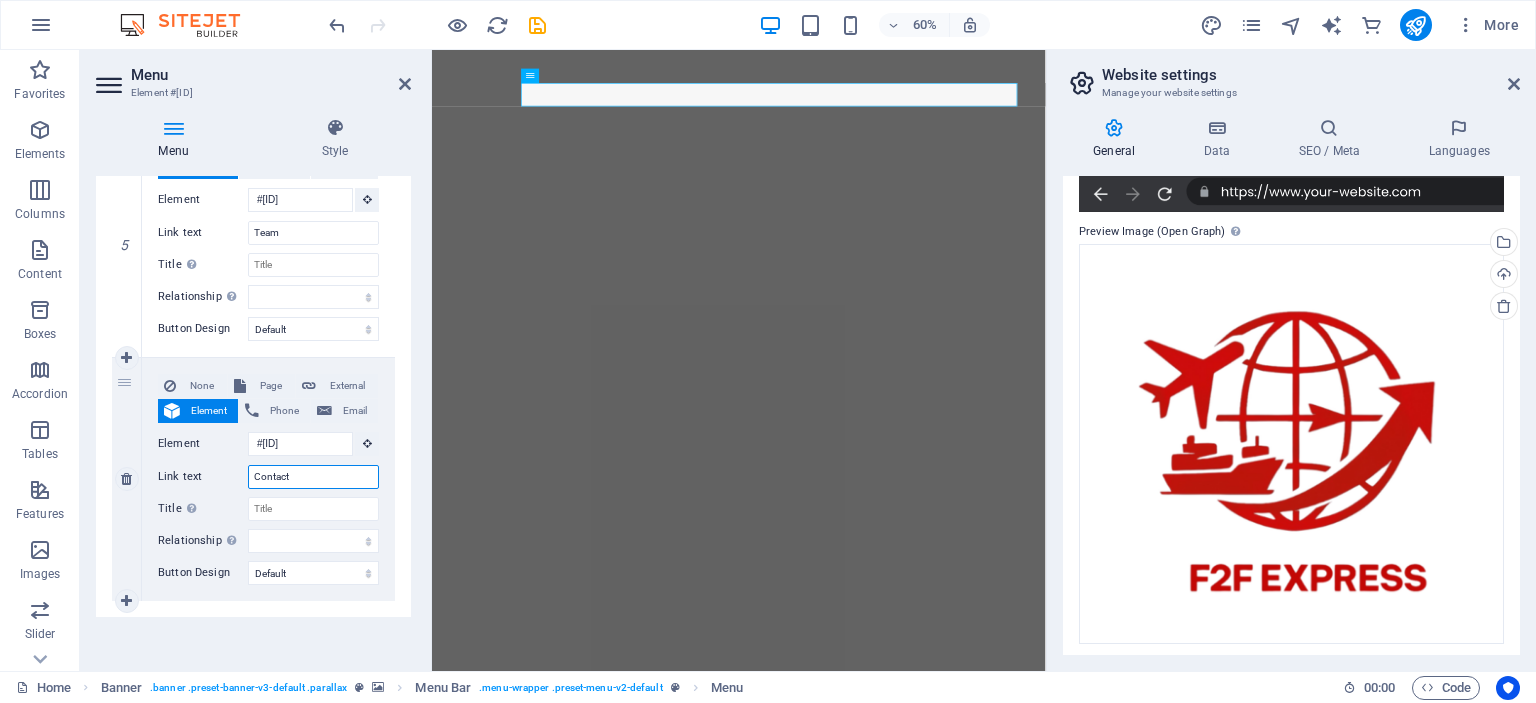 click on "Contact" at bounding box center (313, 477) 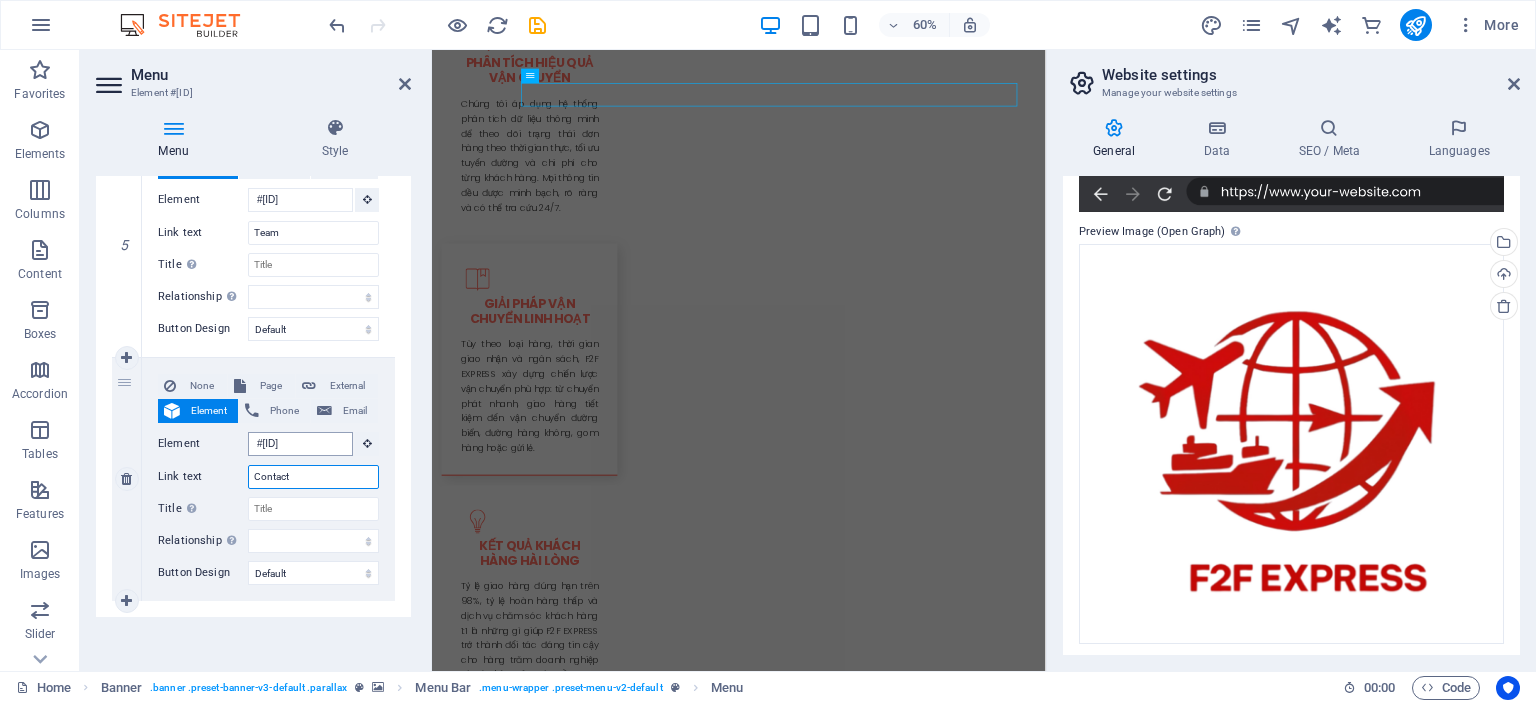 scroll, scrollTop: 5571, scrollLeft: 0, axis: vertical 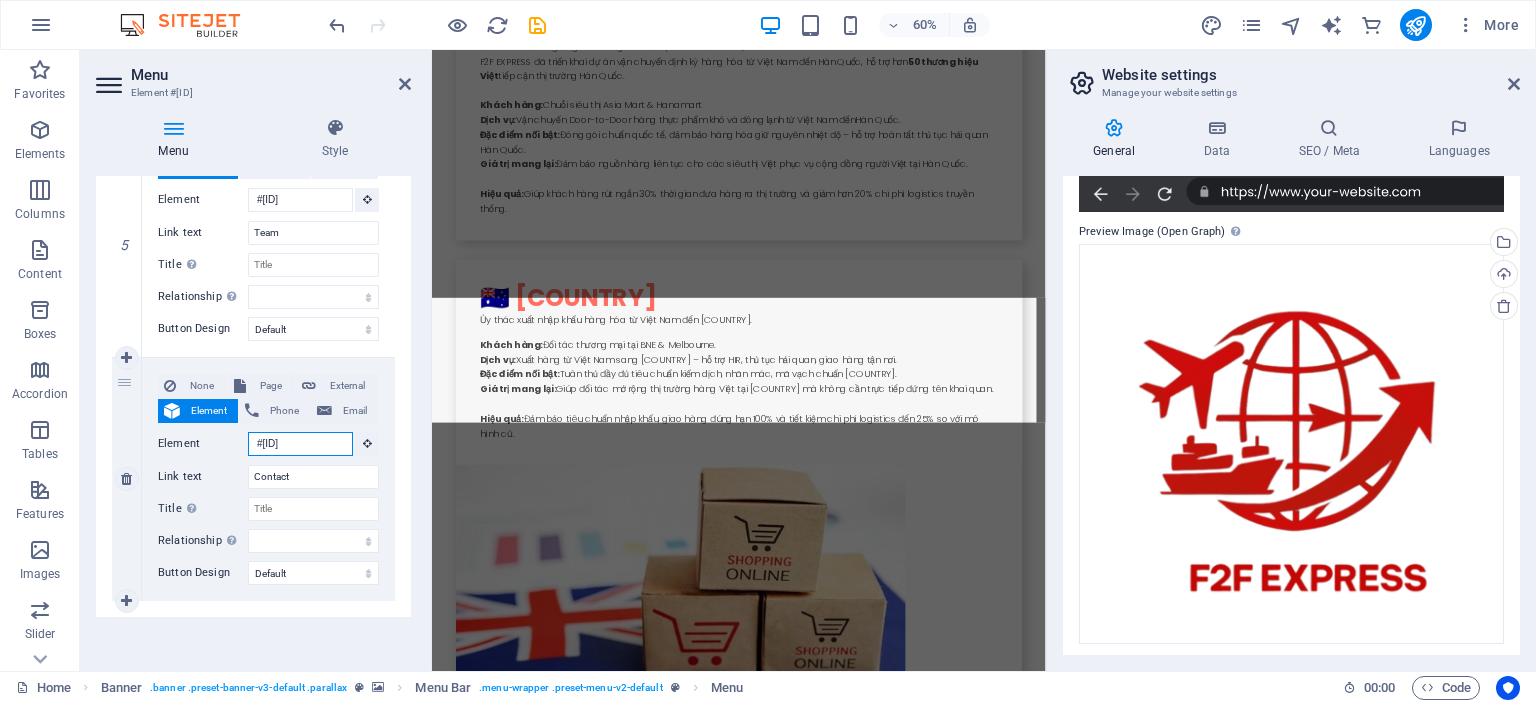 click on "#[ID]" at bounding box center (300, 444) 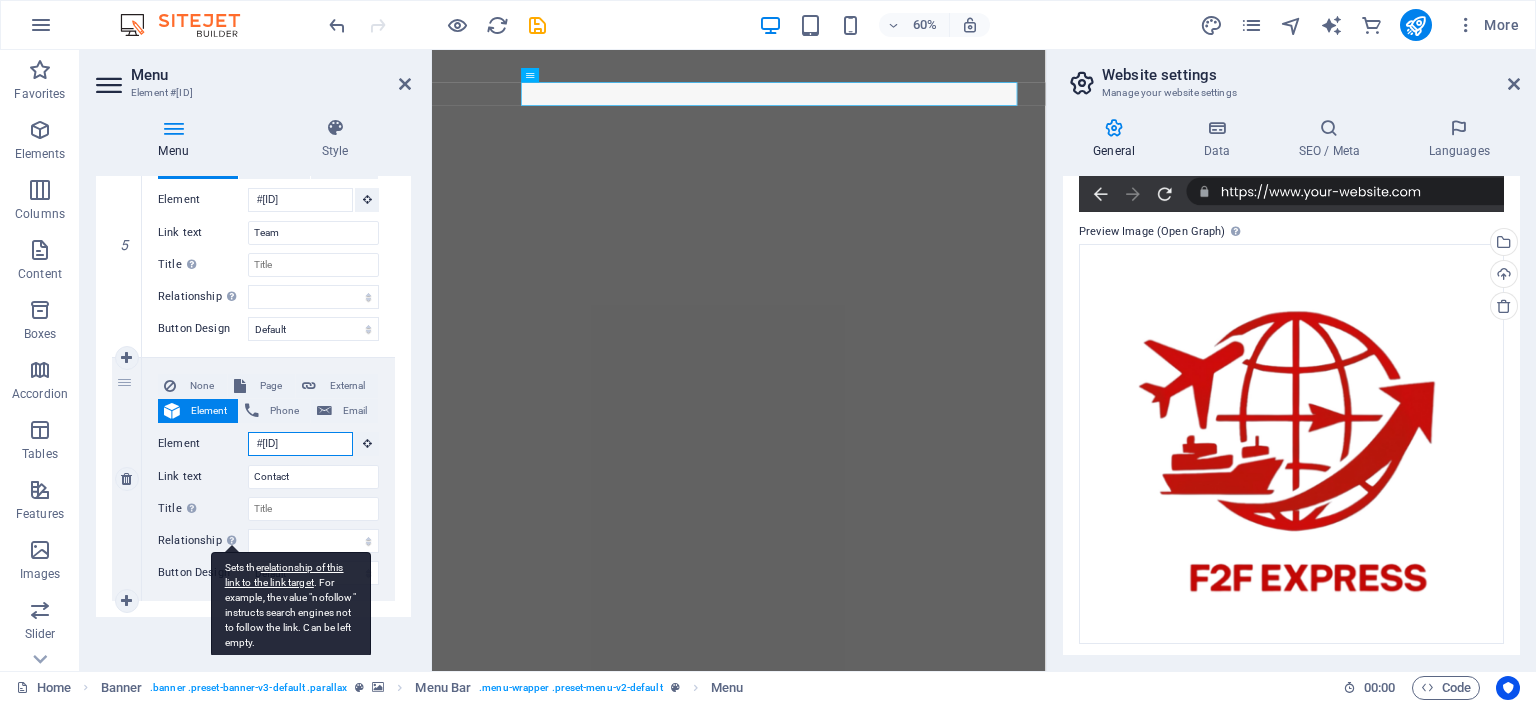 scroll, scrollTop: 0, scrollLeft: 0, axis: both 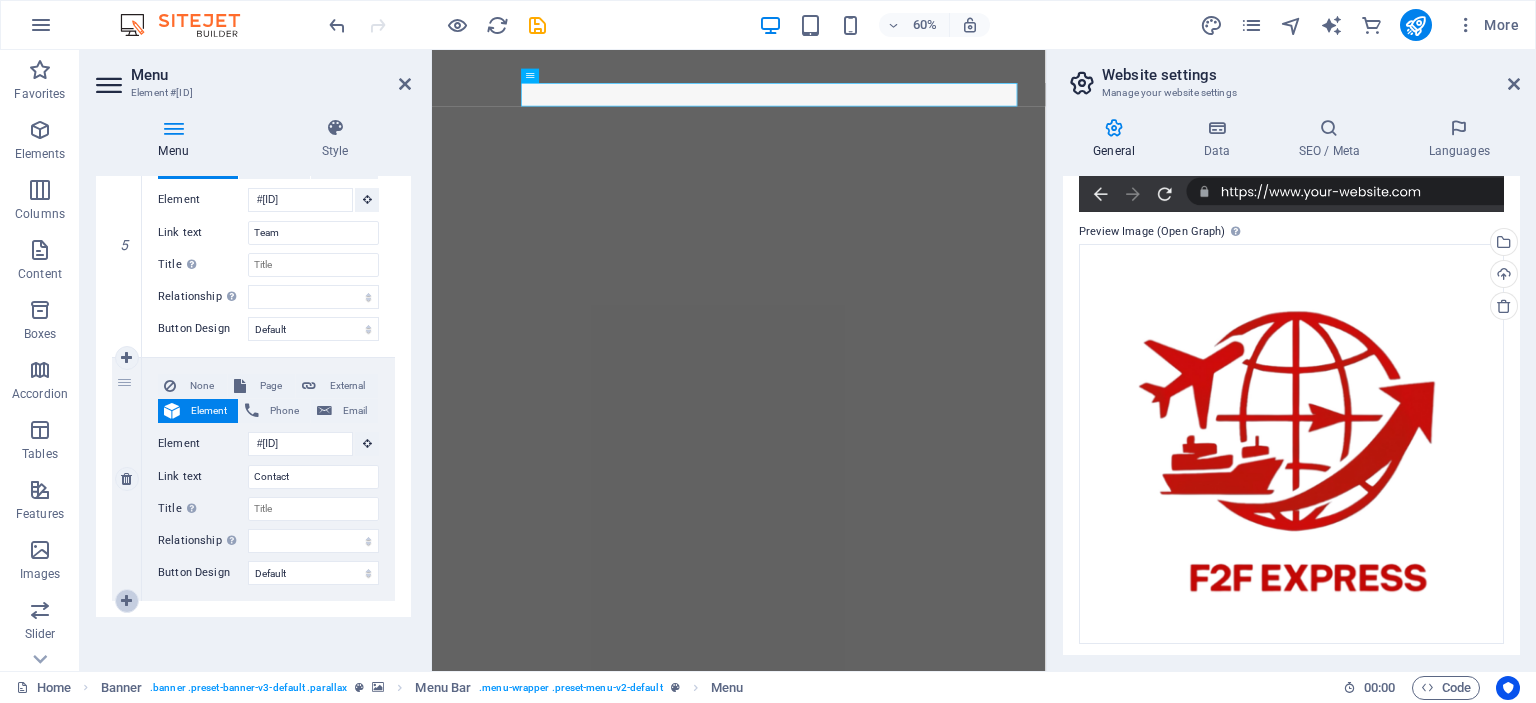 click at bounding box center [126, 601] 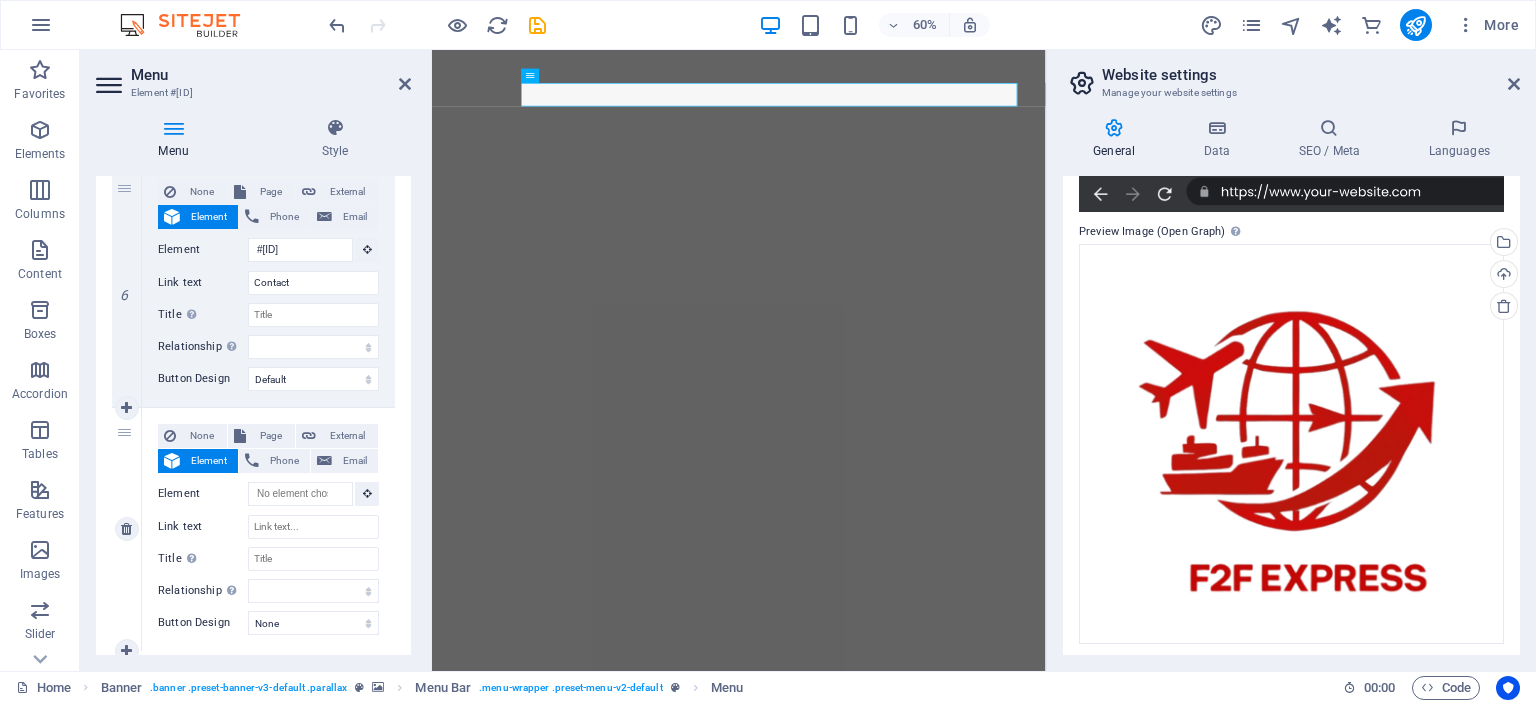 scroll, scrollTop: 1490, scrollLeft: 0, axis: vertical 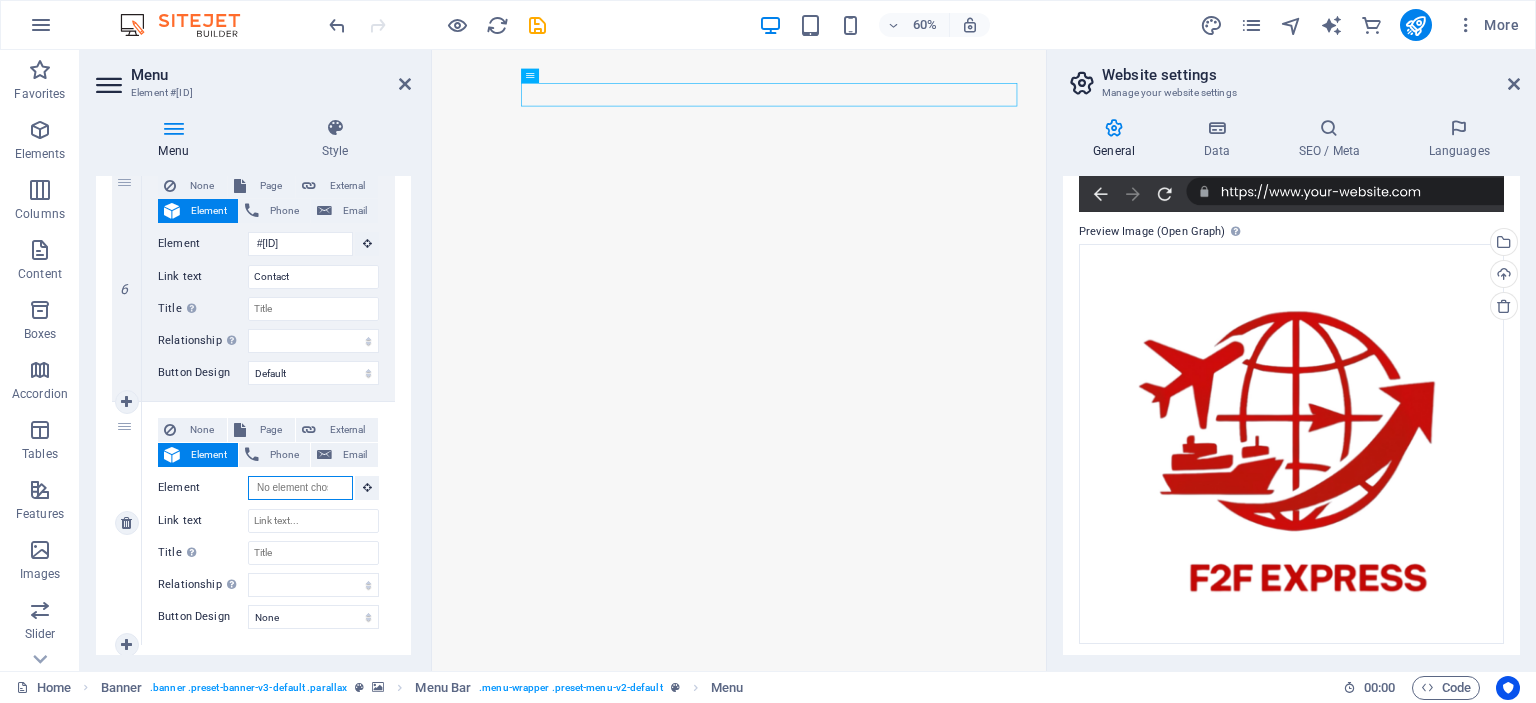 click on "Element" at bounding box center [300, 488] 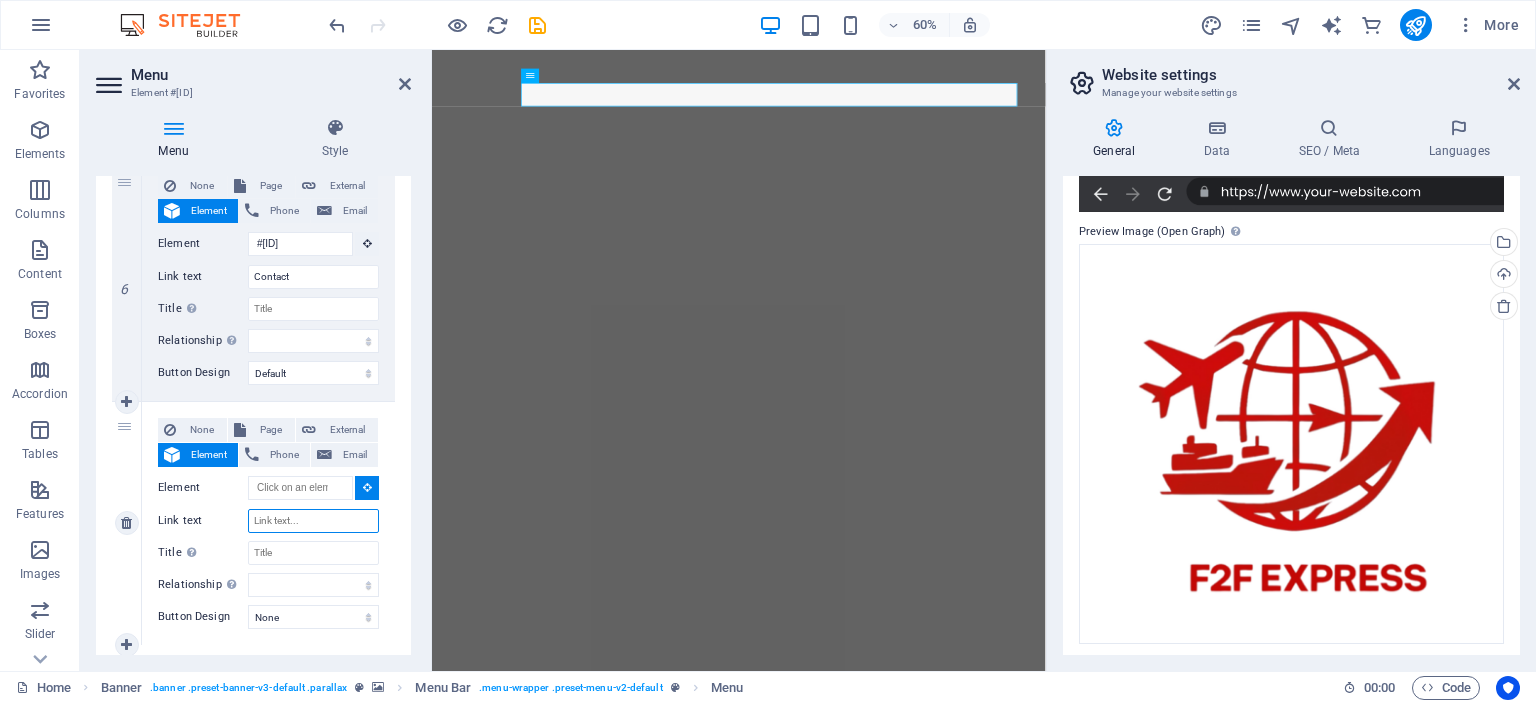 click on "Link text" at bounding box center [313, 521] 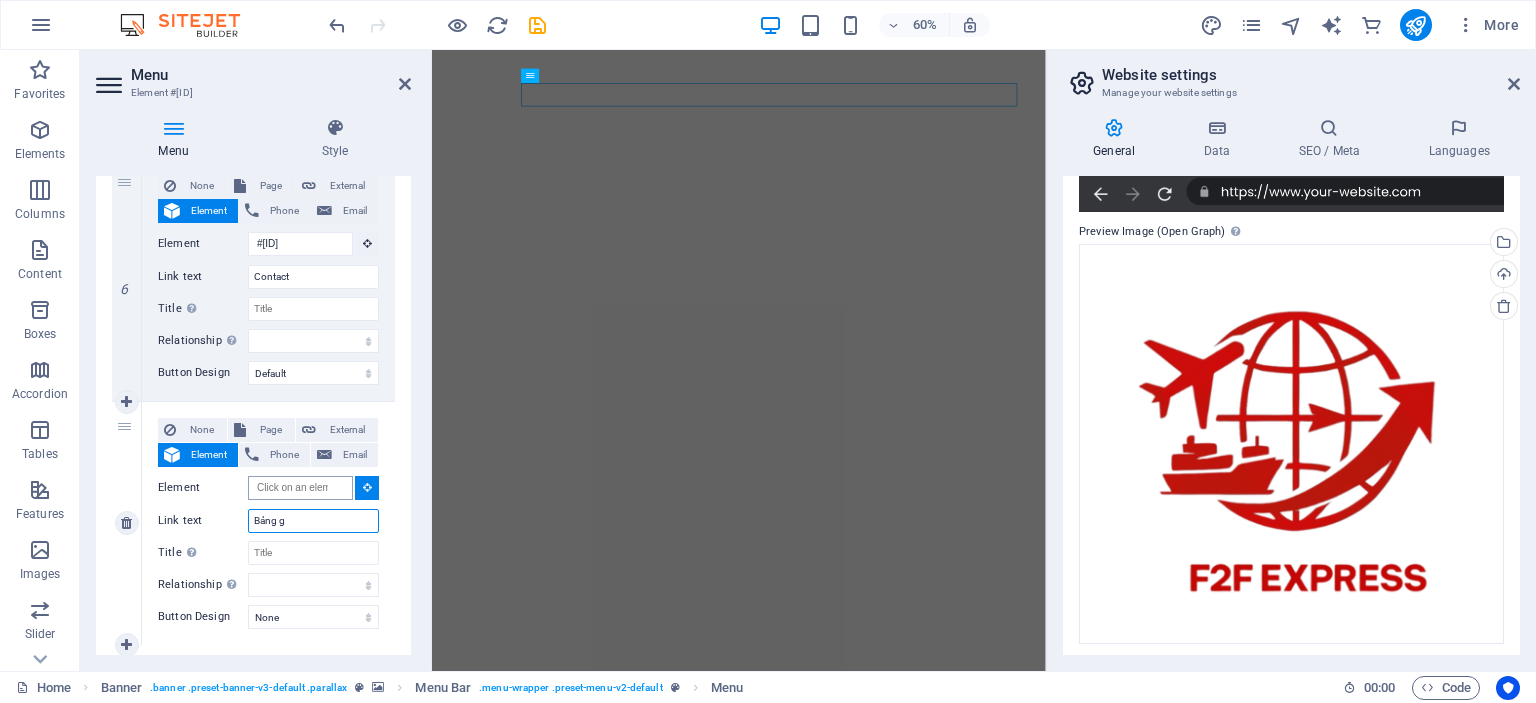 type on "Bảng" 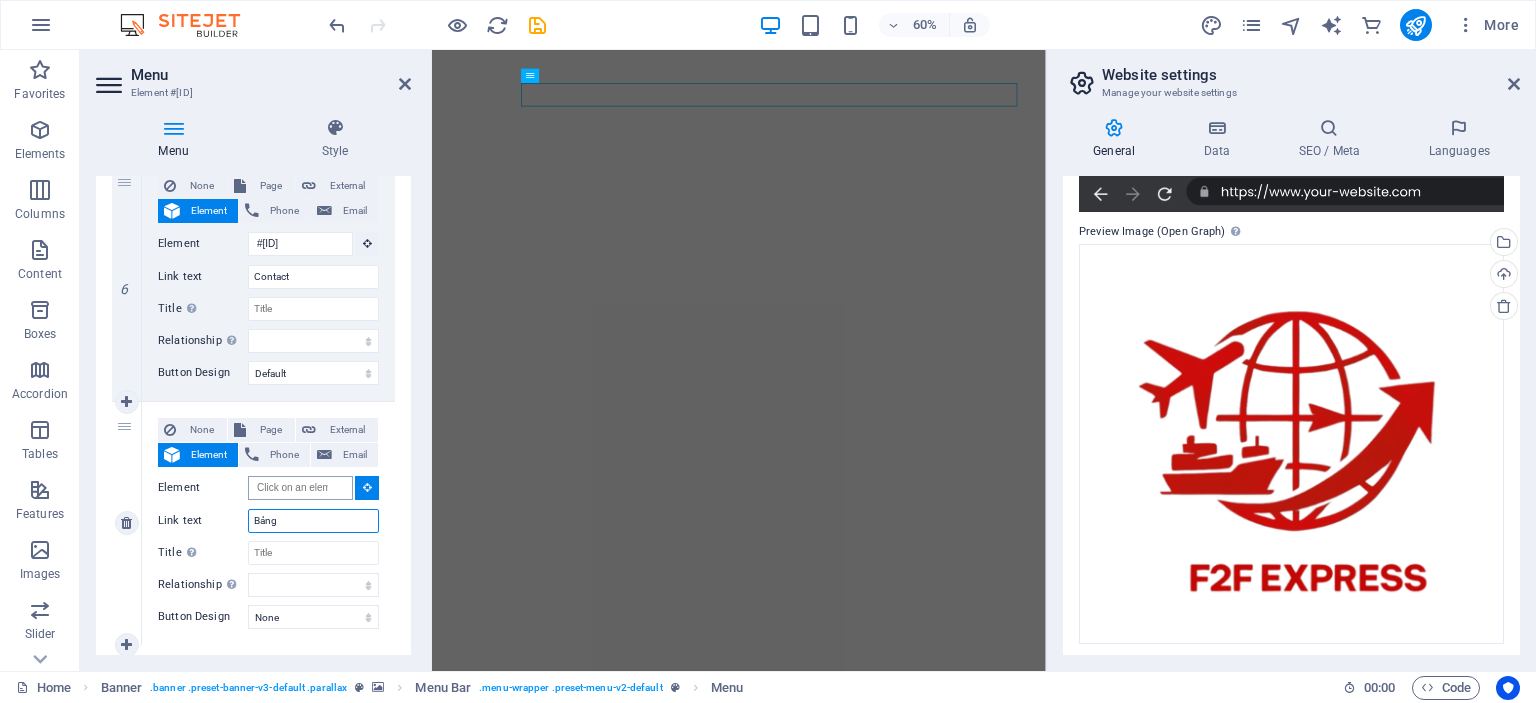 select 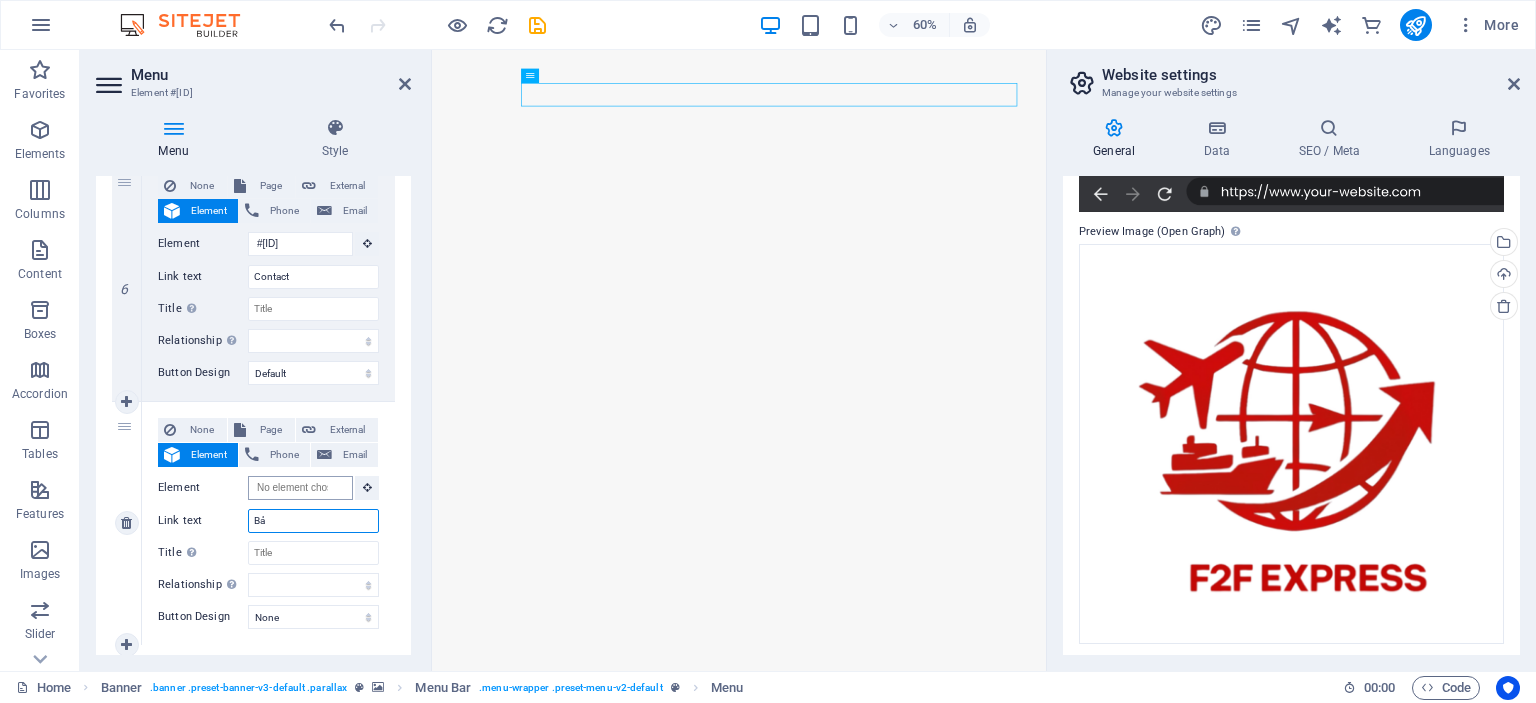 type on "B" 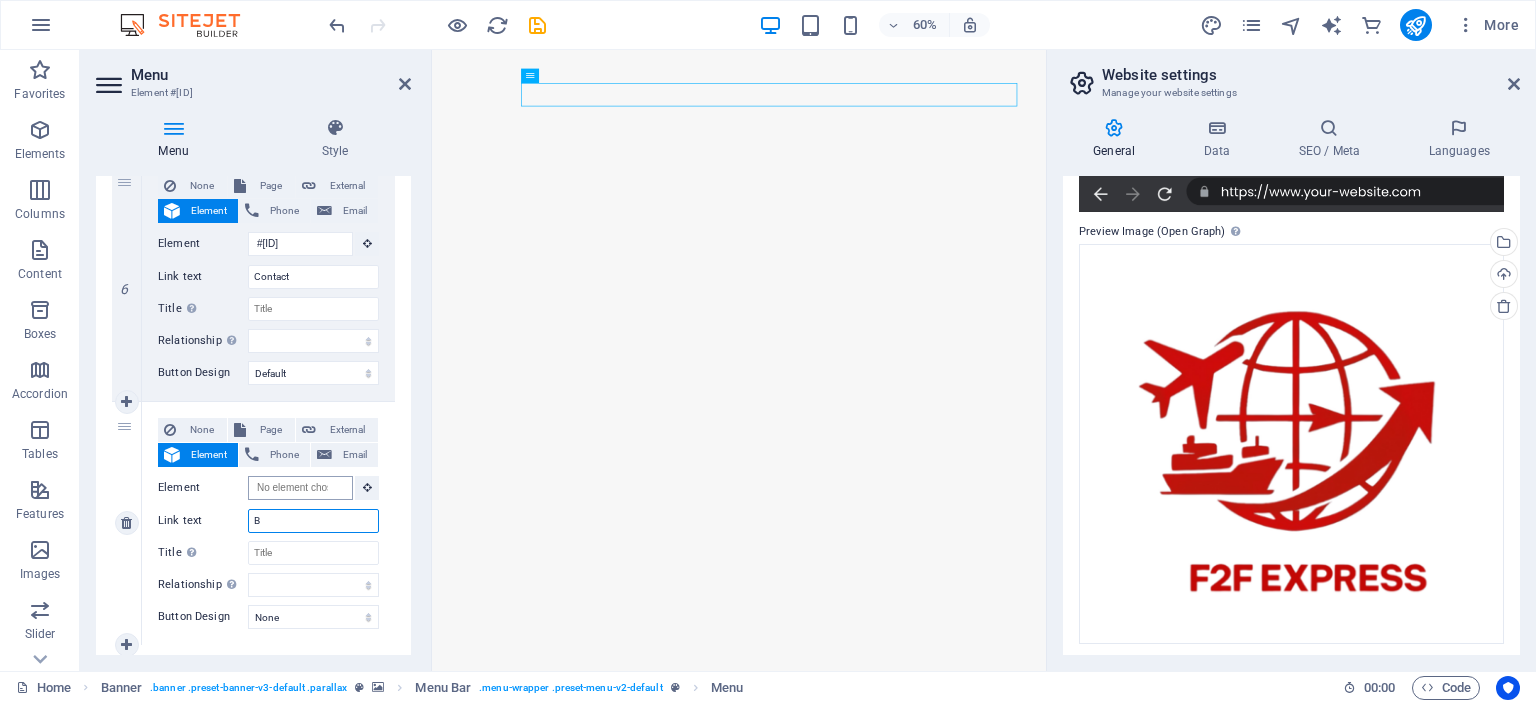 type 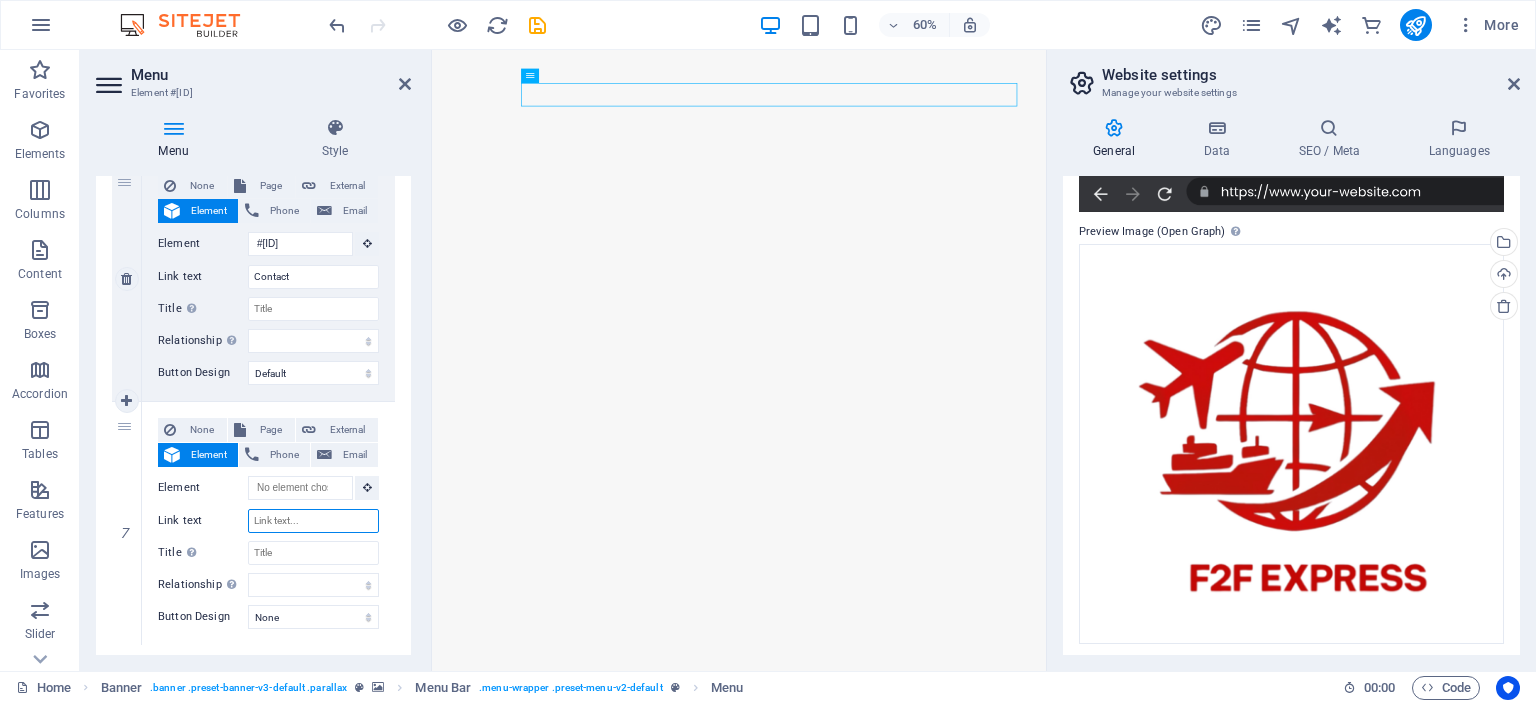 select 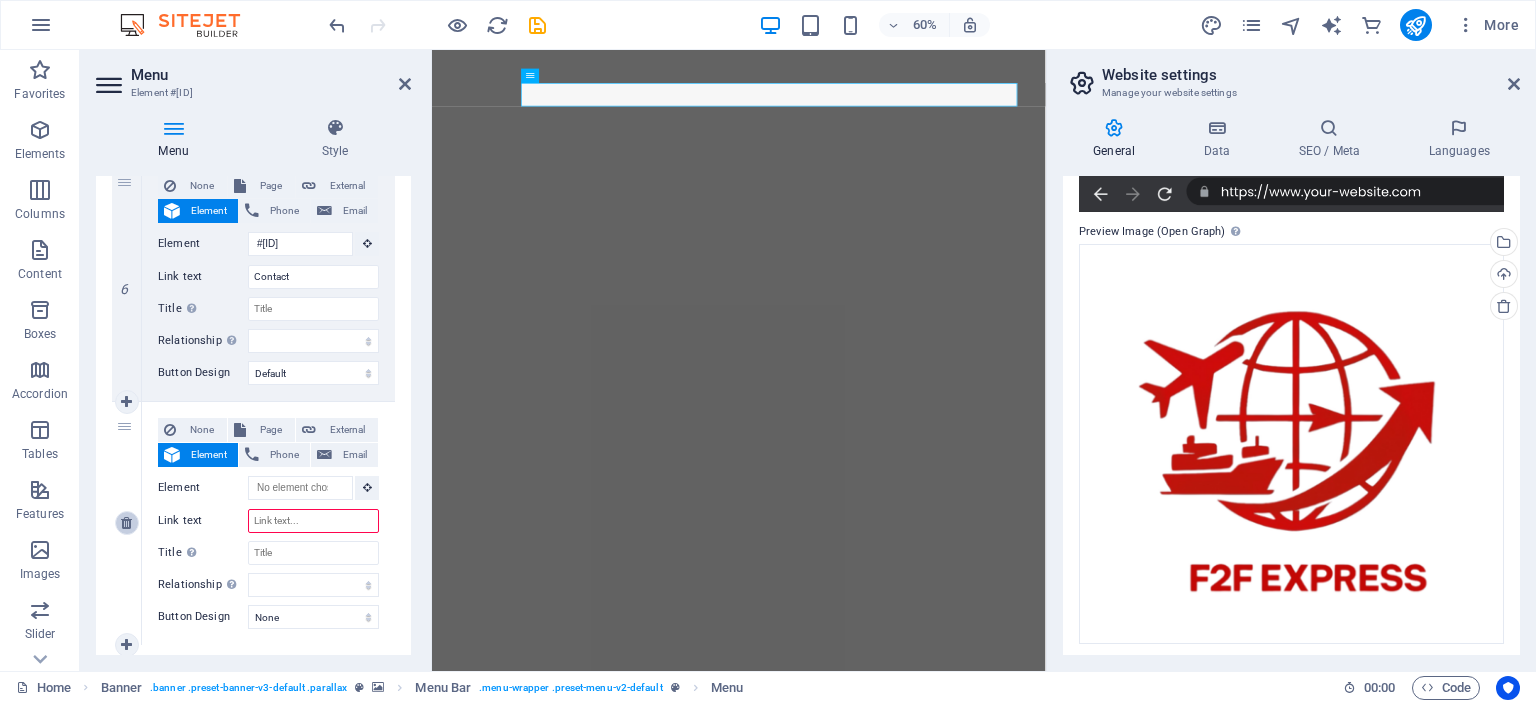 click at bounding box center (127, 523) 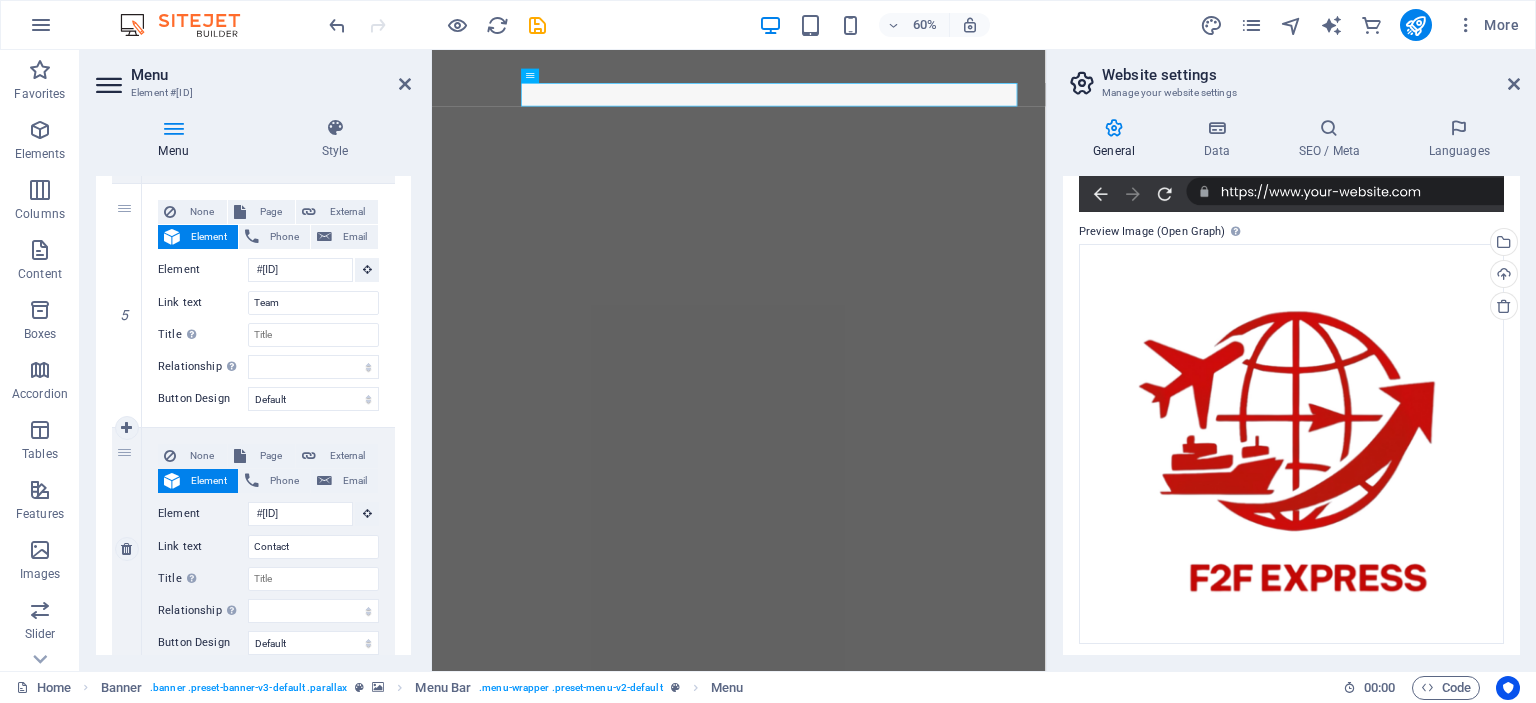 scroll, scrollTop: 1190, scrollLeft: 0, axis: vertical 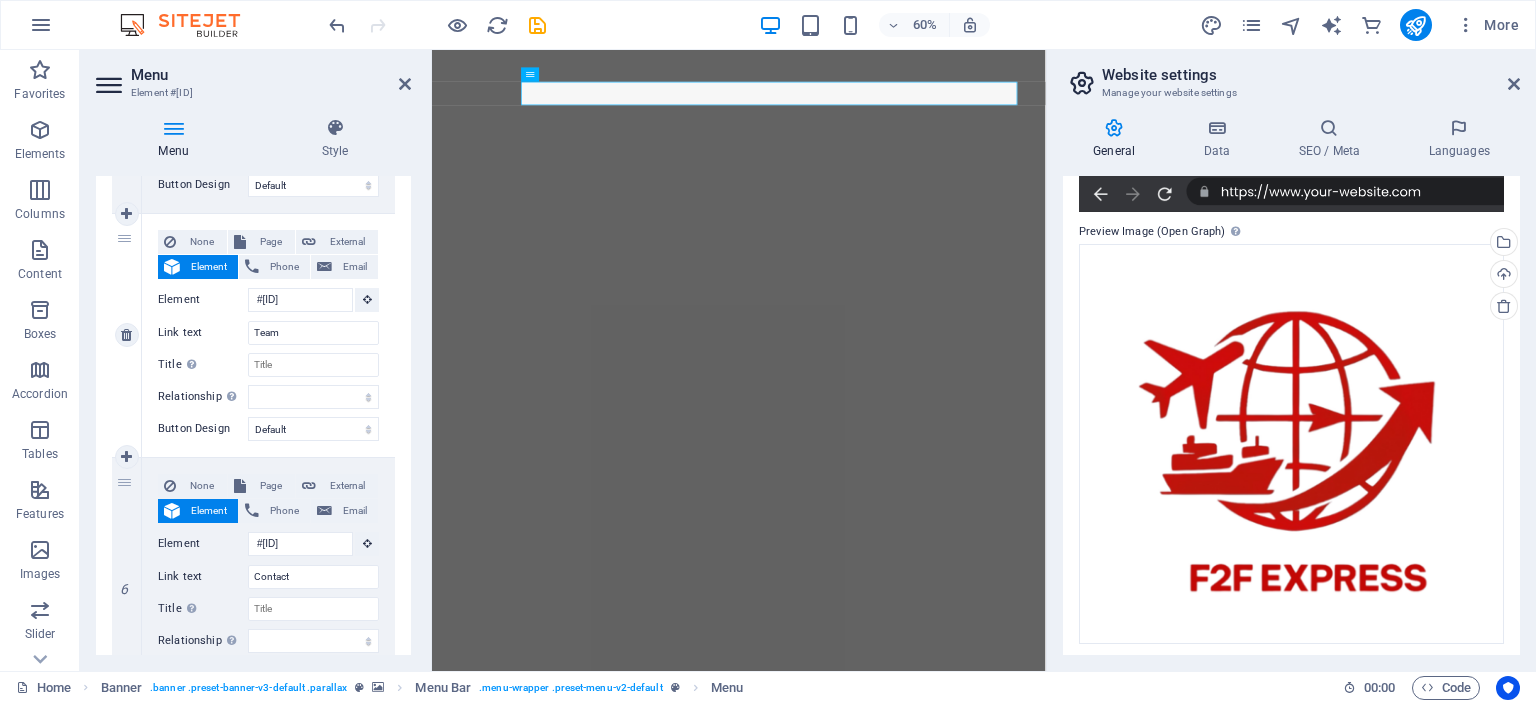 click on "Element #[ID]" at bounding box center [268, 300] 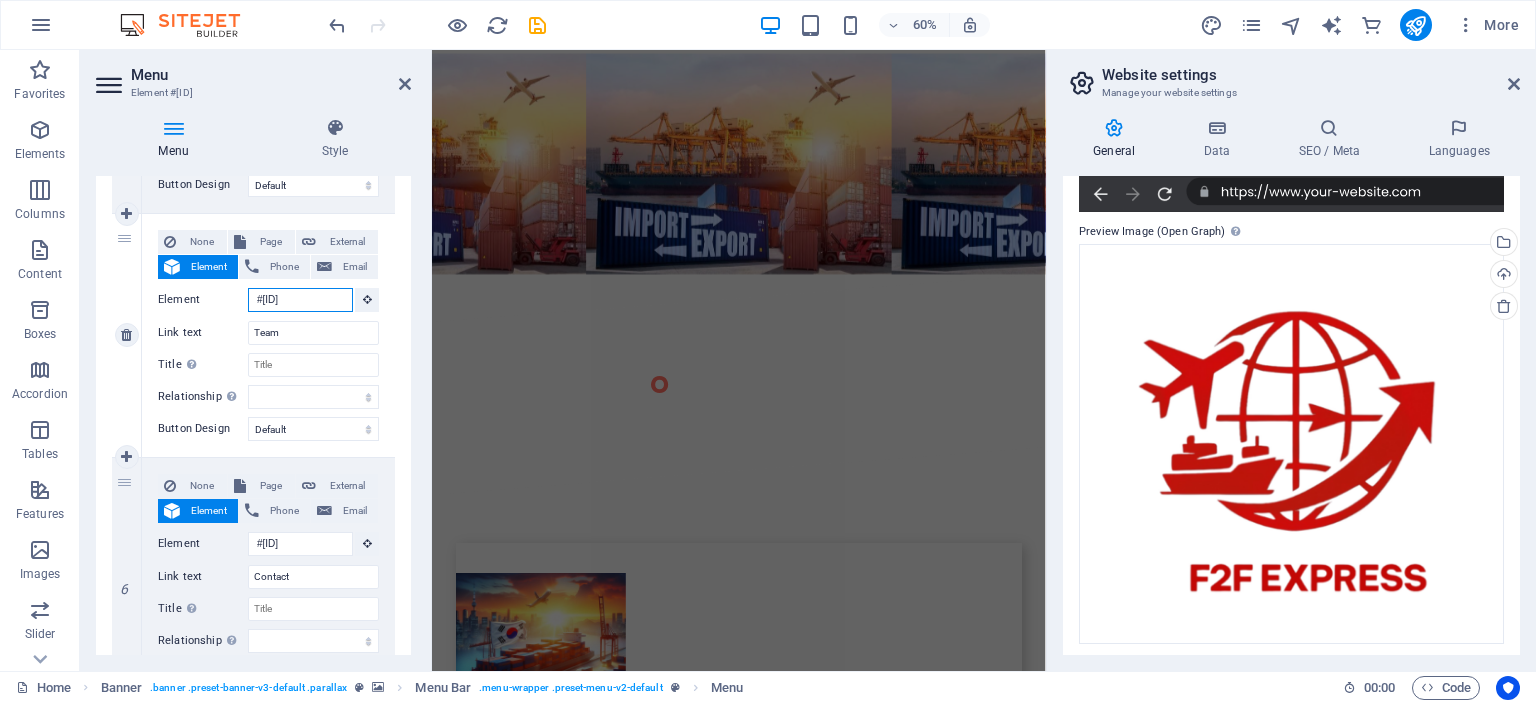 scroll, scrollTop: 4534, scrollLeft: 0, axis: vertical 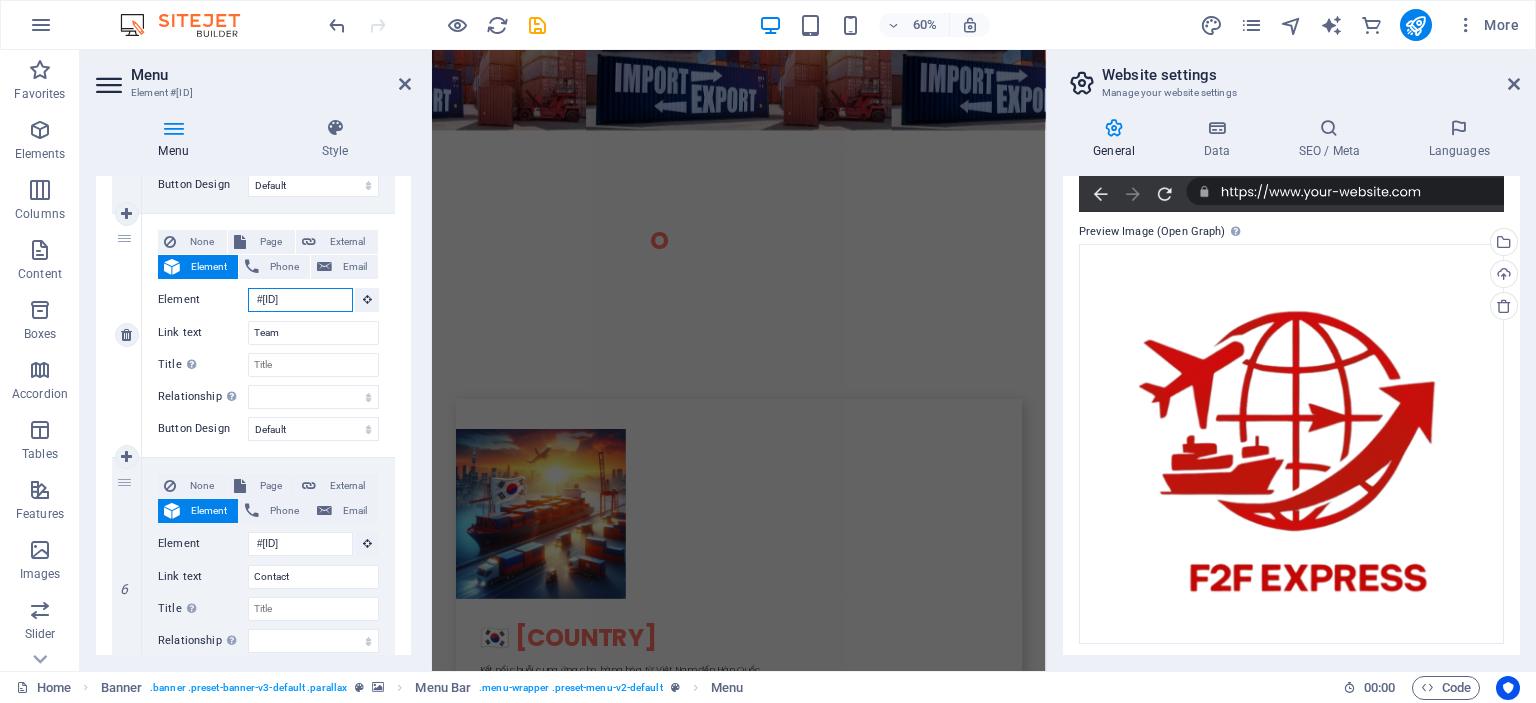 click on "#[ID]" at bounding box center (300, 300) 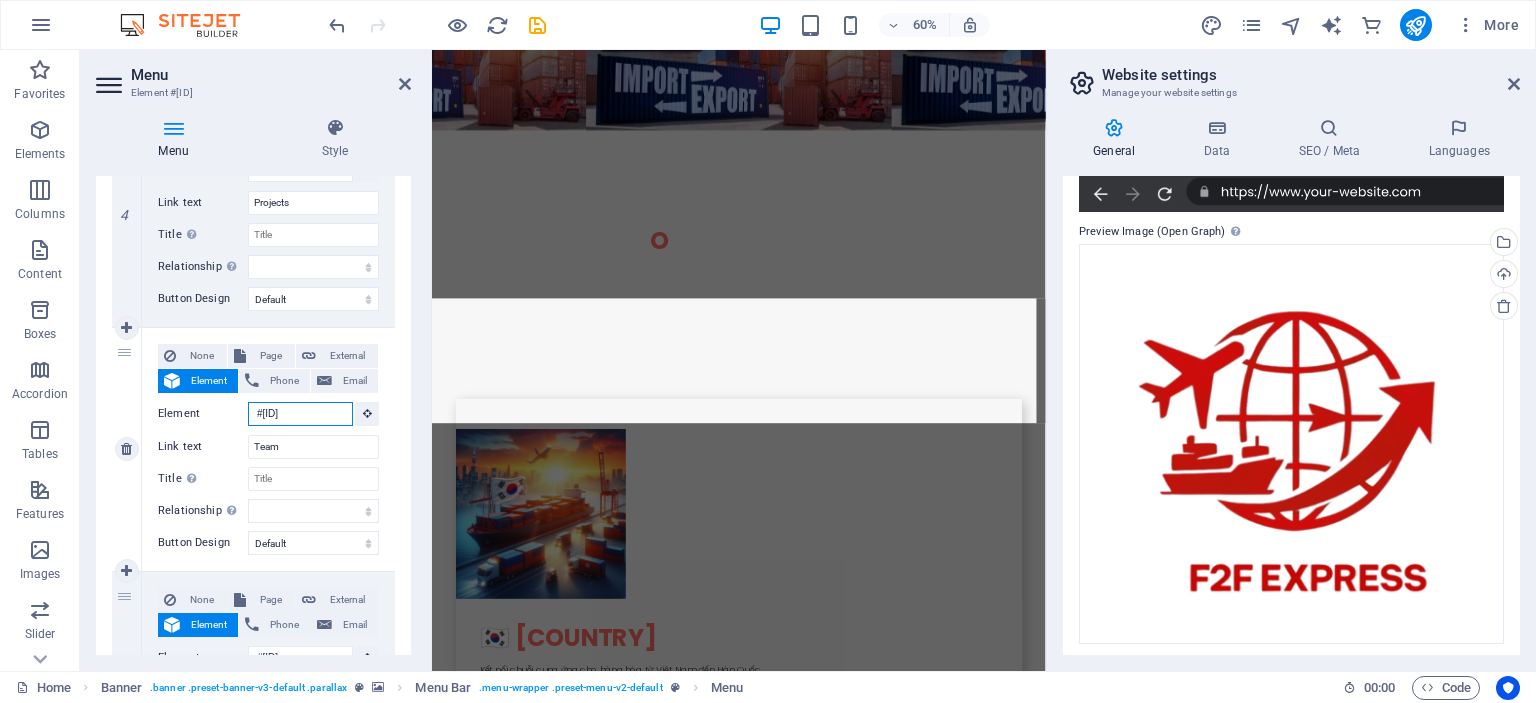 scroll, scrollTop: 990, scrollLeft: 0, axis: vertical 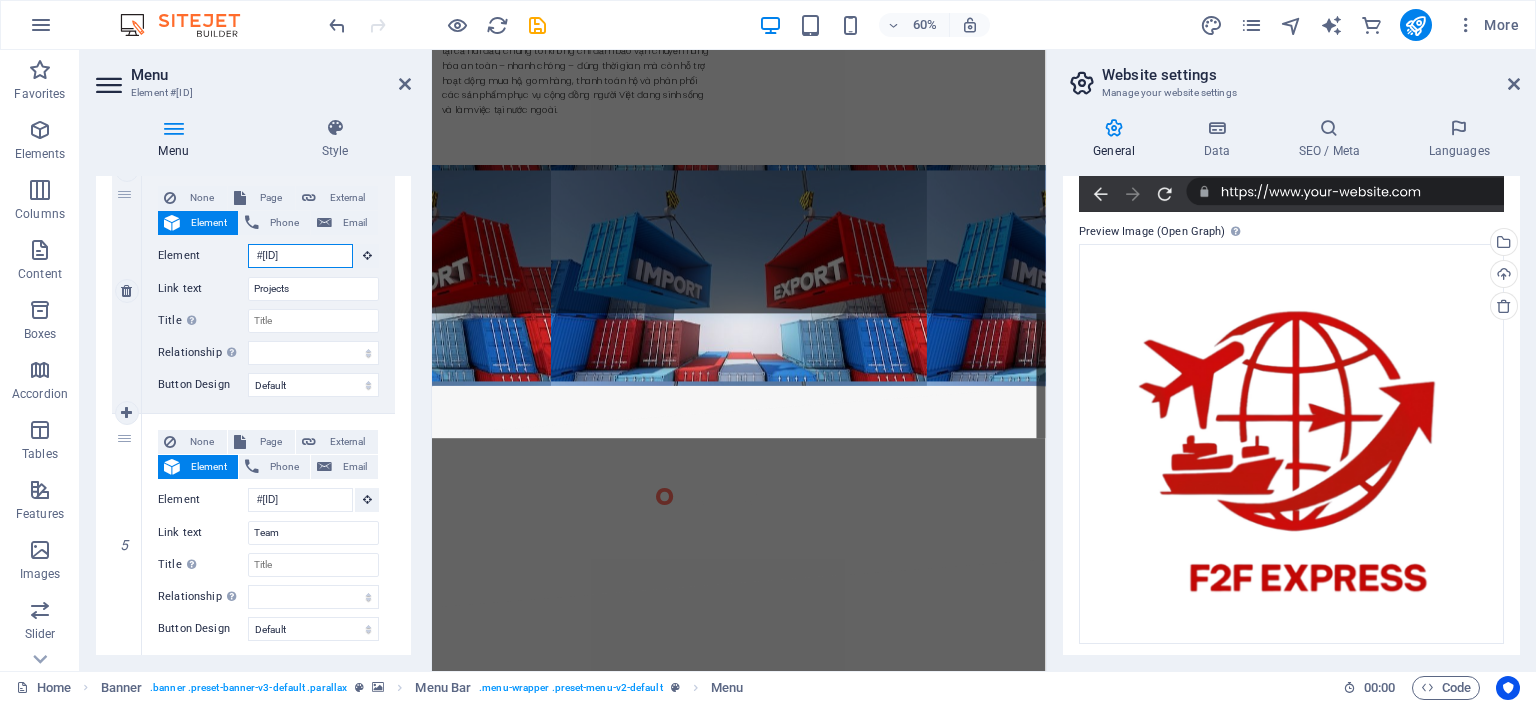 click on "#[ID]" at bounding box center (300, 256) 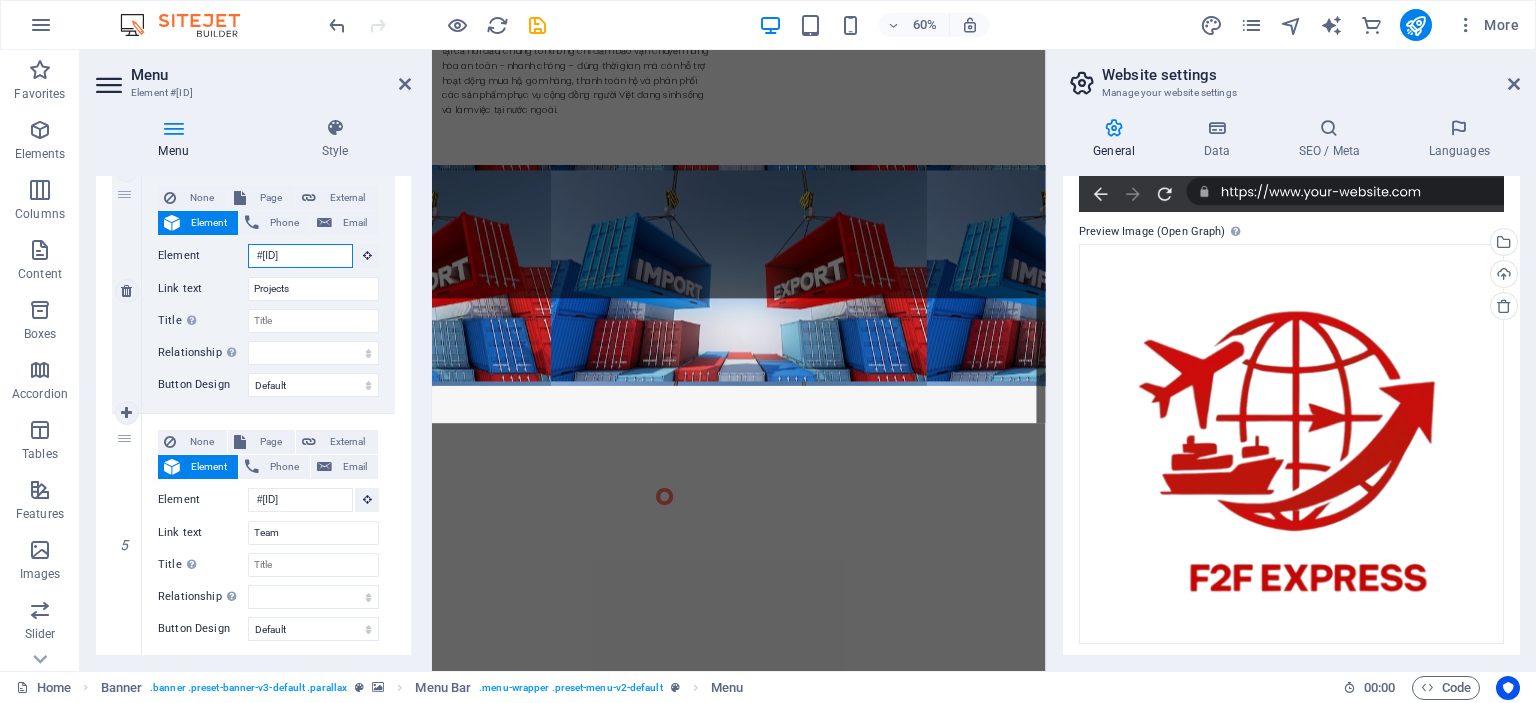 scroll, scrollTop: 690, scrollLeft: 0, axis: vertical 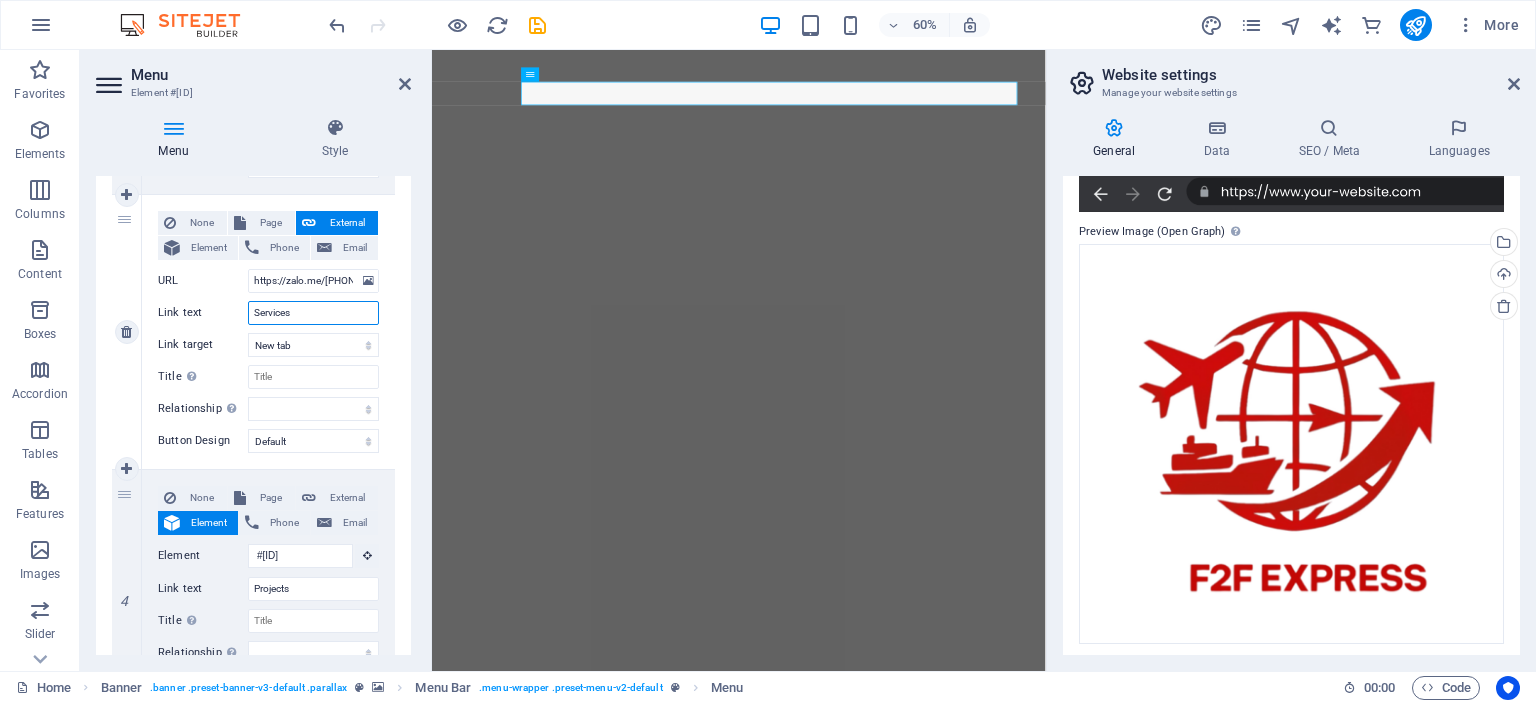 click on "Services" at bounding box center [313, 313] 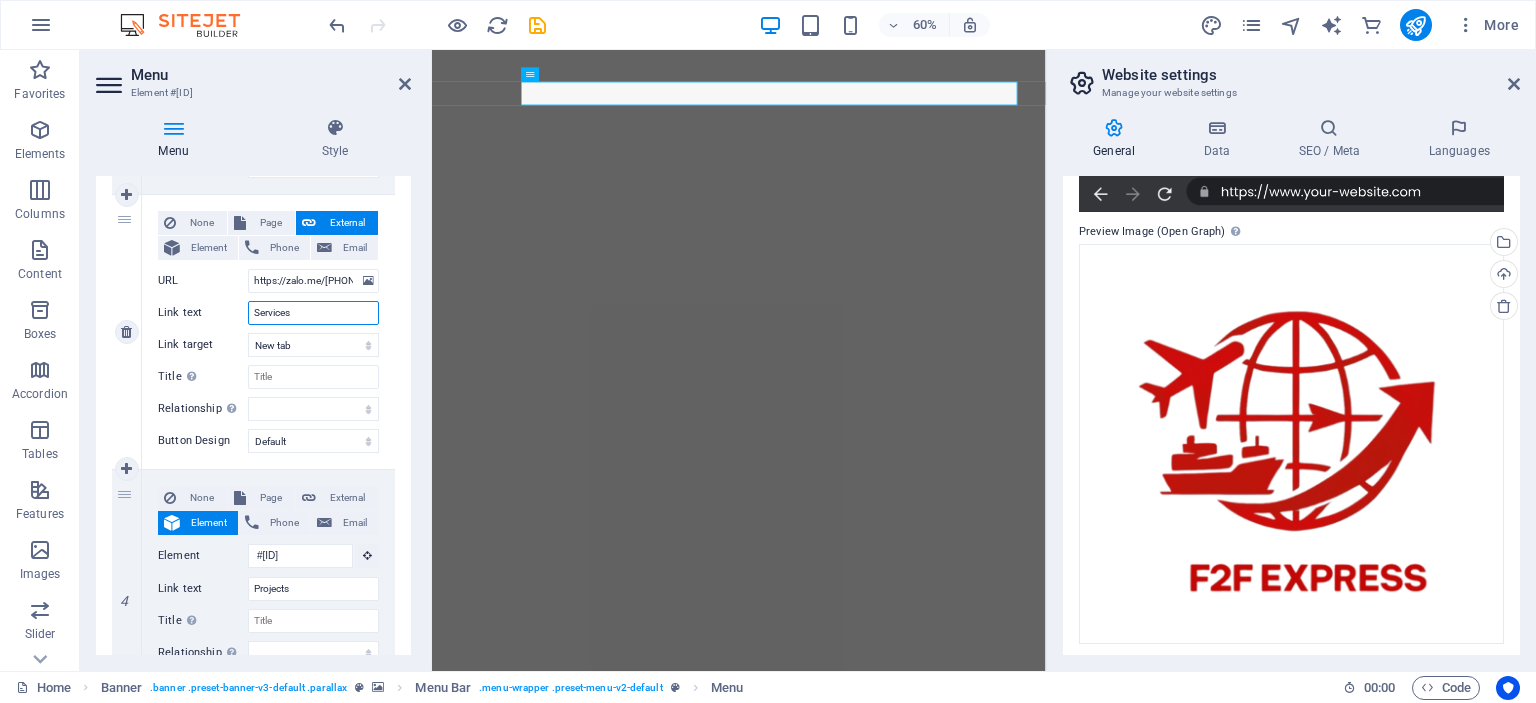 drag, startPoint x: 319, startPoint y: 314, endPoint x: 250, endPoint y: 313, distance: 69.00725 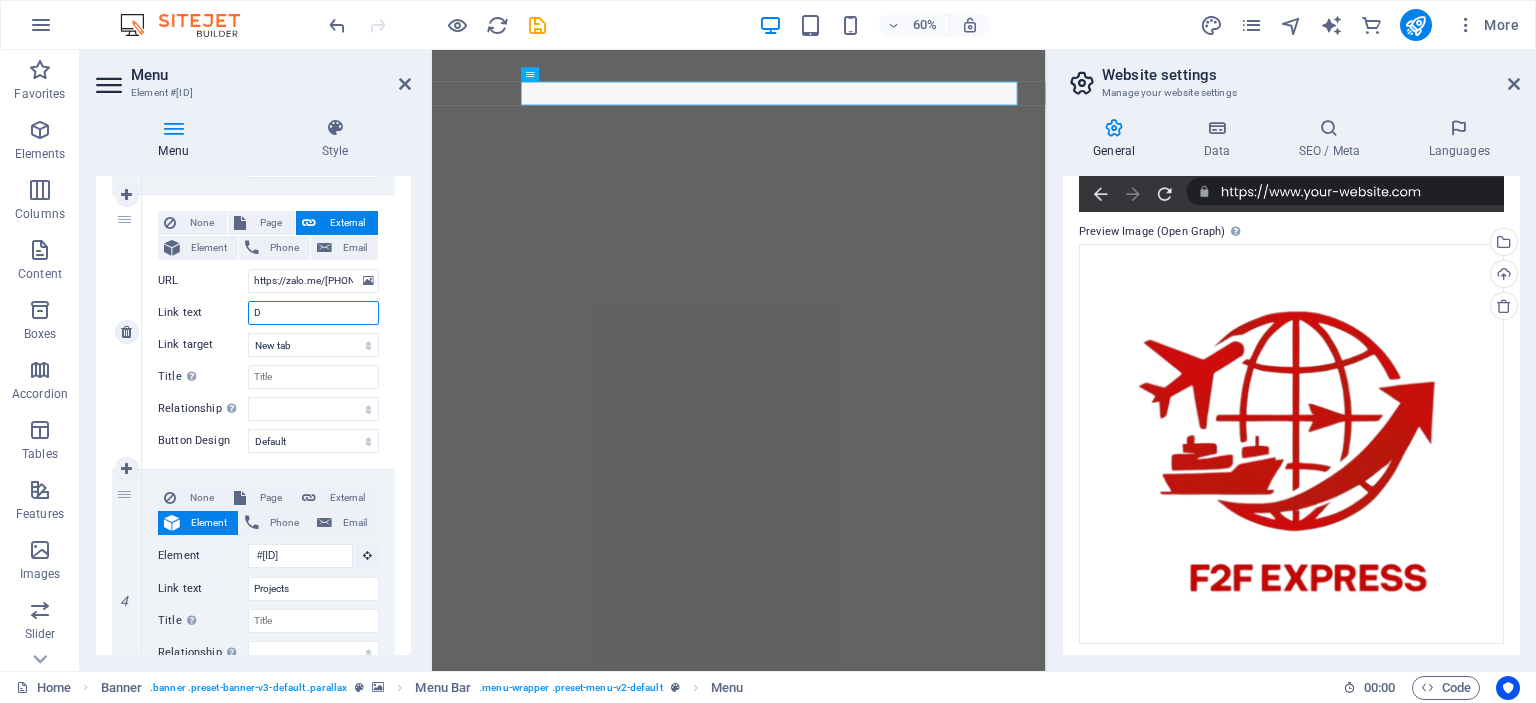 select 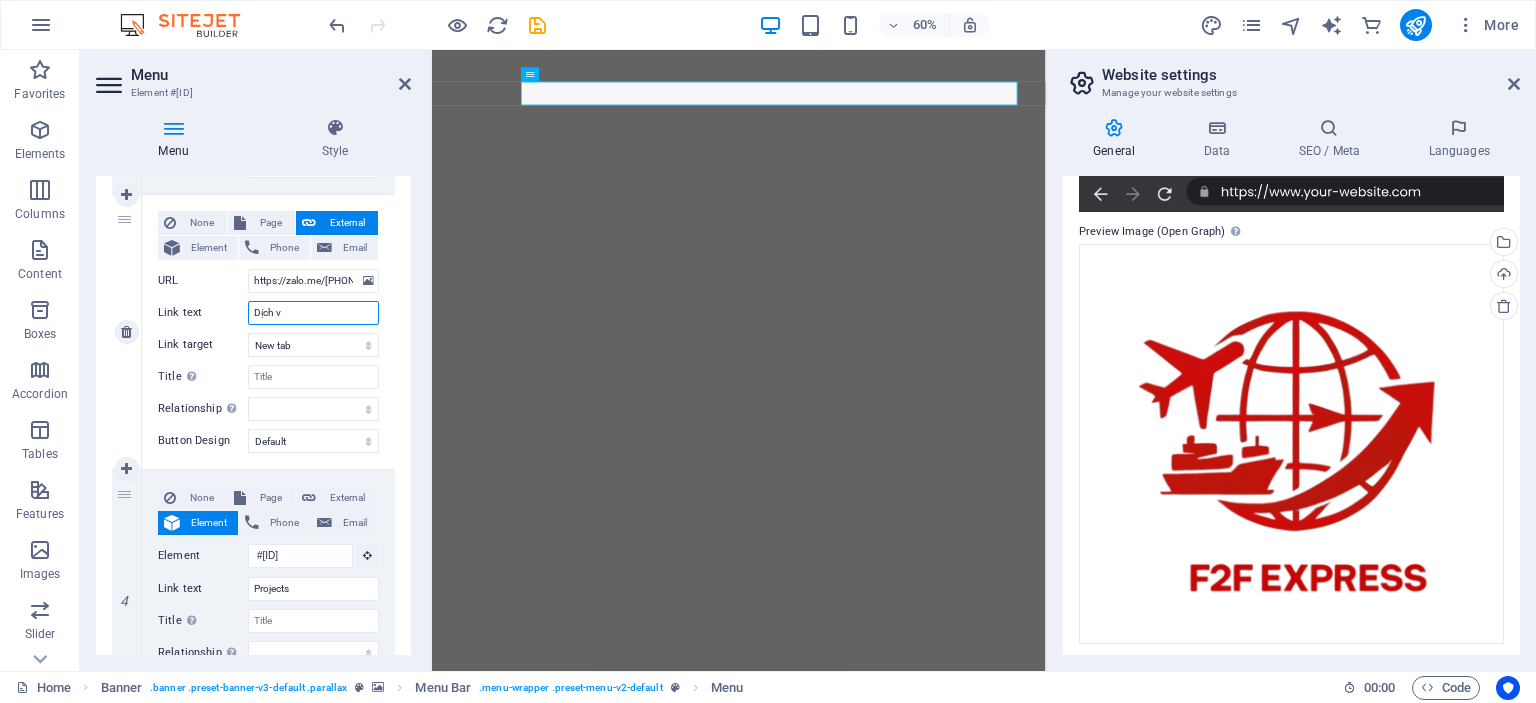 type on "Dịch vụ" 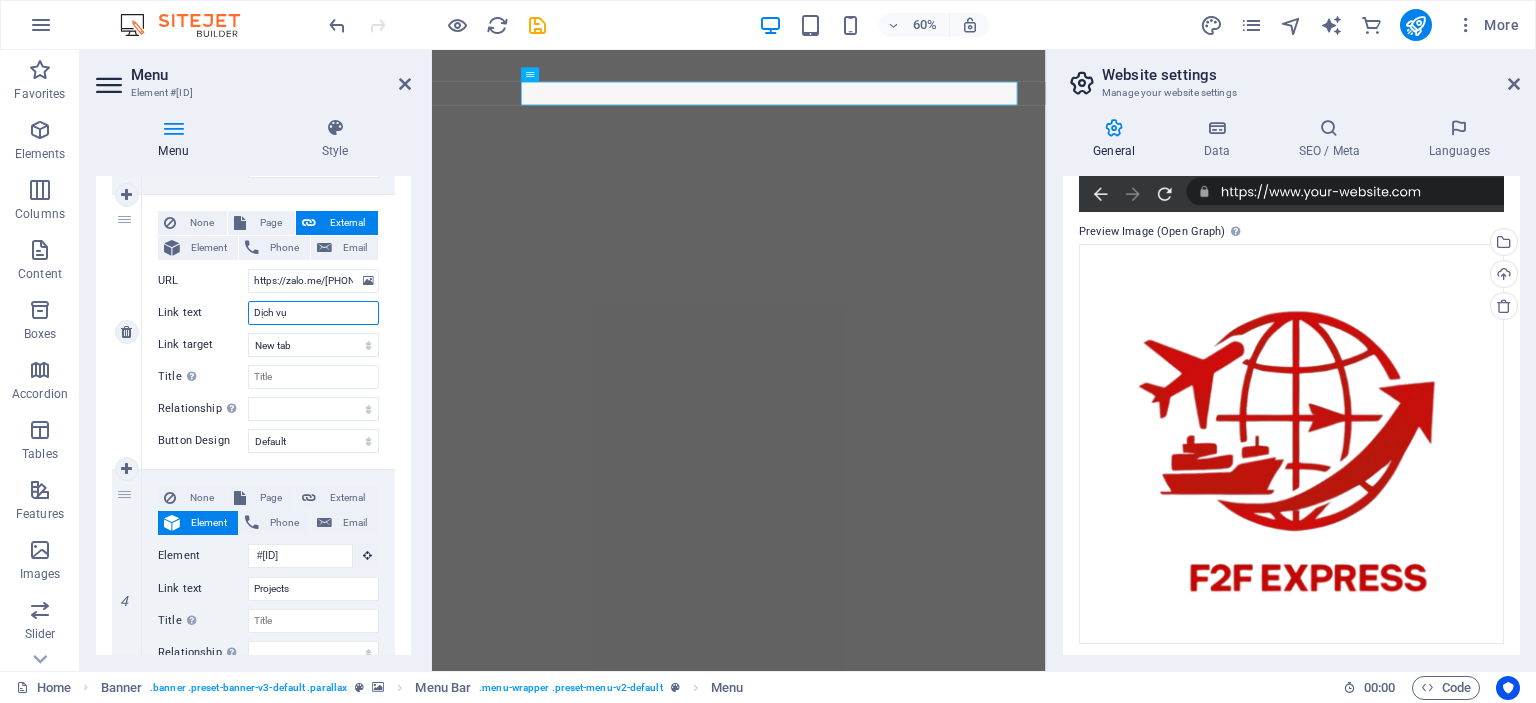 select 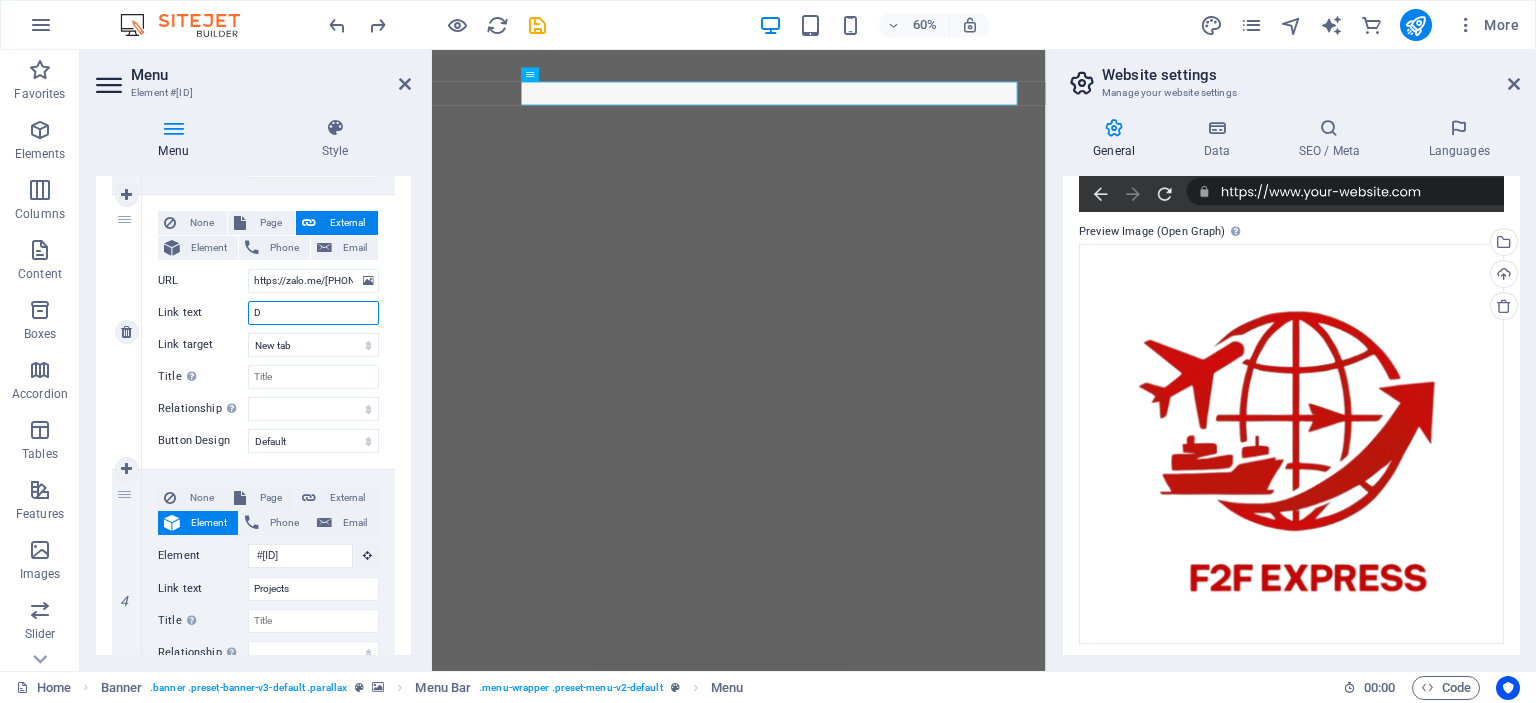 select 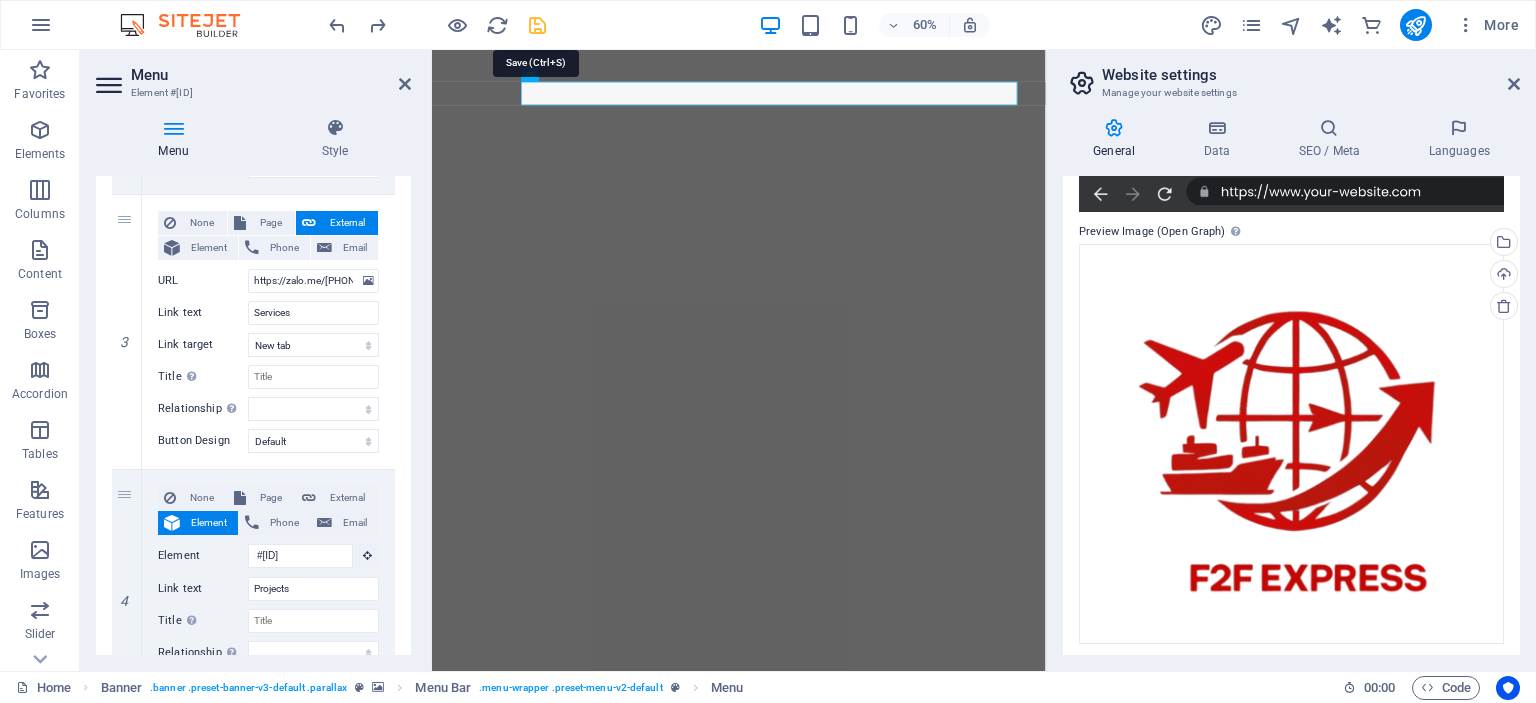 click at bounding box center [537, 25] 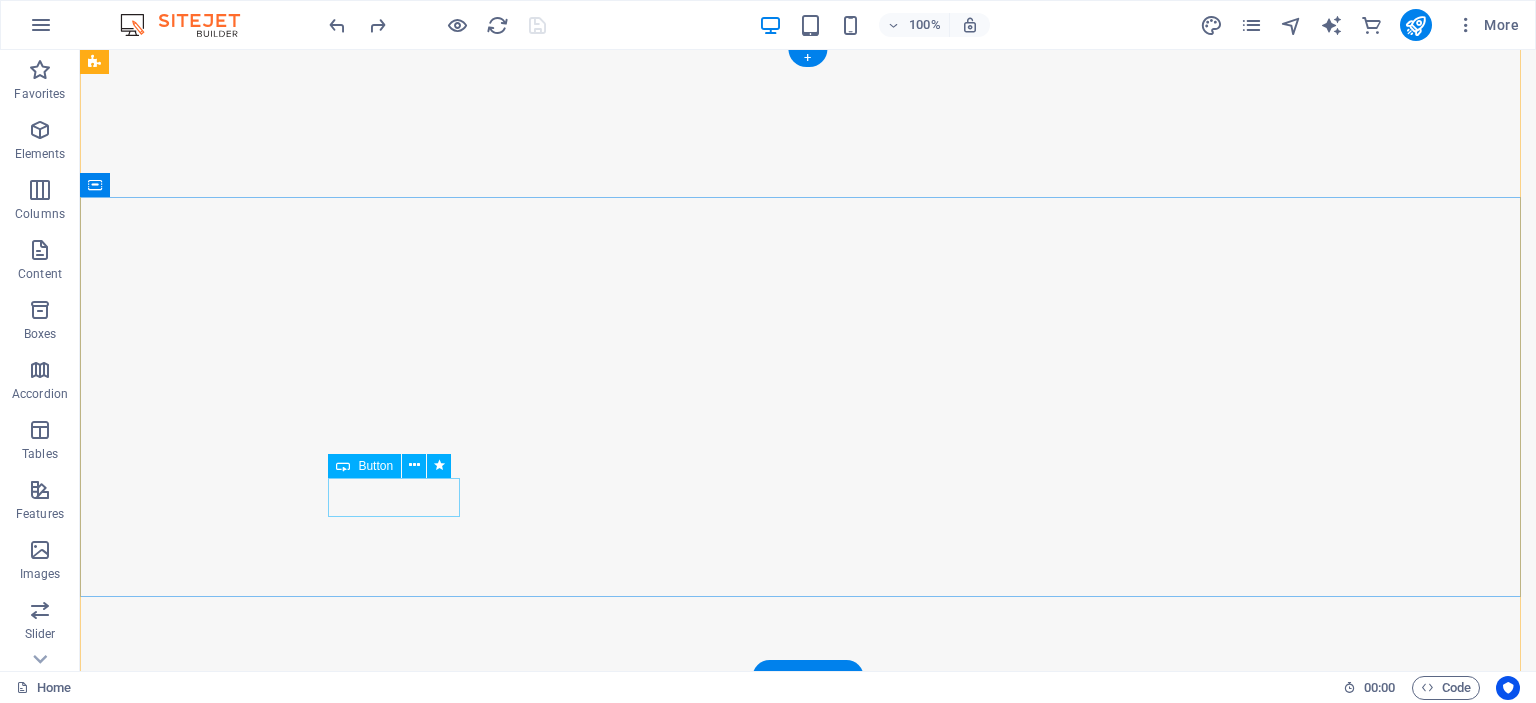 click on "LIÊN HỆ NGAY" at bounding box center [808, 1162] 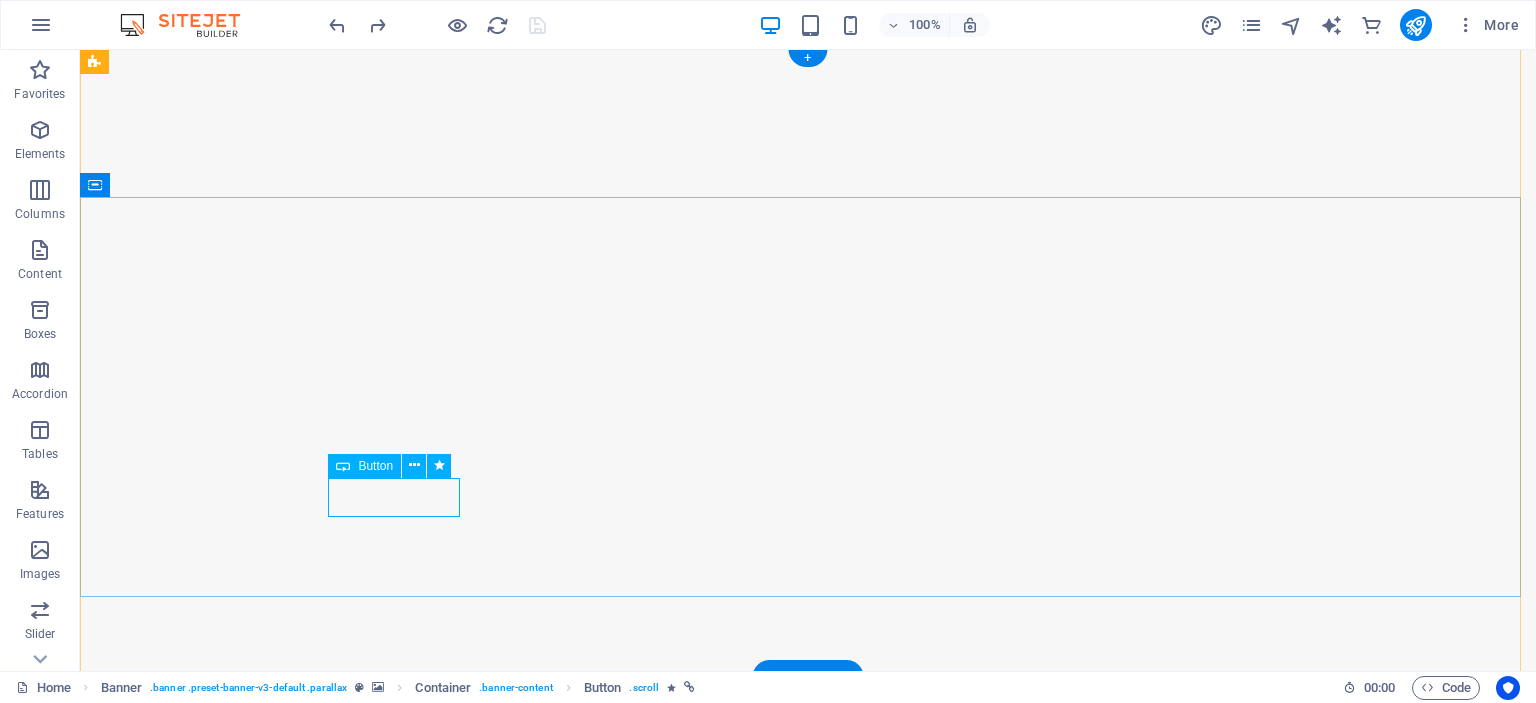 click on "LIÊN HỆ NGAY" at bounding box center (808, 1162) 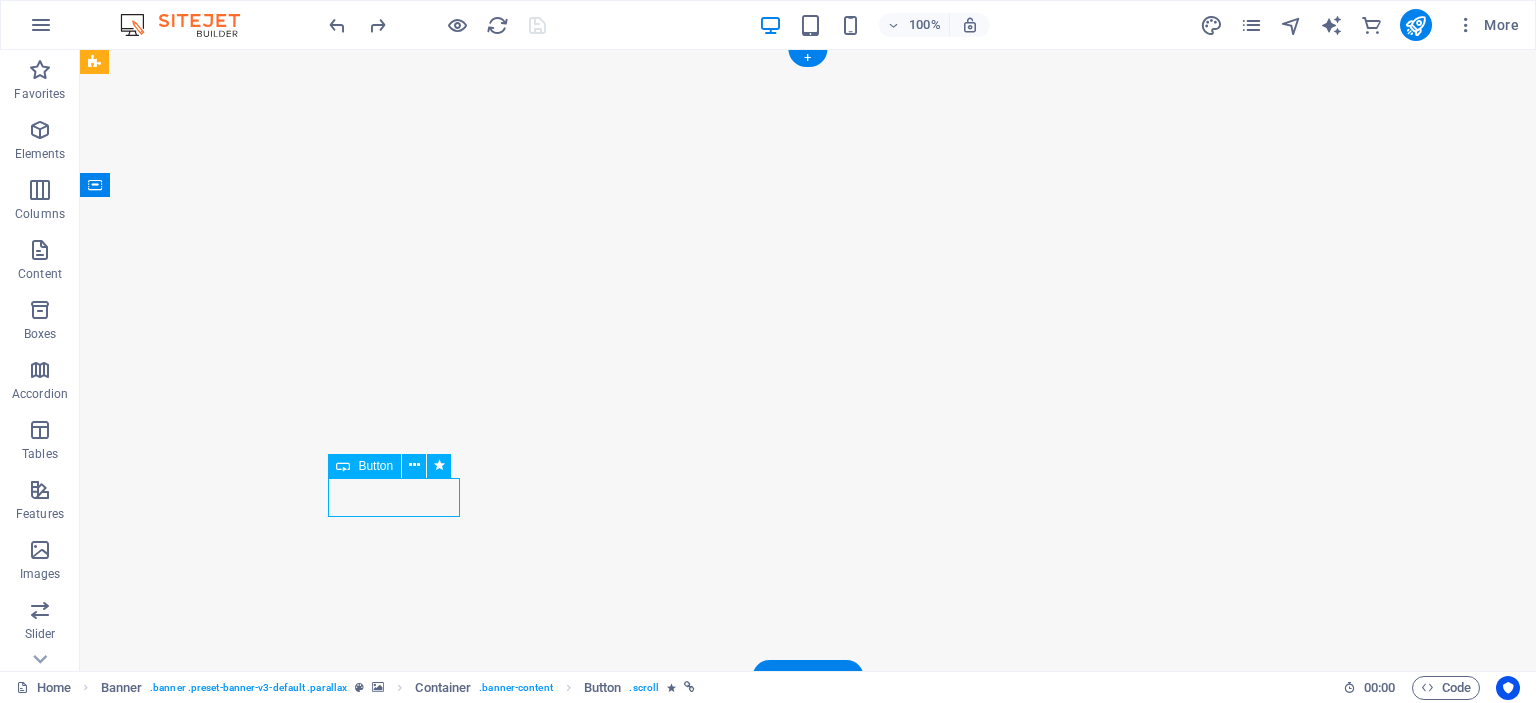 click on "LIÊN HỆ NGAY" at bounding box center [808, 1162] 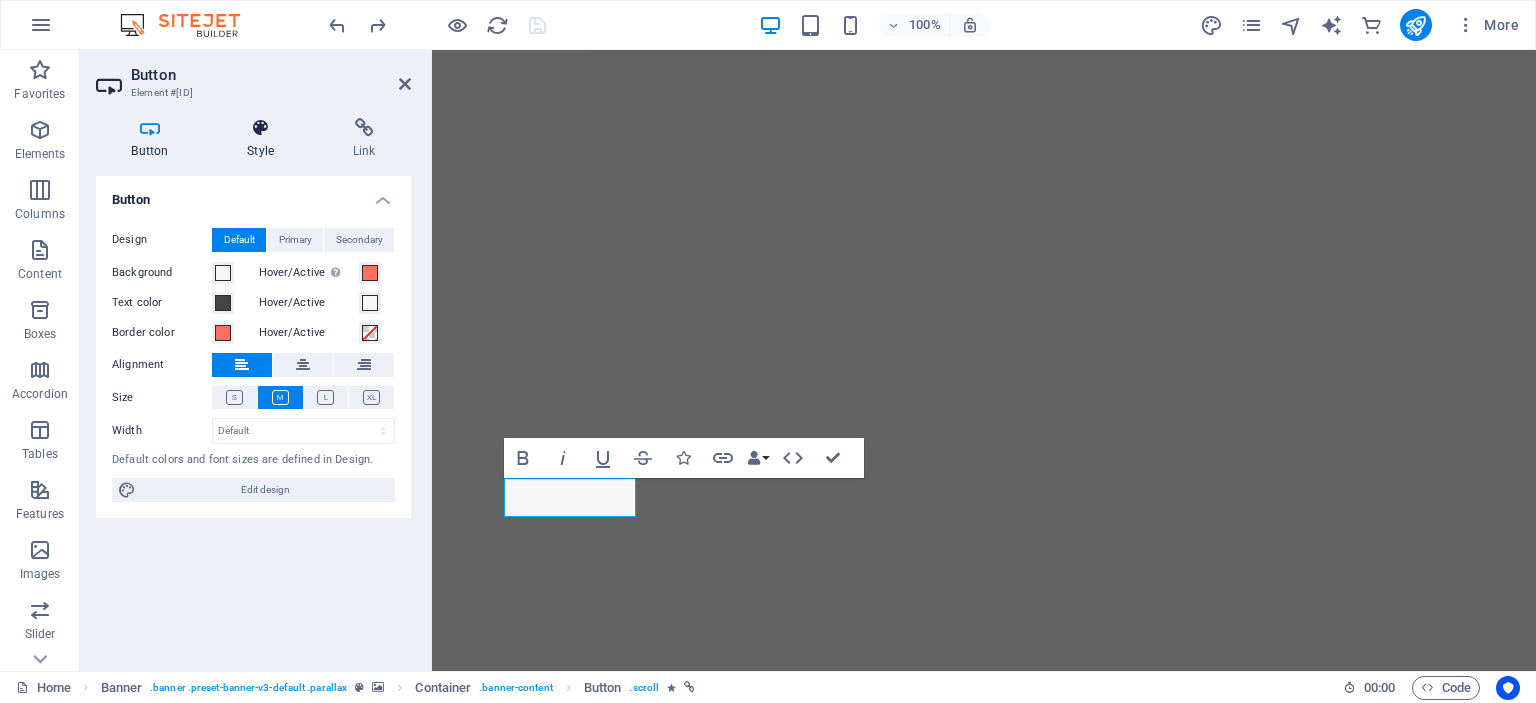 click on "Style" at bounding box center [265, 139] 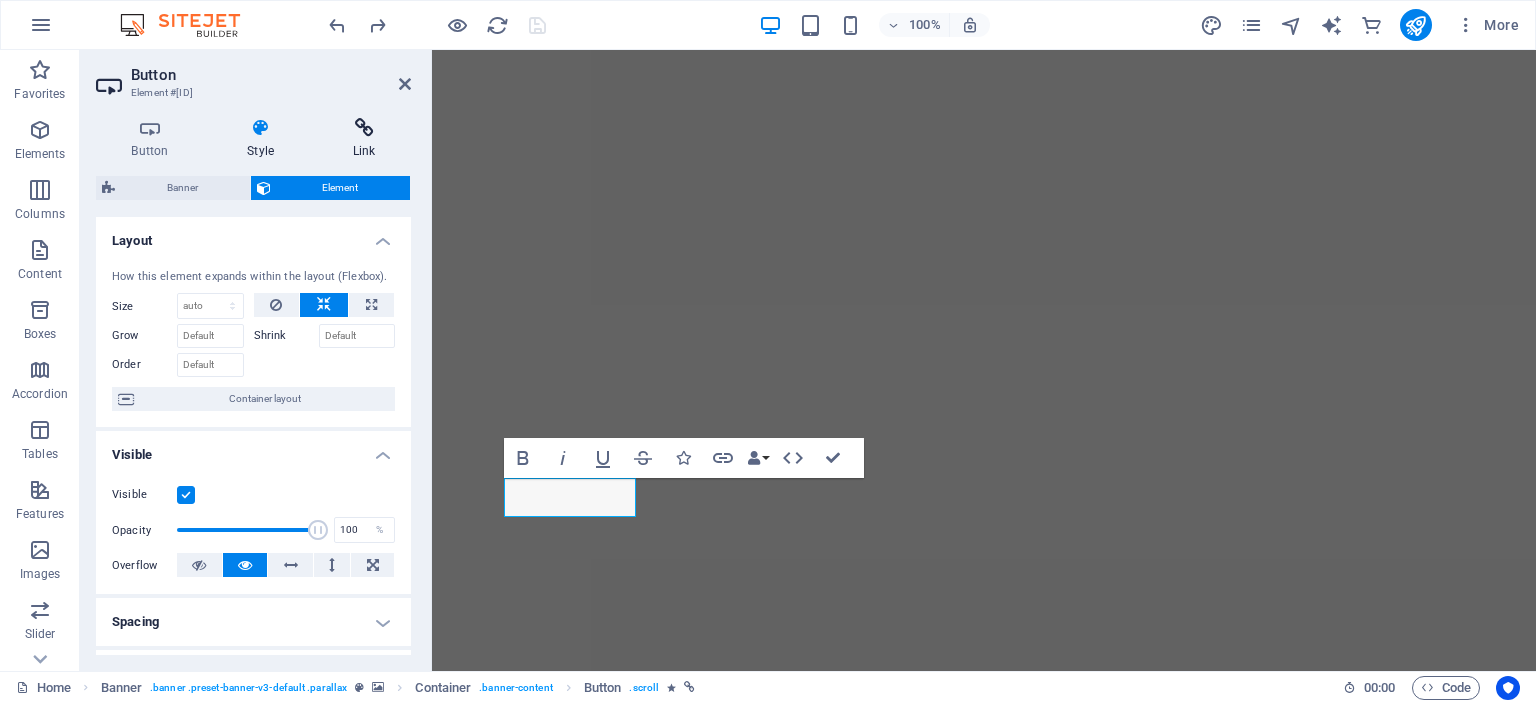 click at bounding box center (364, 128) 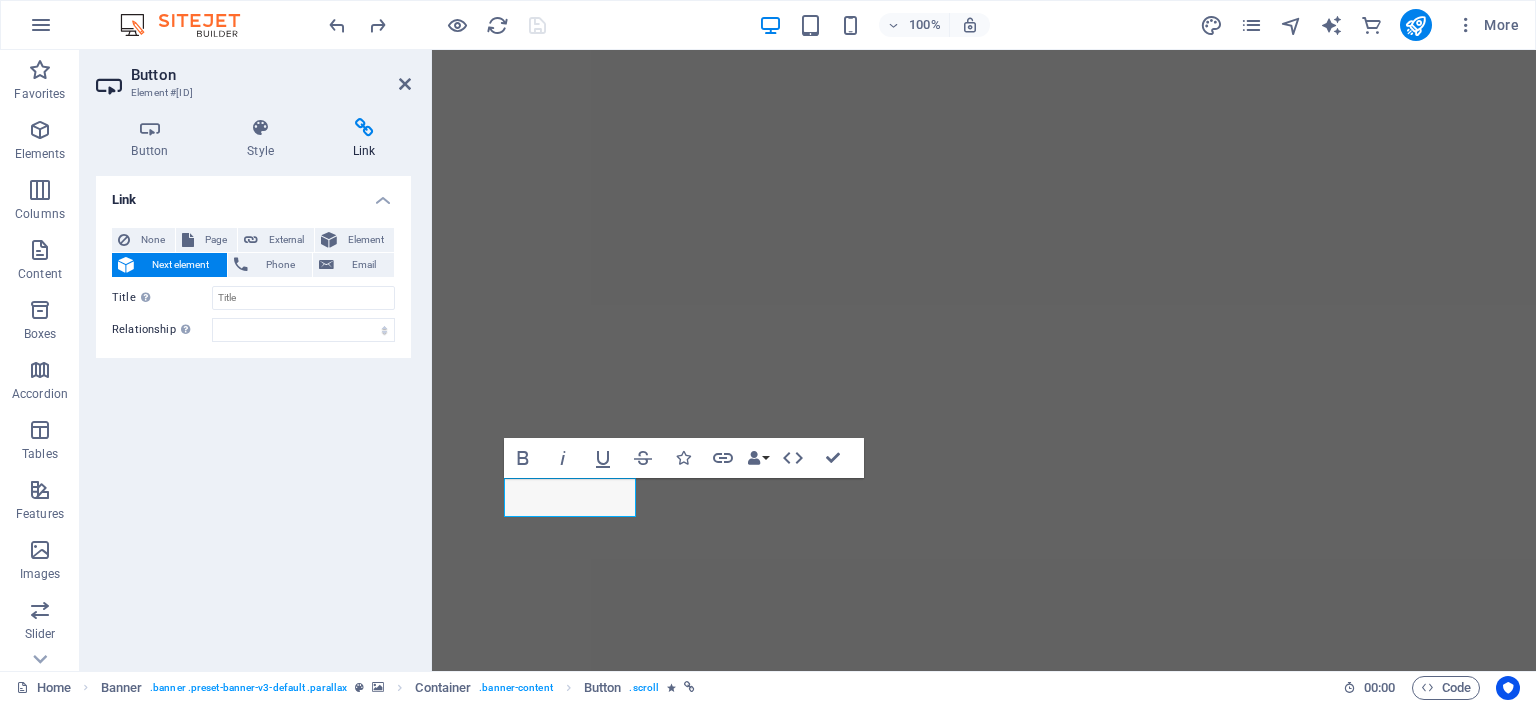 click on "Link" at bounding box center (364, 139) 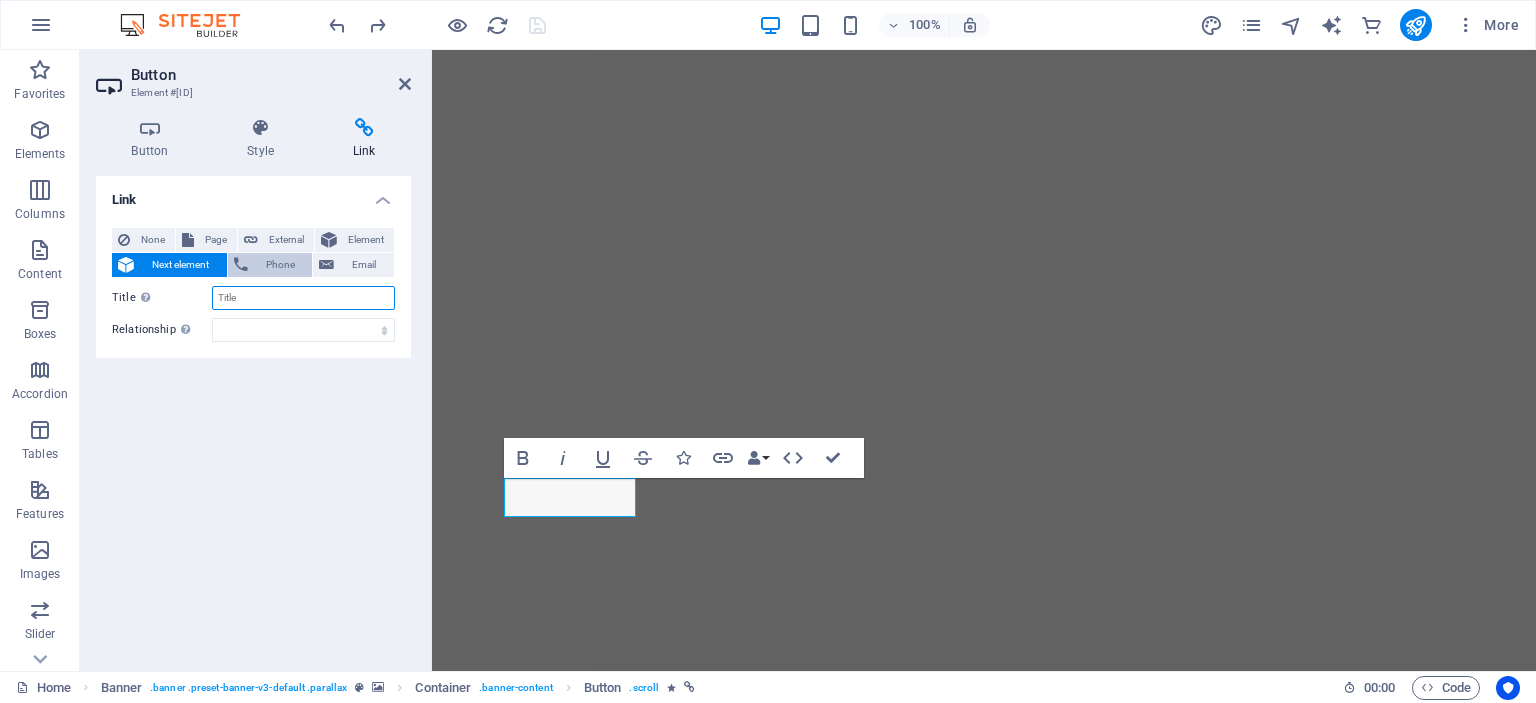 drag, startPoint x: 283, startPoint y: 299, endPoint x: 273, endPoint y: 271, distance: 29.732138 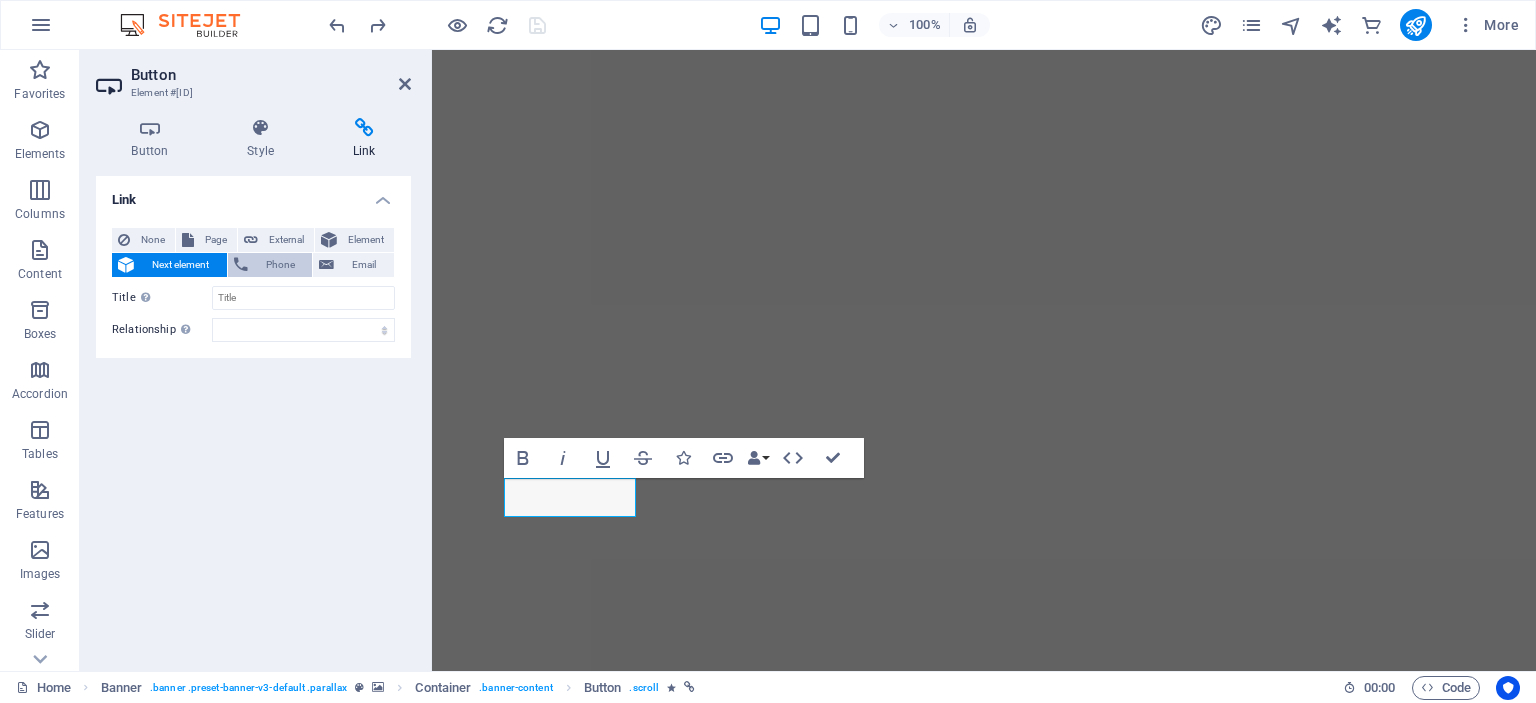click on "Phone" at bounding box center [280, 265] 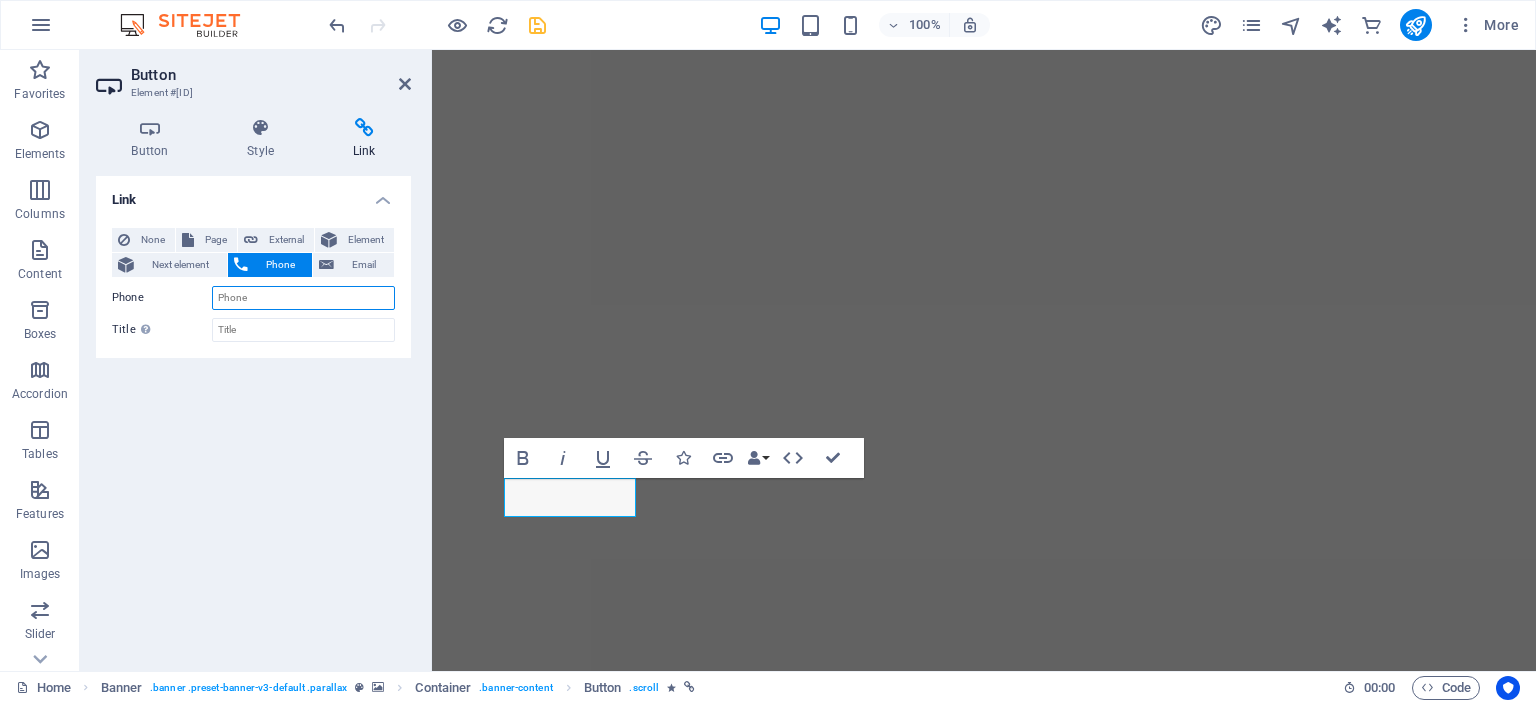 click on "Phone" at bounding box center (303, 298) 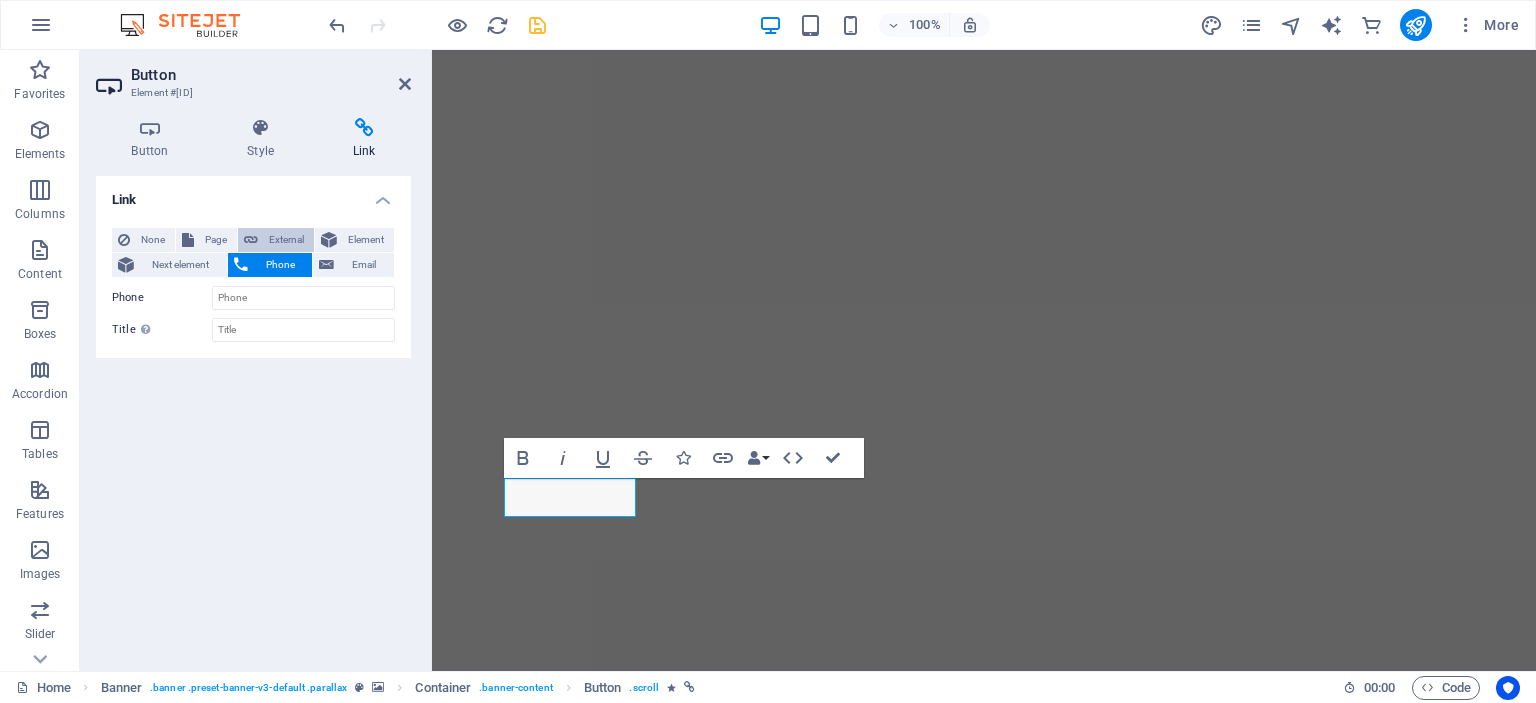 click on "External" at bounding box center [286, 240] 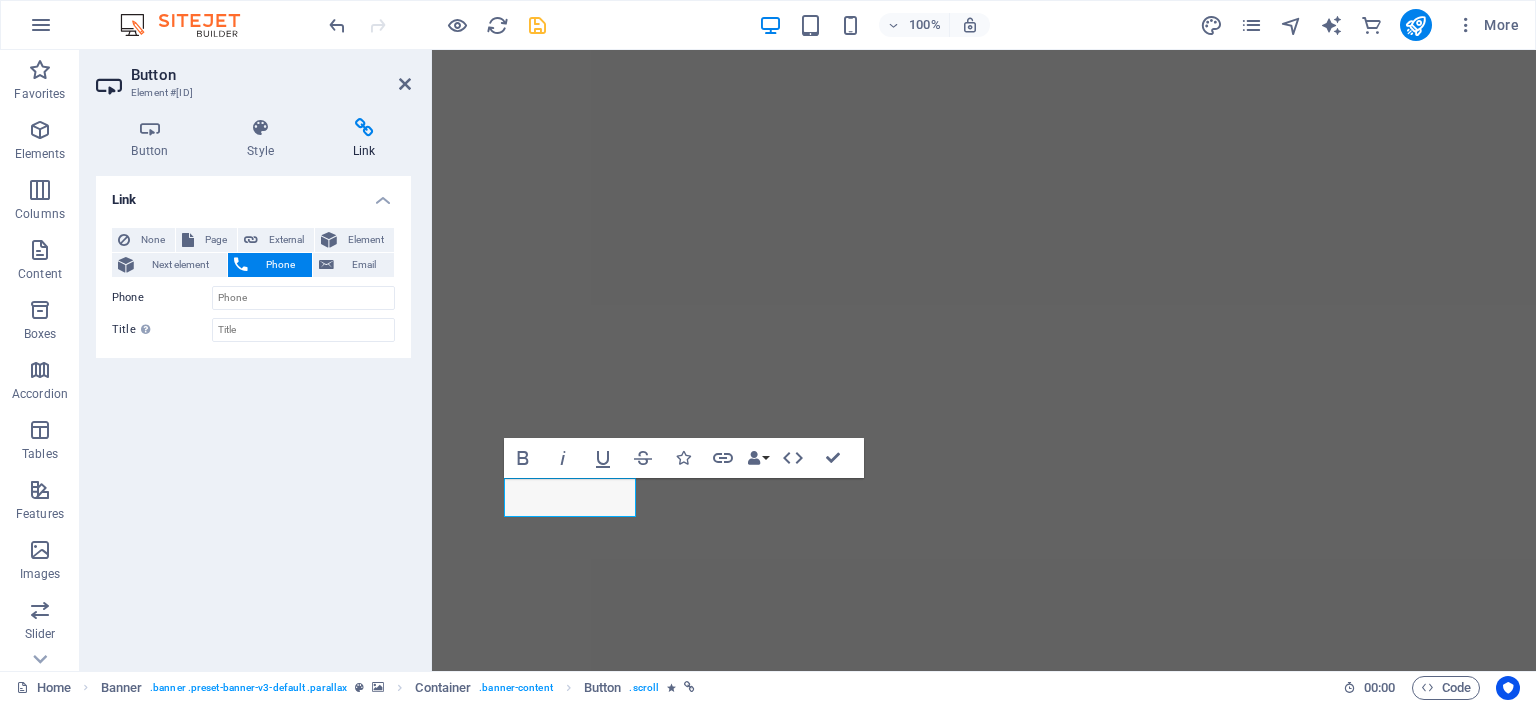 select on "blank" 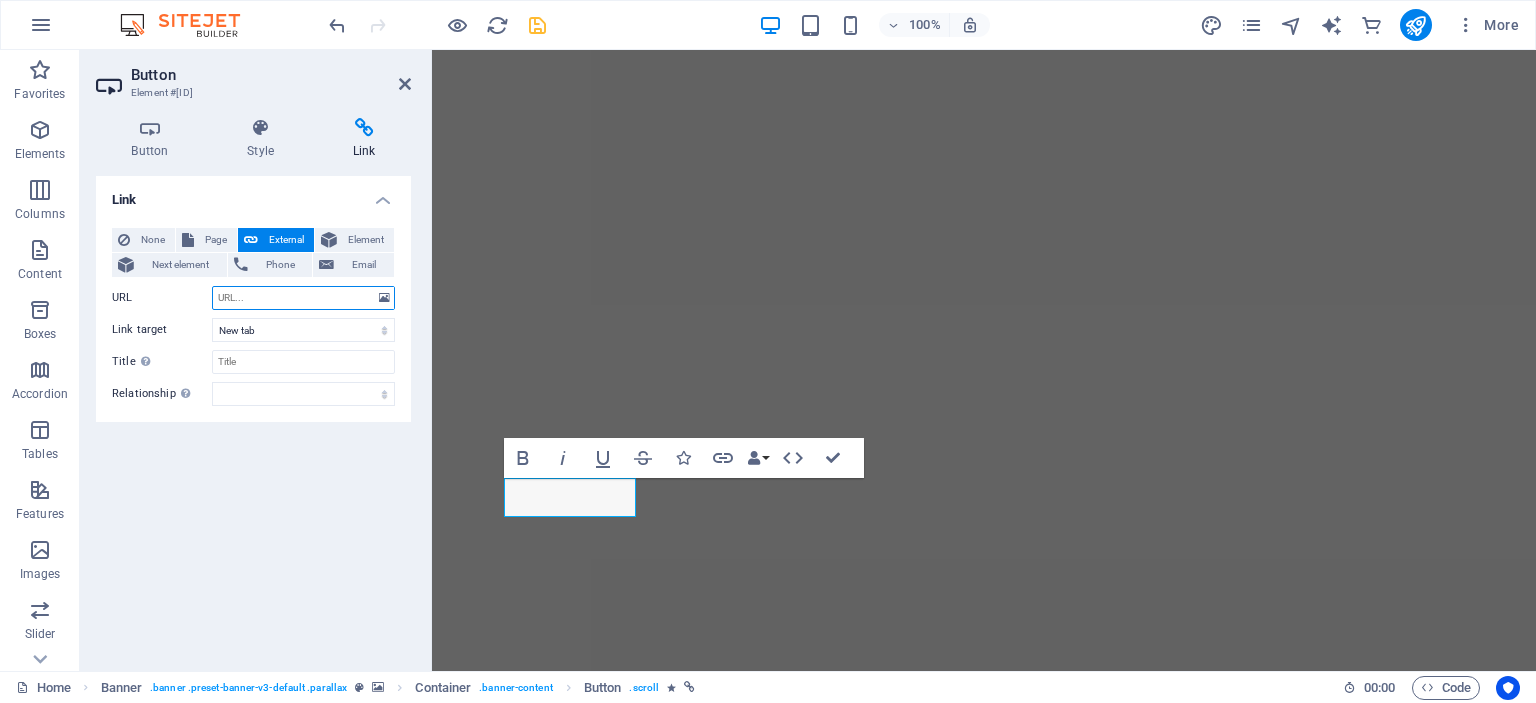 click on "URL" at bounding box center [303, 298] 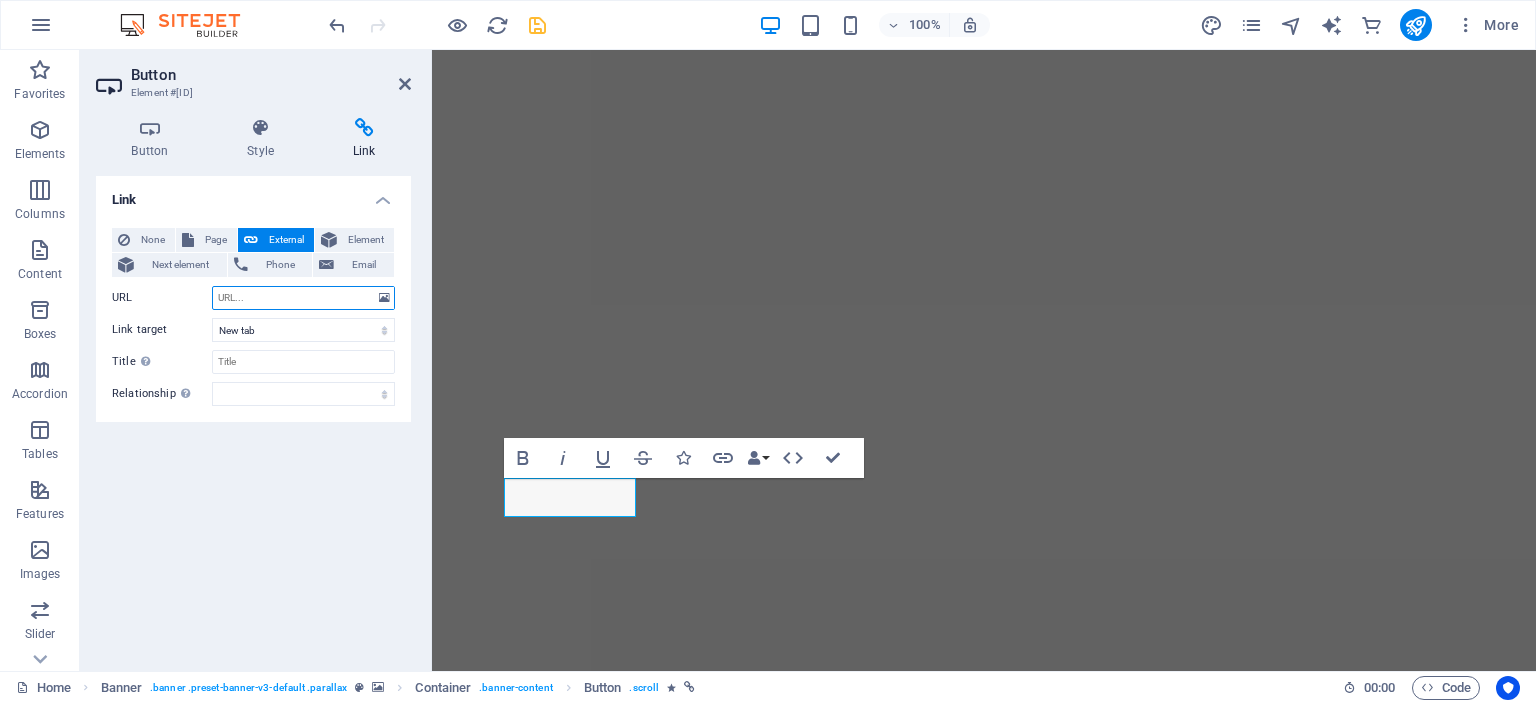 paste on "https://zalo.me/[PHONE]" 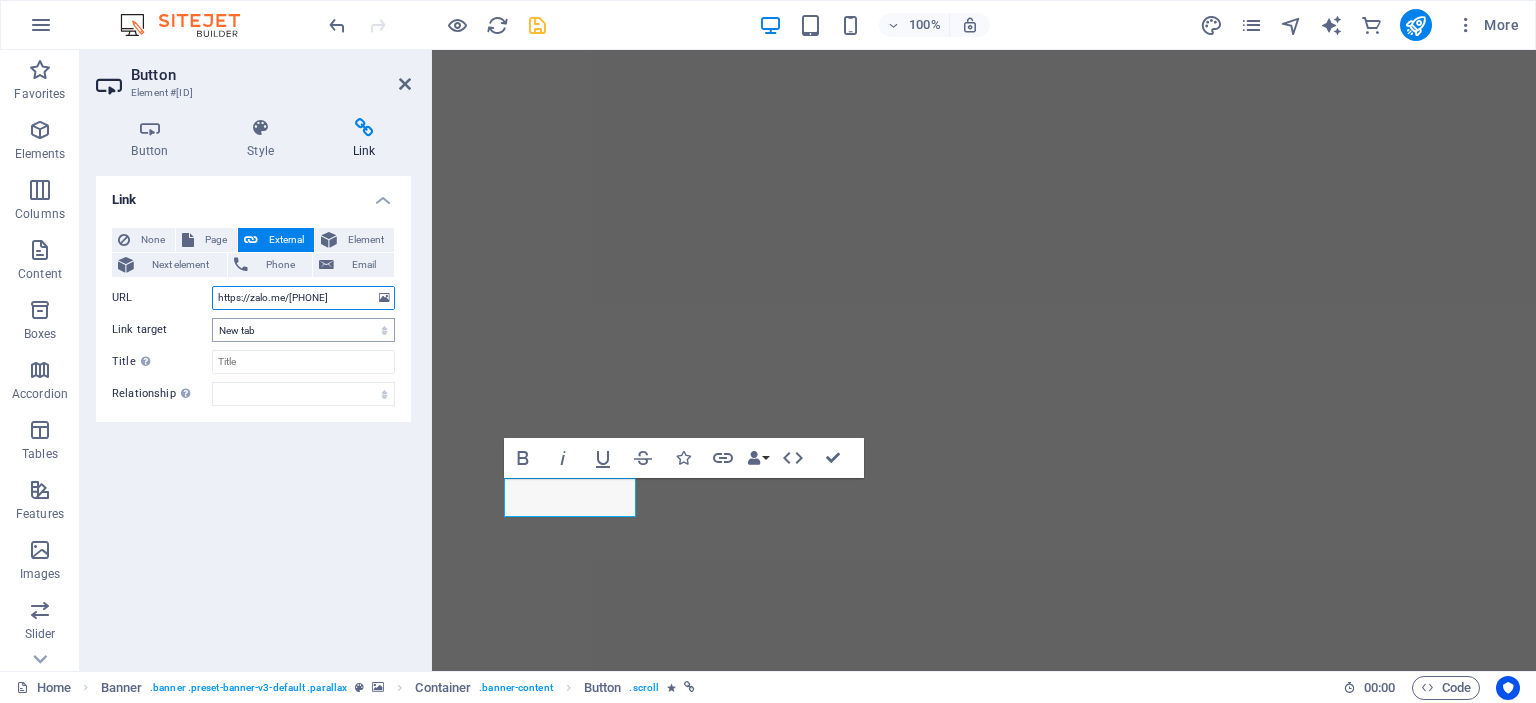 scroll, scrollTop: 0, scrollLeft: 26, axis: horizontal 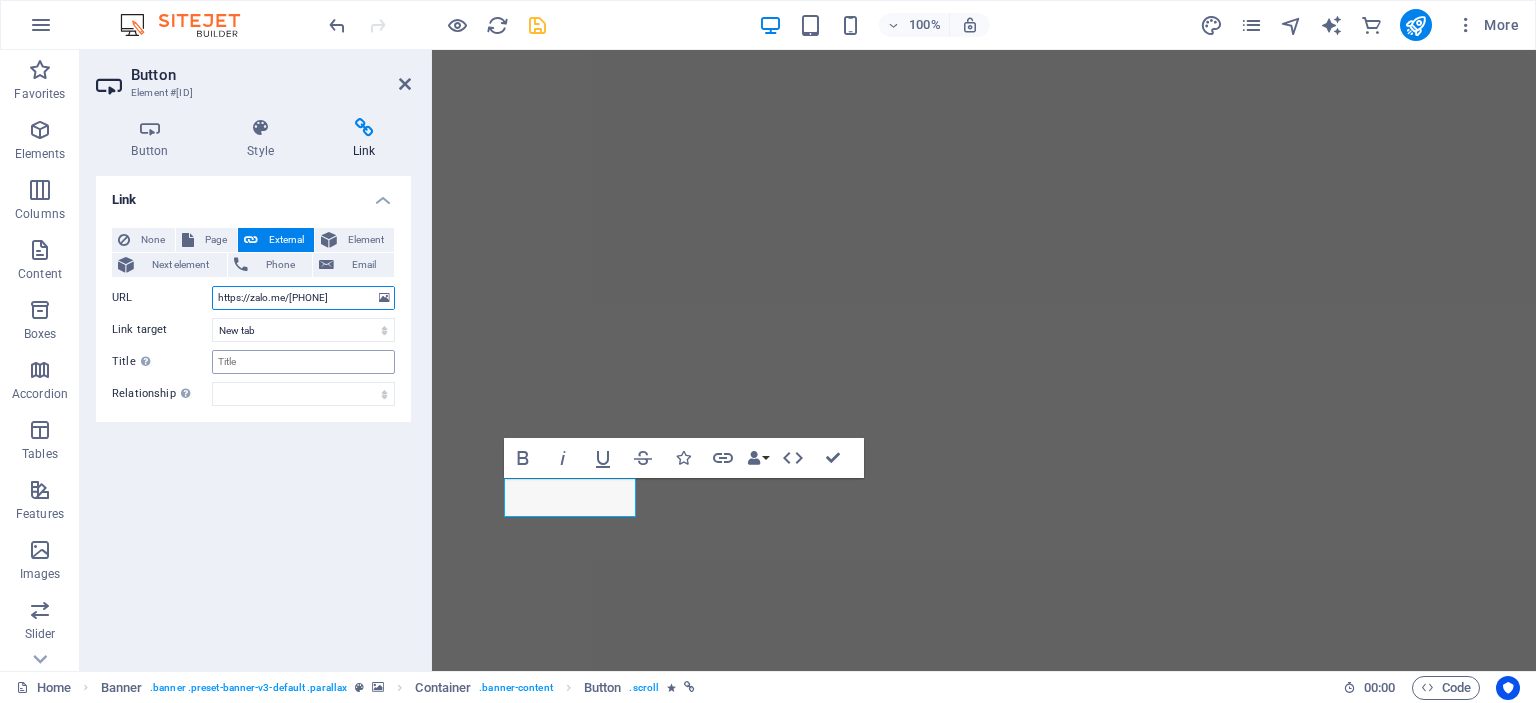 type on "https://zalo.me/[PHONE]" 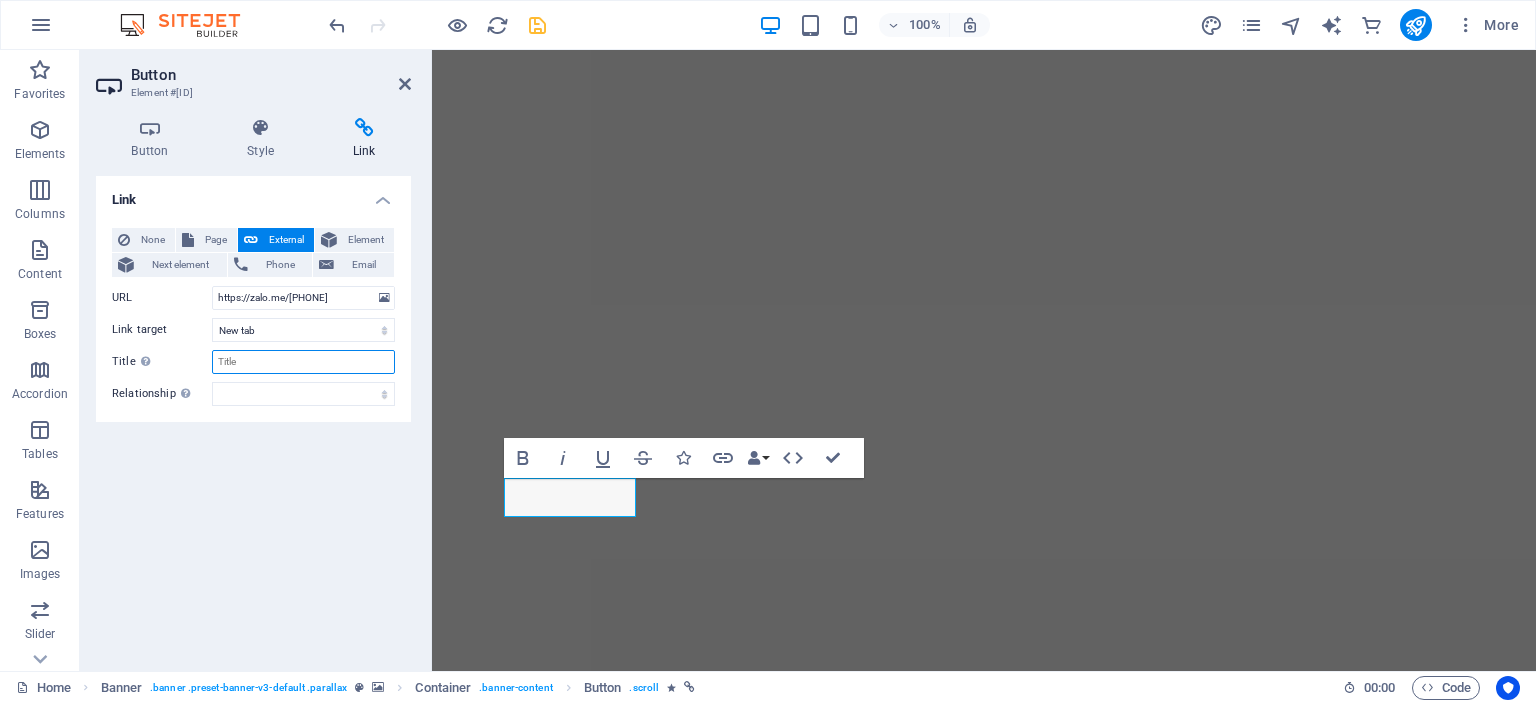 scroll, scrollTop: 0, scrollLeft: 0, axis: both 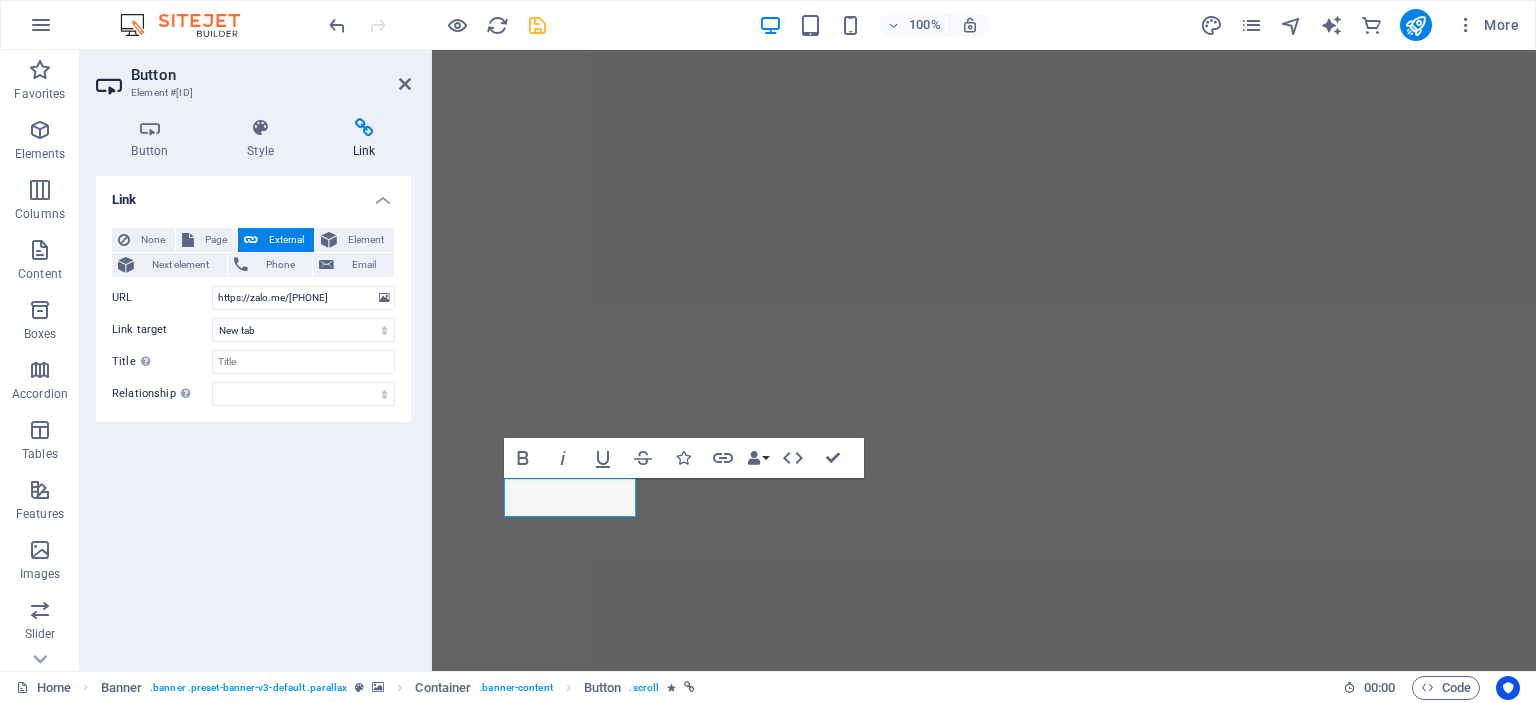 click on "Link None Page External Element Next element Phone Email Page Home Subpage Legal Notice Privacy Element
URL https://zalo.me/[PHONE_NUMBER] Phone Email Link target New tab Same tab Overlay Title Additional link description, should not be the same as the link text. The title is most often shown as a tooltip text when the mouse moves over the element. Leave empty if uncertain. Relationship Sets the  relationship of this link to the link target . For example, the value "nofollow" instructs search engines not to follow the link. Can be left empty. alternate author bookmark external help license next nofollow noreferrer noopener prev search tag" at bounding box center [253, 415] 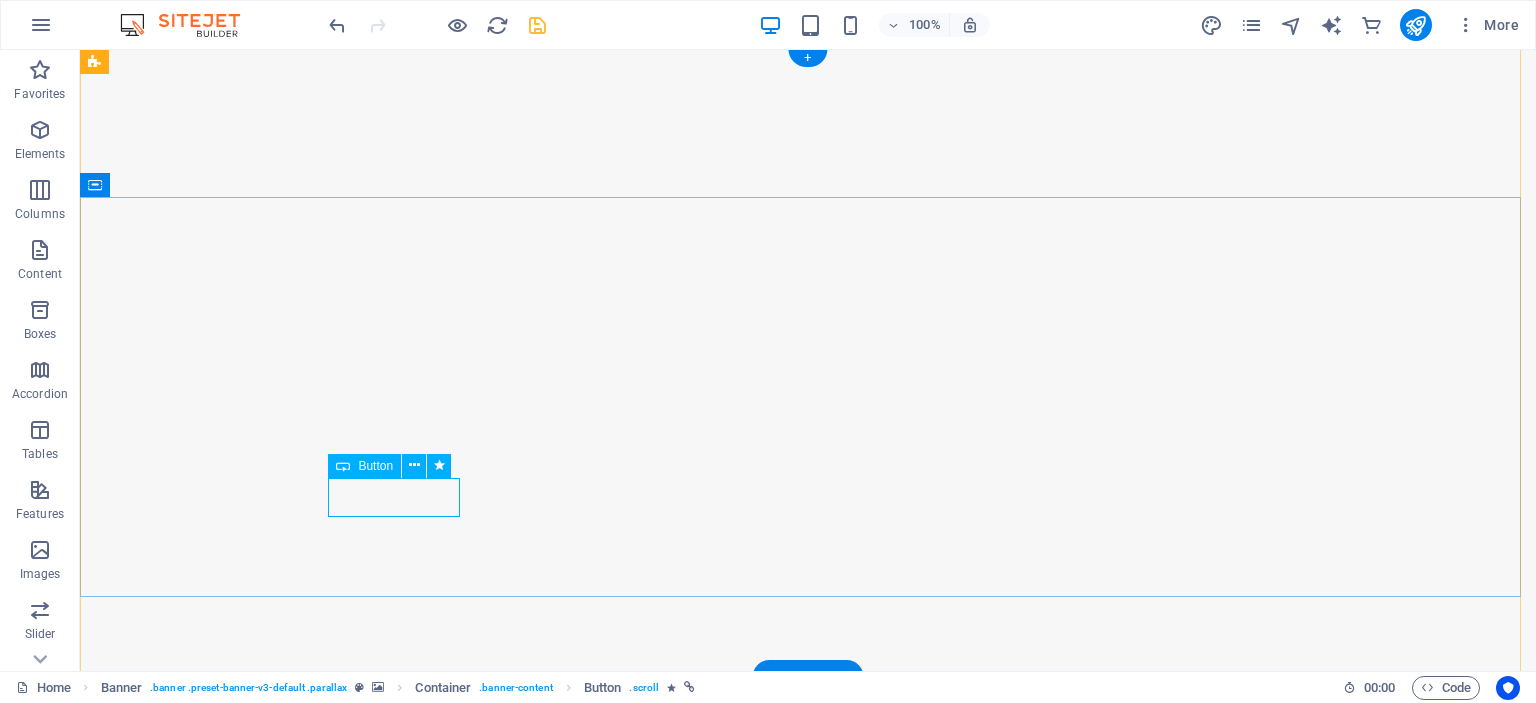 click on "LIÊN HỆ NGAY" at bounding box center [808, 1162] 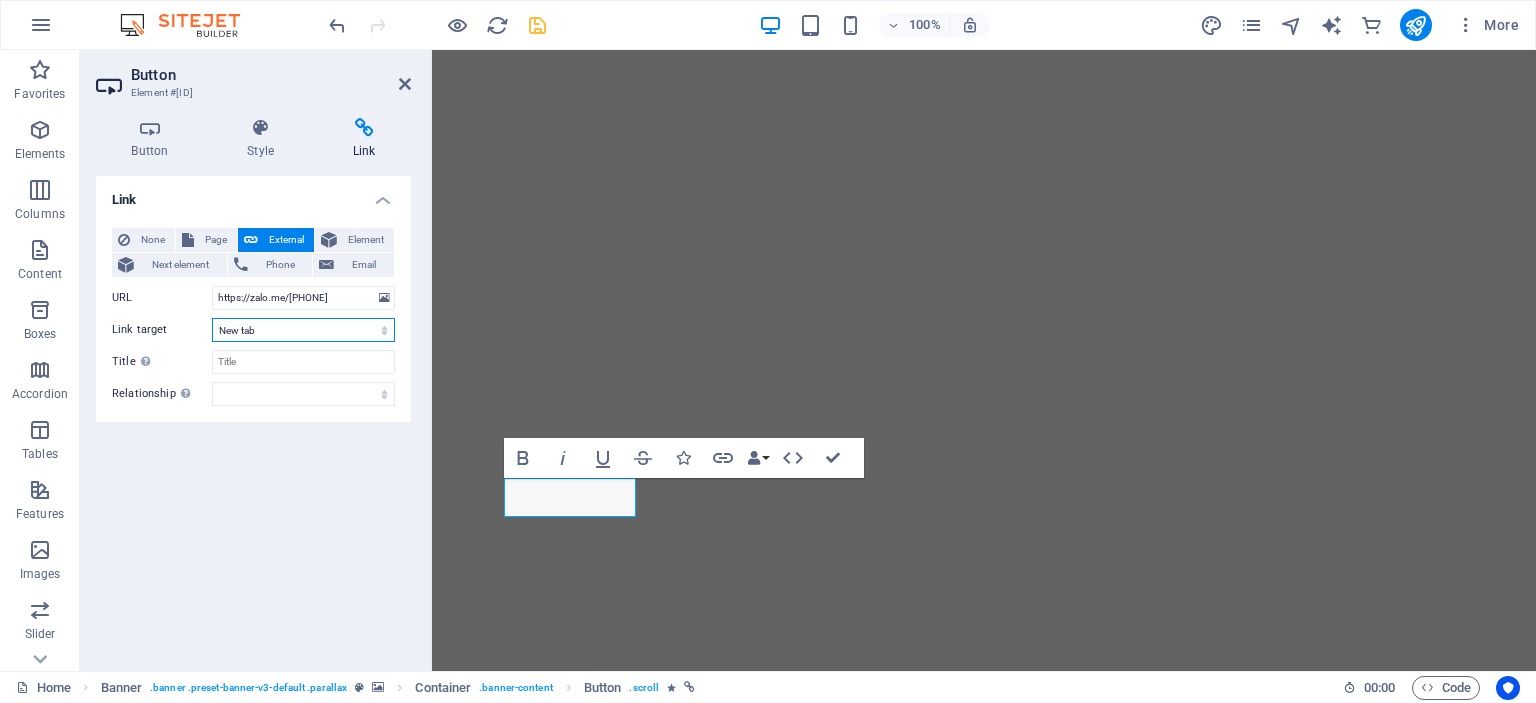 click on "New tab Same tab Overlay" at bounding box center (303, 330) 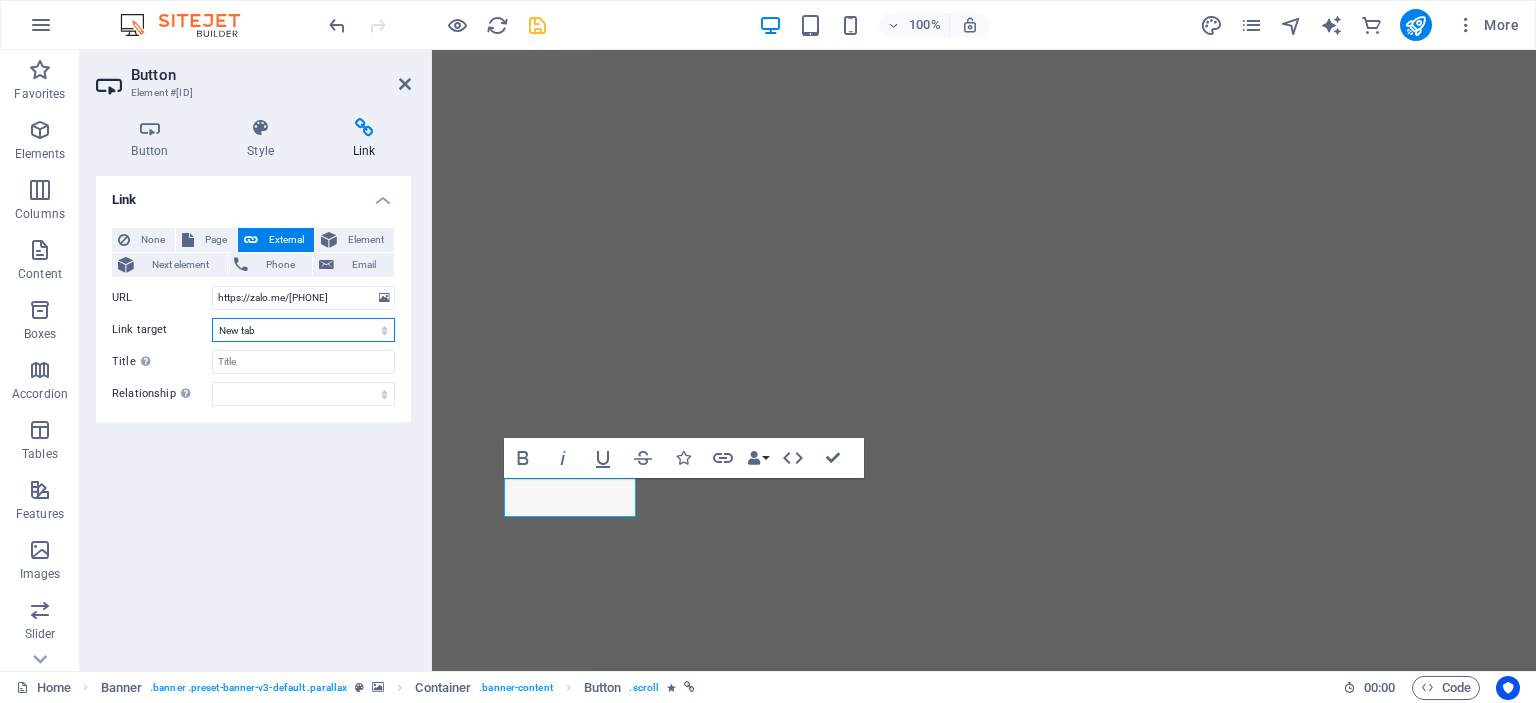 click on "New tab Same tab Overlay" at bounding box center [303, 330] 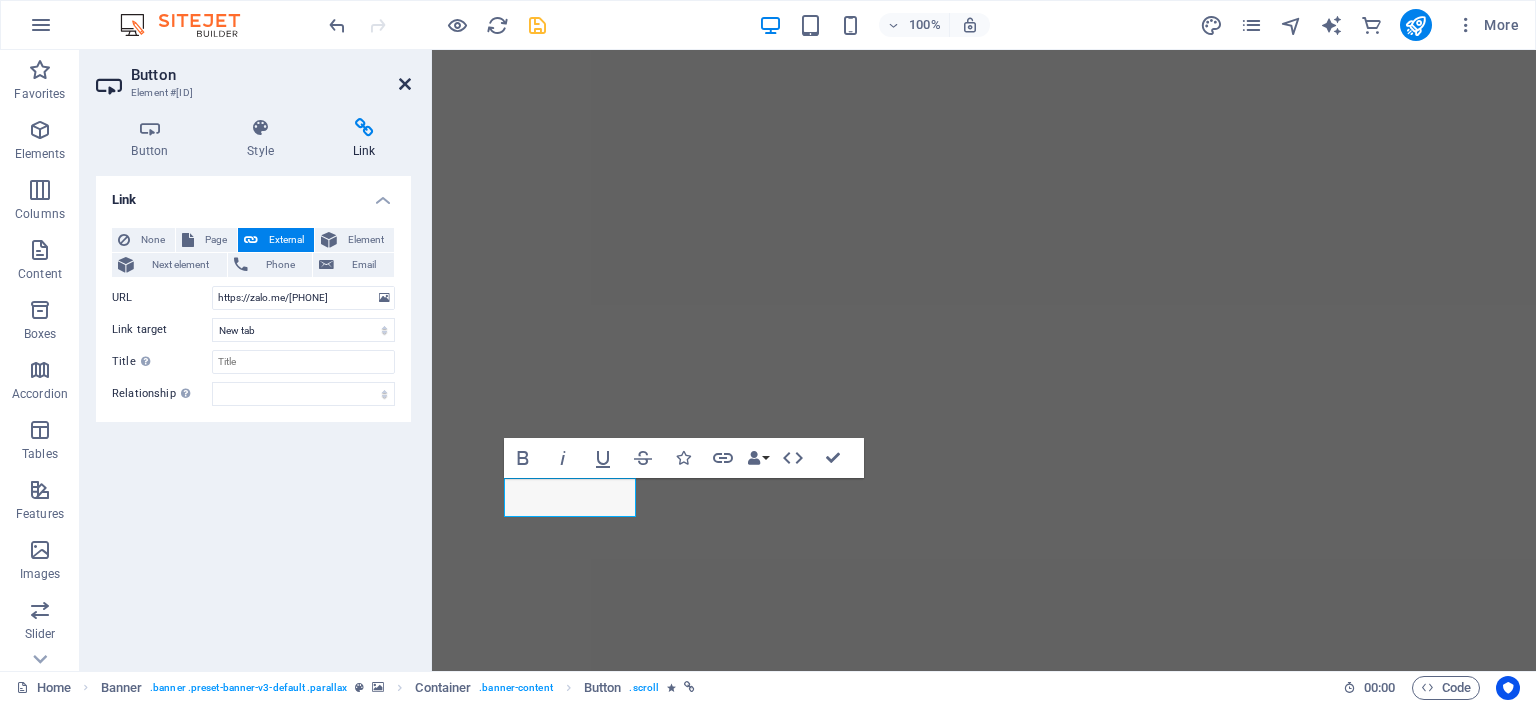 click at bounding box center [405, 84] 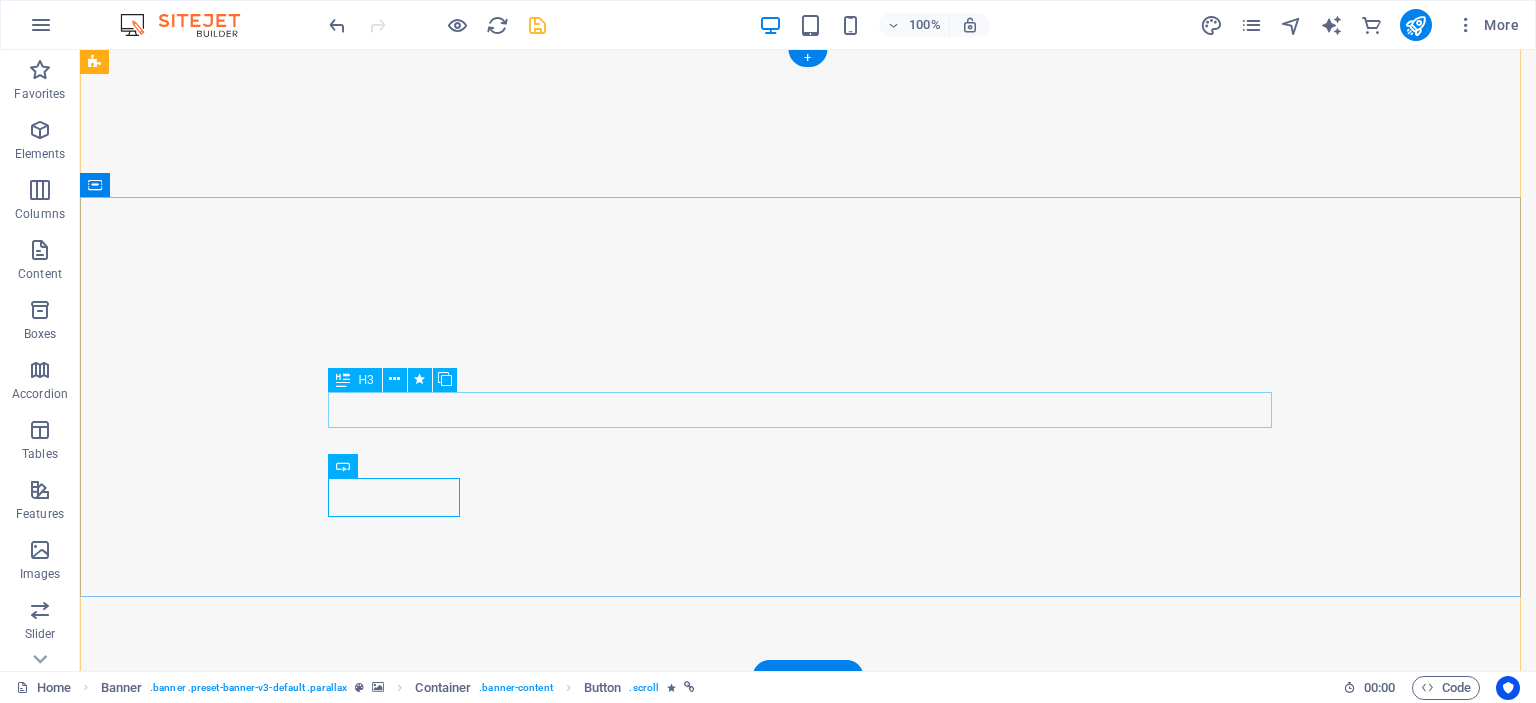 scroll, scrollTop: 202, scrollLeft: 0, axis: vertical 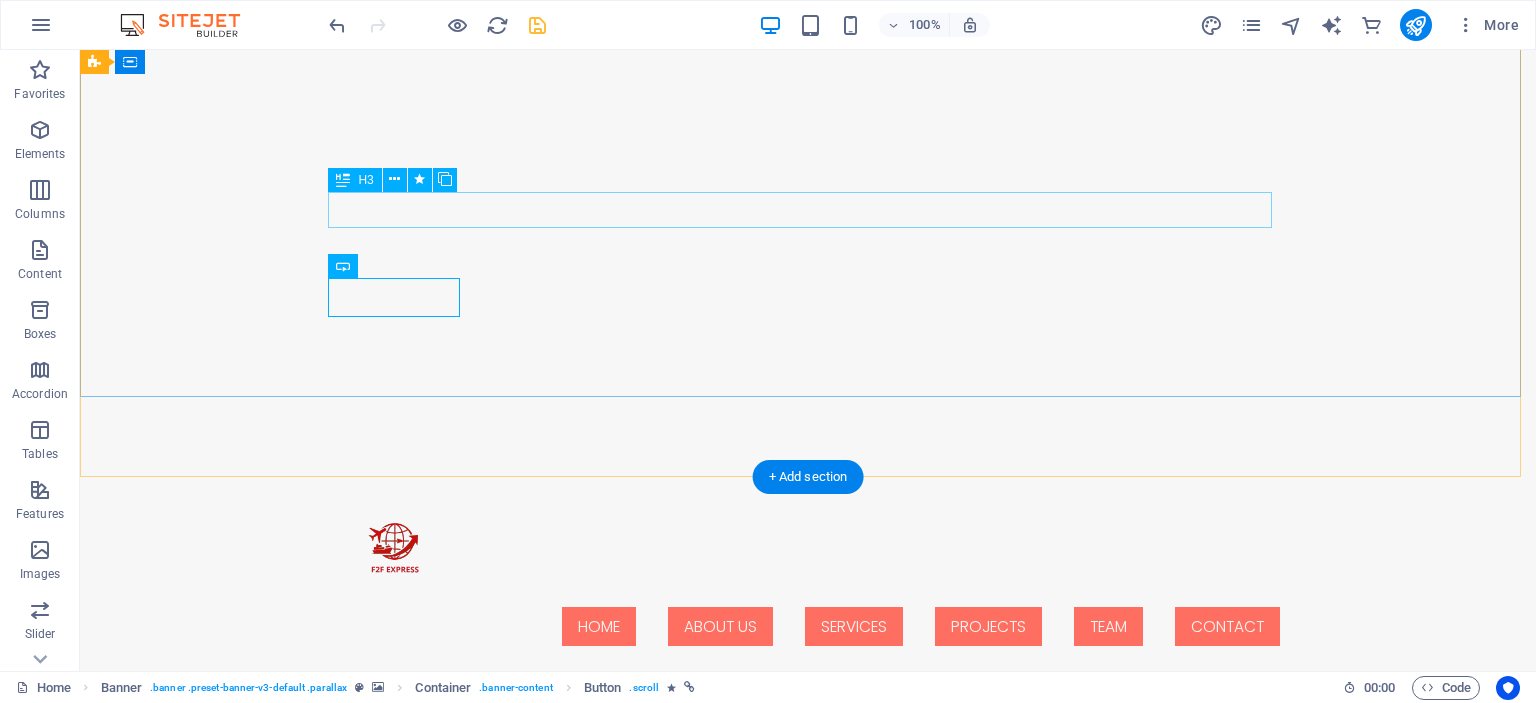 click on "v ẬN CHUYỂN ĐA PHƯƠNG THỨC" at bounding box center (808, 875) 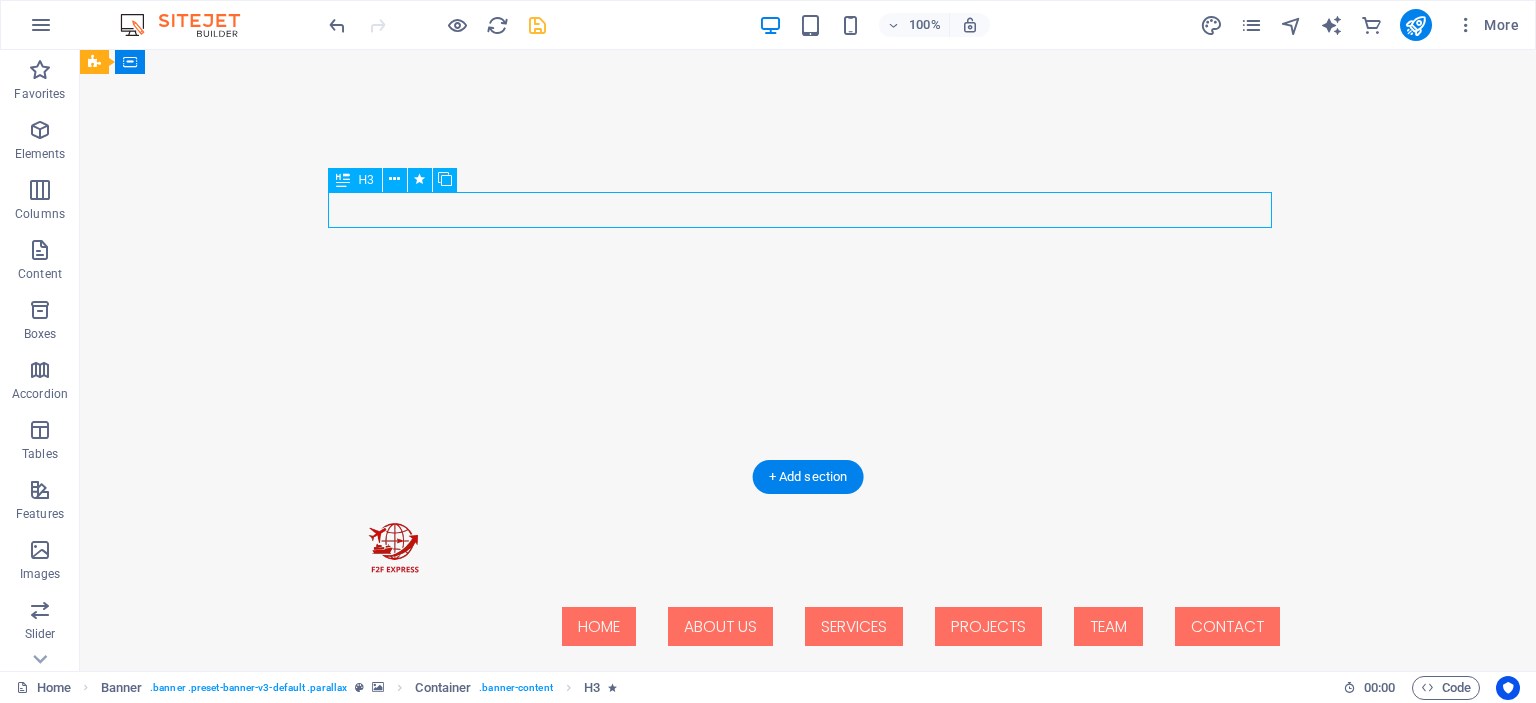 click on "v ẬN CHUYỂN ĐA PHƯƠNG THỨC" at bounding box center (808, 875) 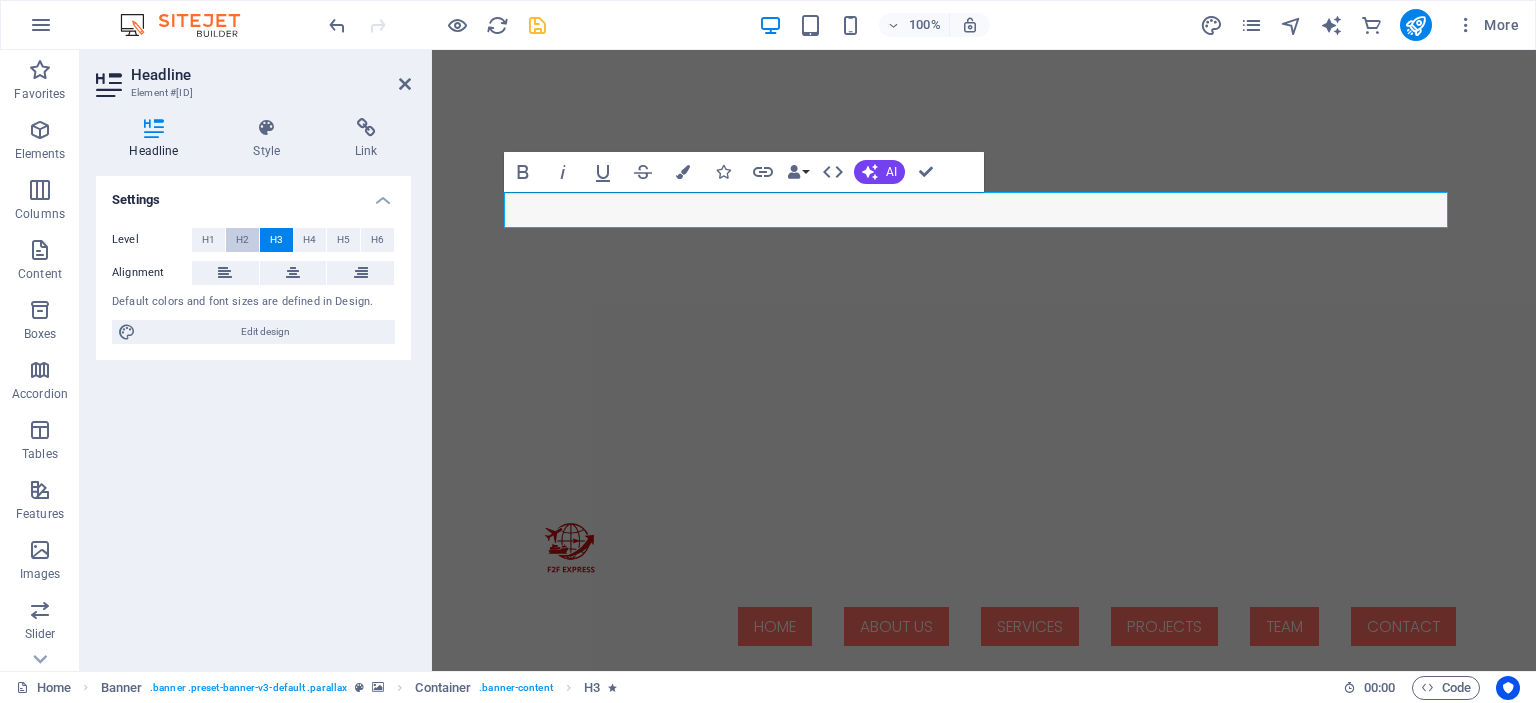 click on "H2" at bounding box center (242, 240) 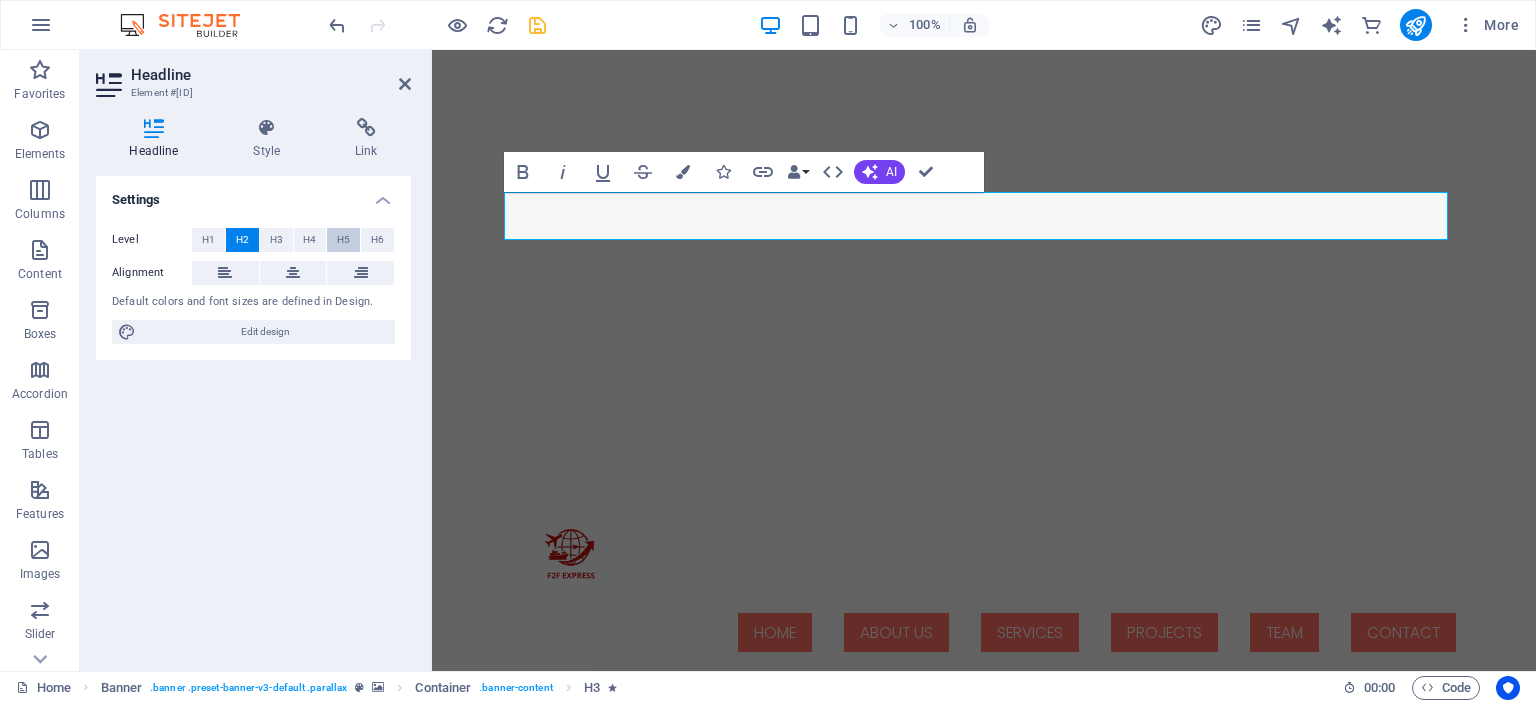 click on "H5" at bounding box center [343, 240] 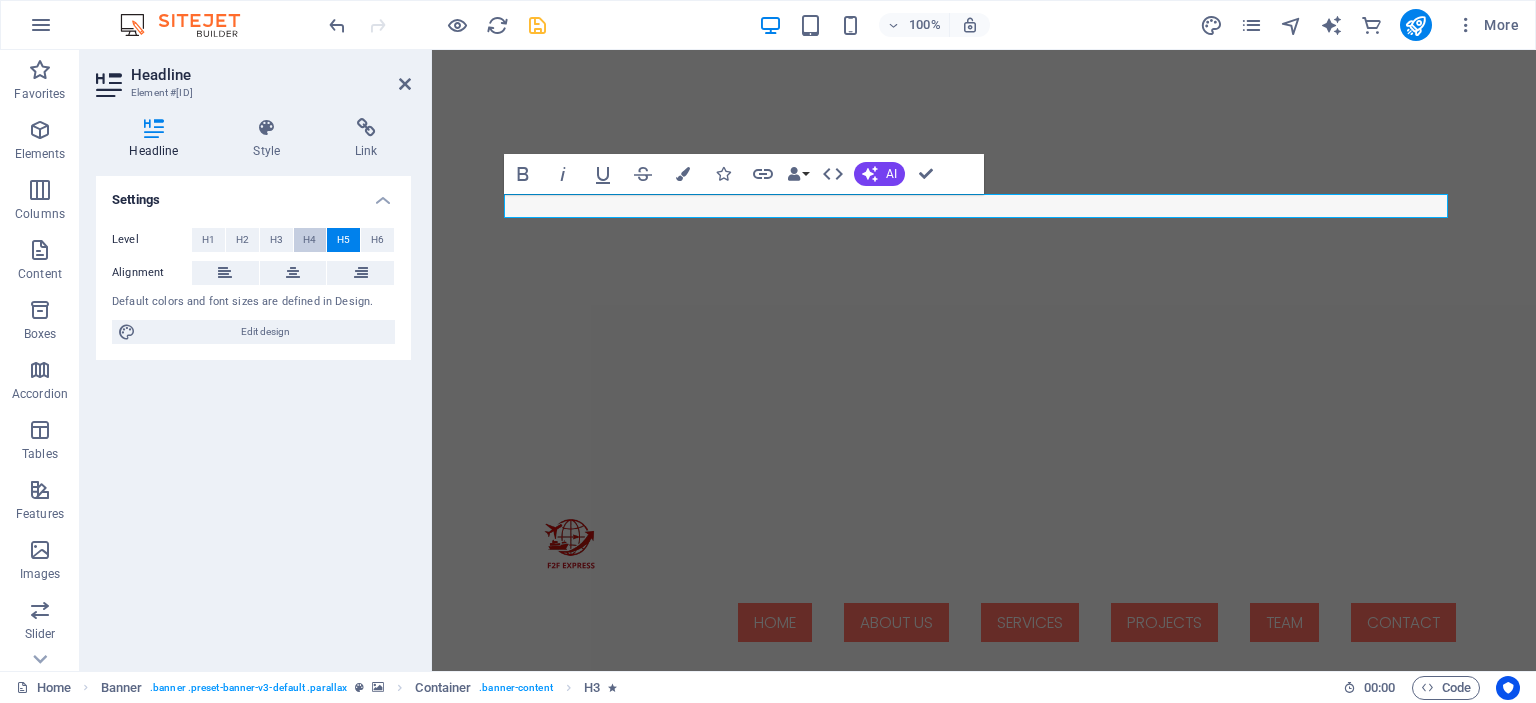 click on "H4" at bounding box center [309, 240] 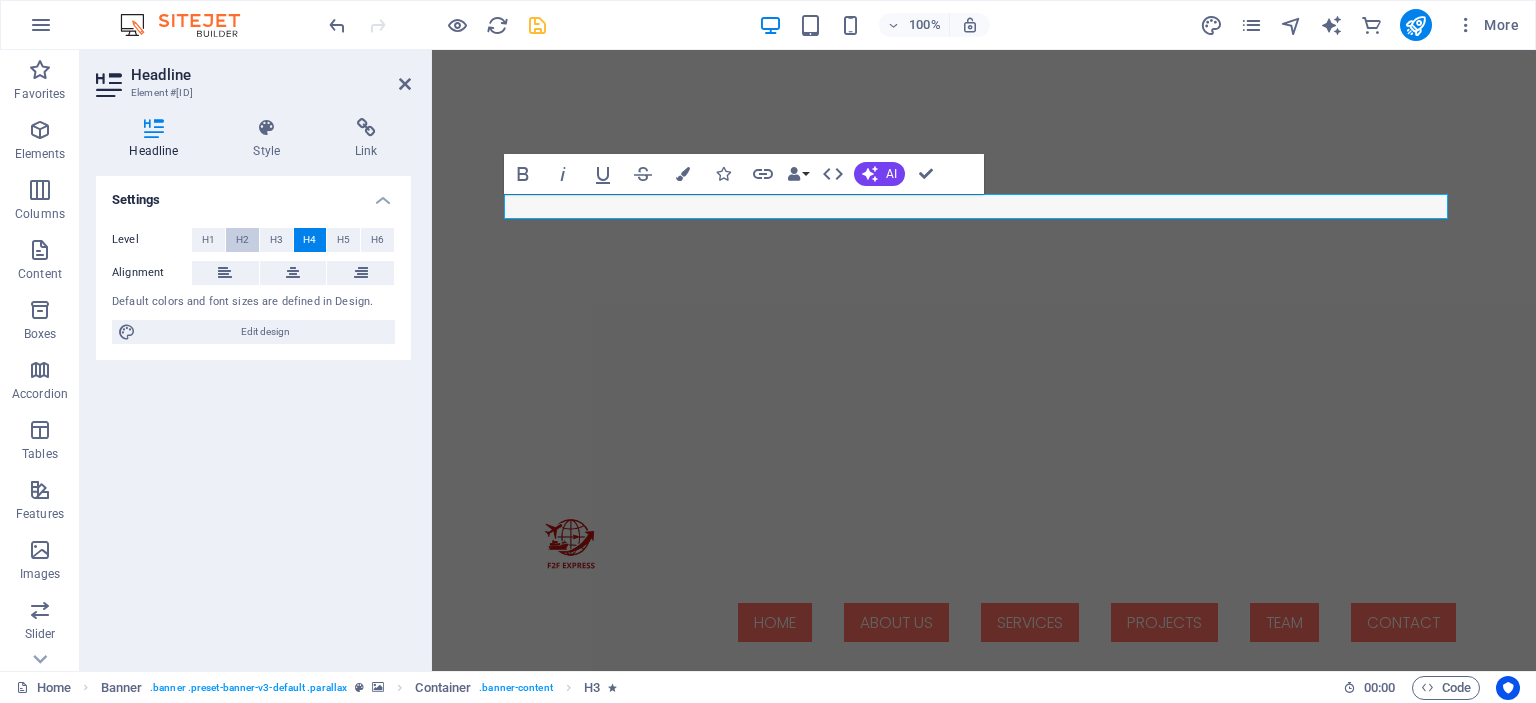 click on "H2" at bounding box center [242, 240] 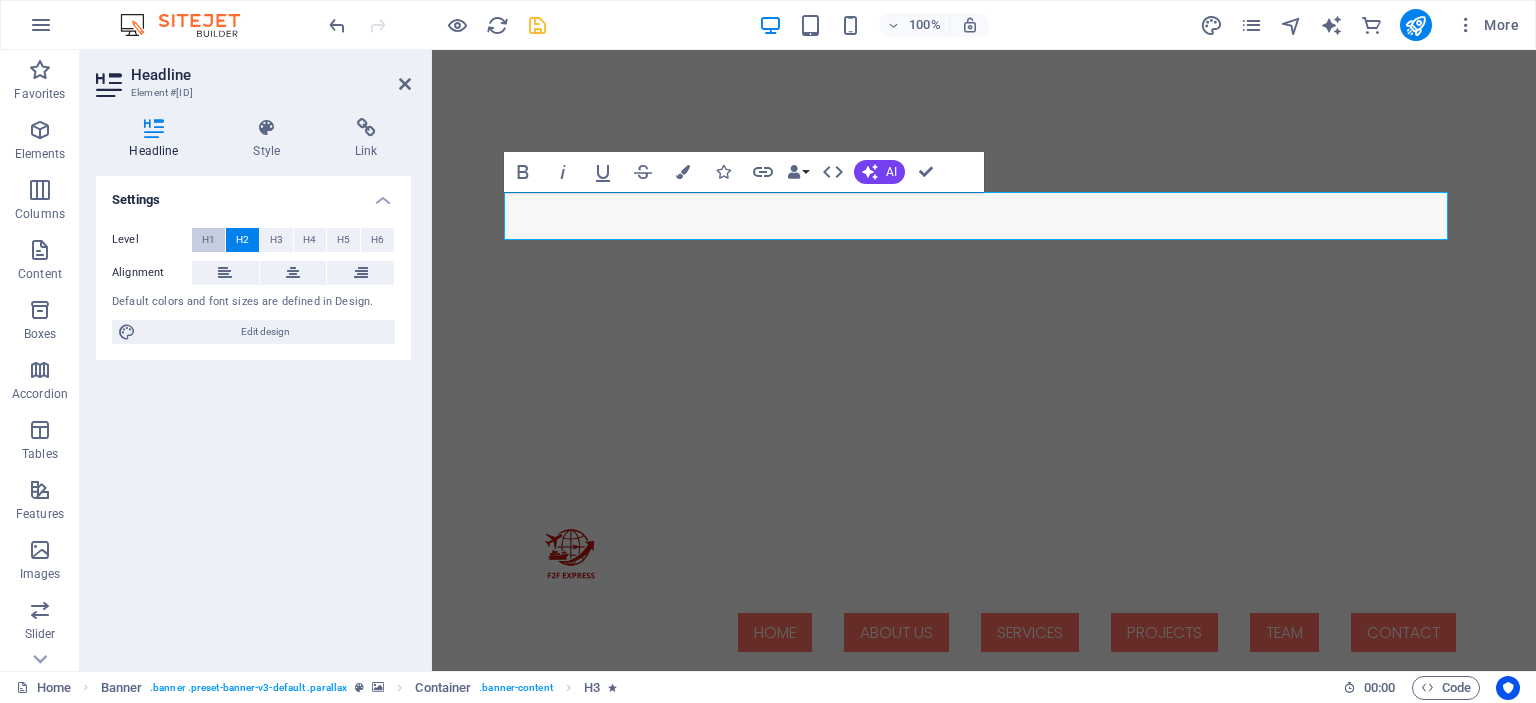 click on "H1" at bounding box center [208, 240] 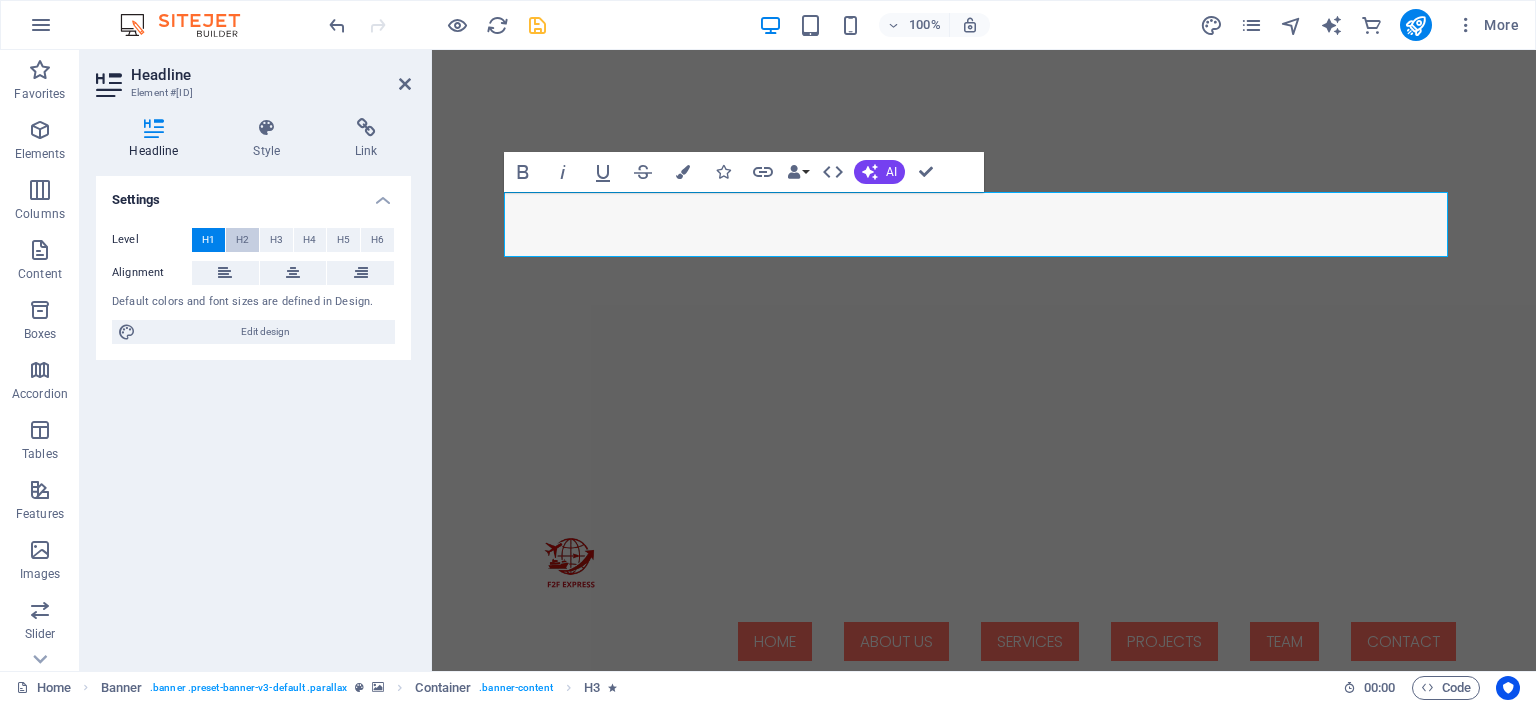click on "H2" at bounding box center [242, 240] 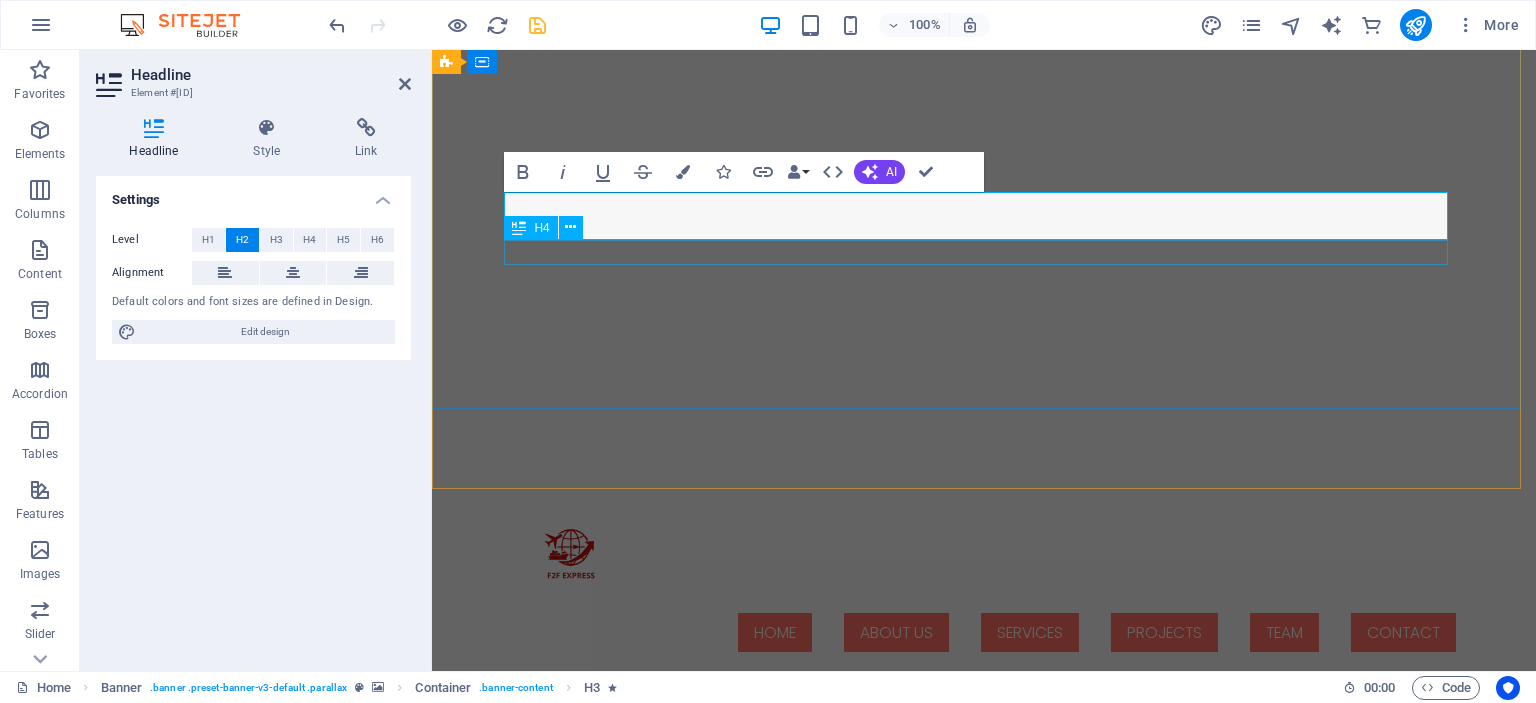 click on "k ẾT NỐI HƠN 200 QUỐC GIA" at bounding box center [984, 923] 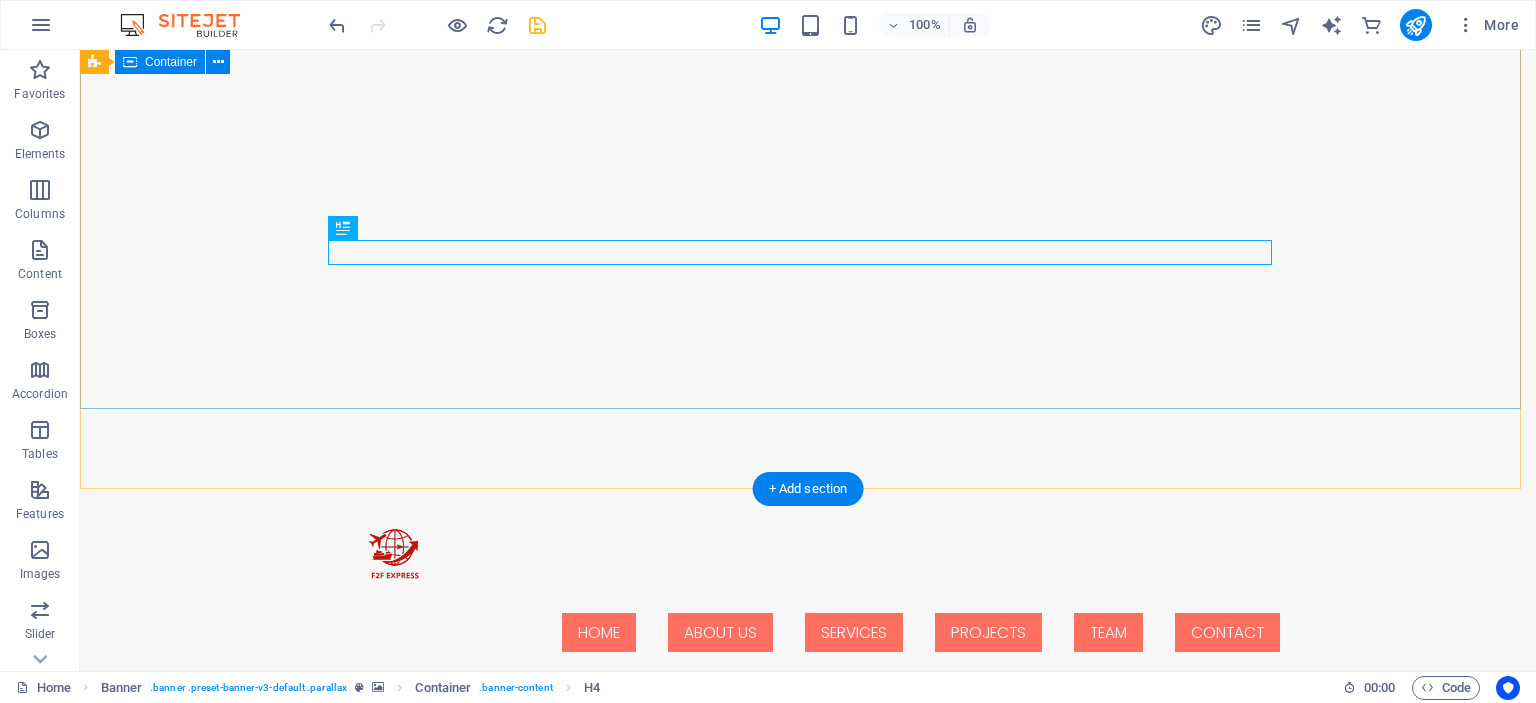 click on "C HUYỂN PHÁT NHANH QUỐC TẾ v ẬN CHUYỂN ĐA PHƯƠNG THỨC k ẾT NỐI HƠN 200 QUỐC GIA LIÊN HỆ NGAY" at bounding box center (808, 874) 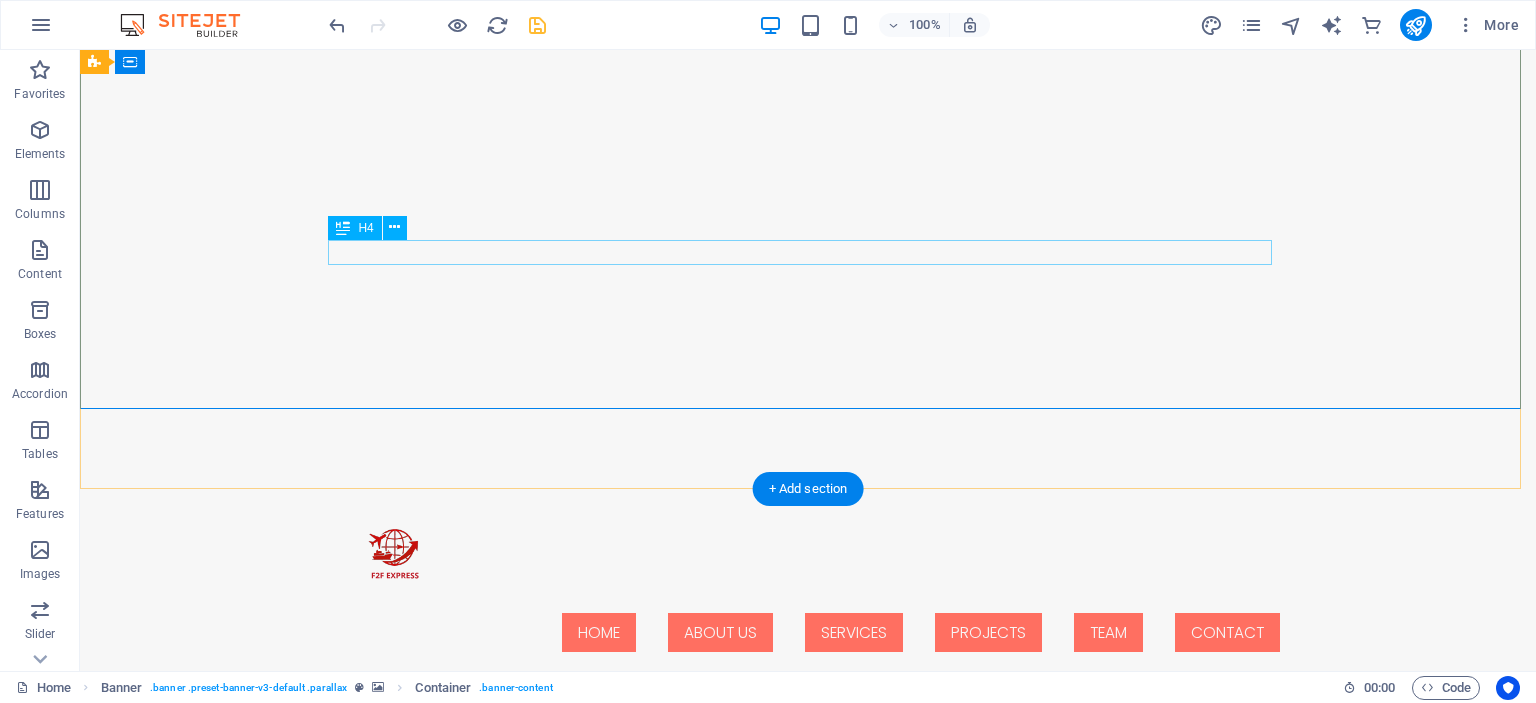 click on "k ẾT NỐI HƠN 200 QUỐC GIA" at bounding box center [808, 923] 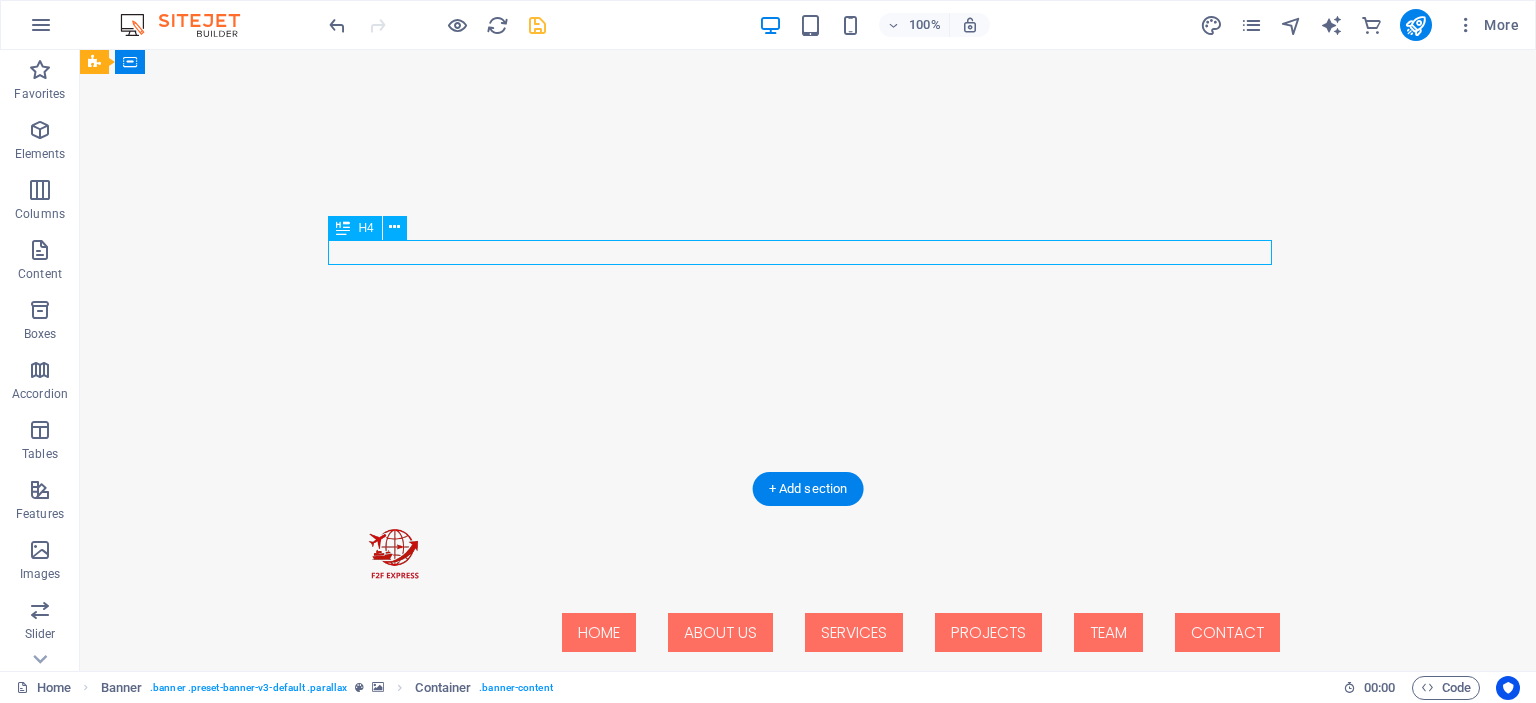 click on "k ẾT NỐI HƠN 200 QUỐC GIA" at bounding box center (808, 923) 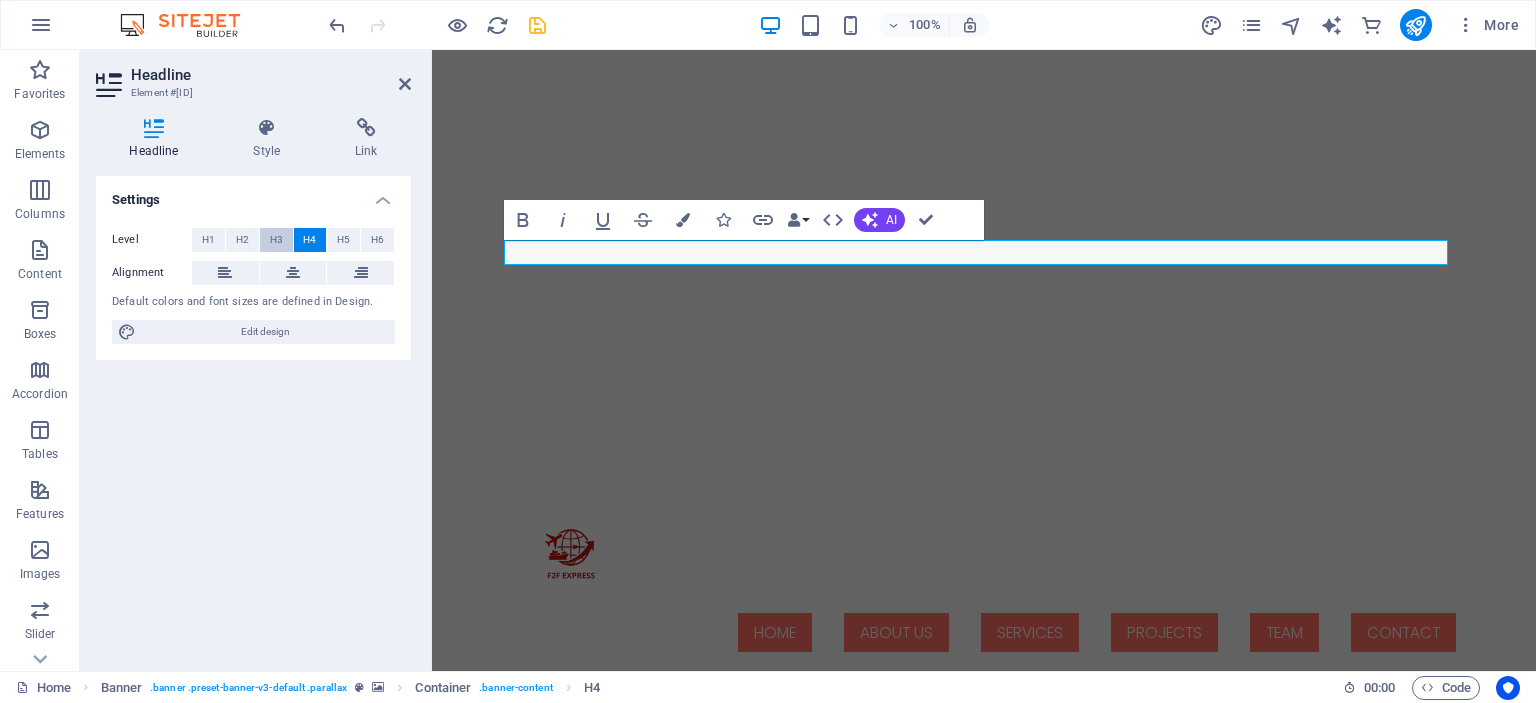 click on "H3" at bounding box center [276, 240] 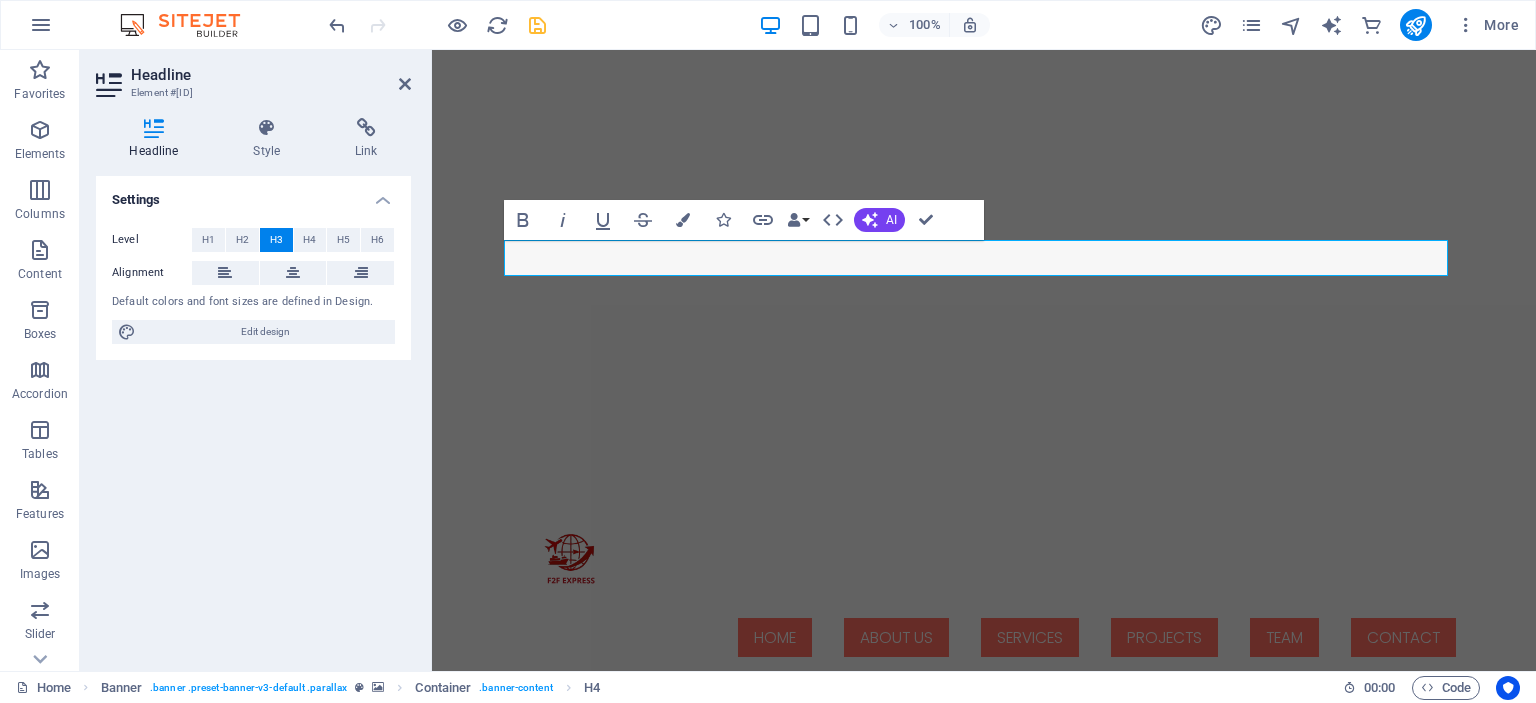 click on "Settings Level H1 H2 H3 H4 H5 H6 Alignment Default colors and font sizes are defined in Design. Edit design" at bounding box center [253, 415] 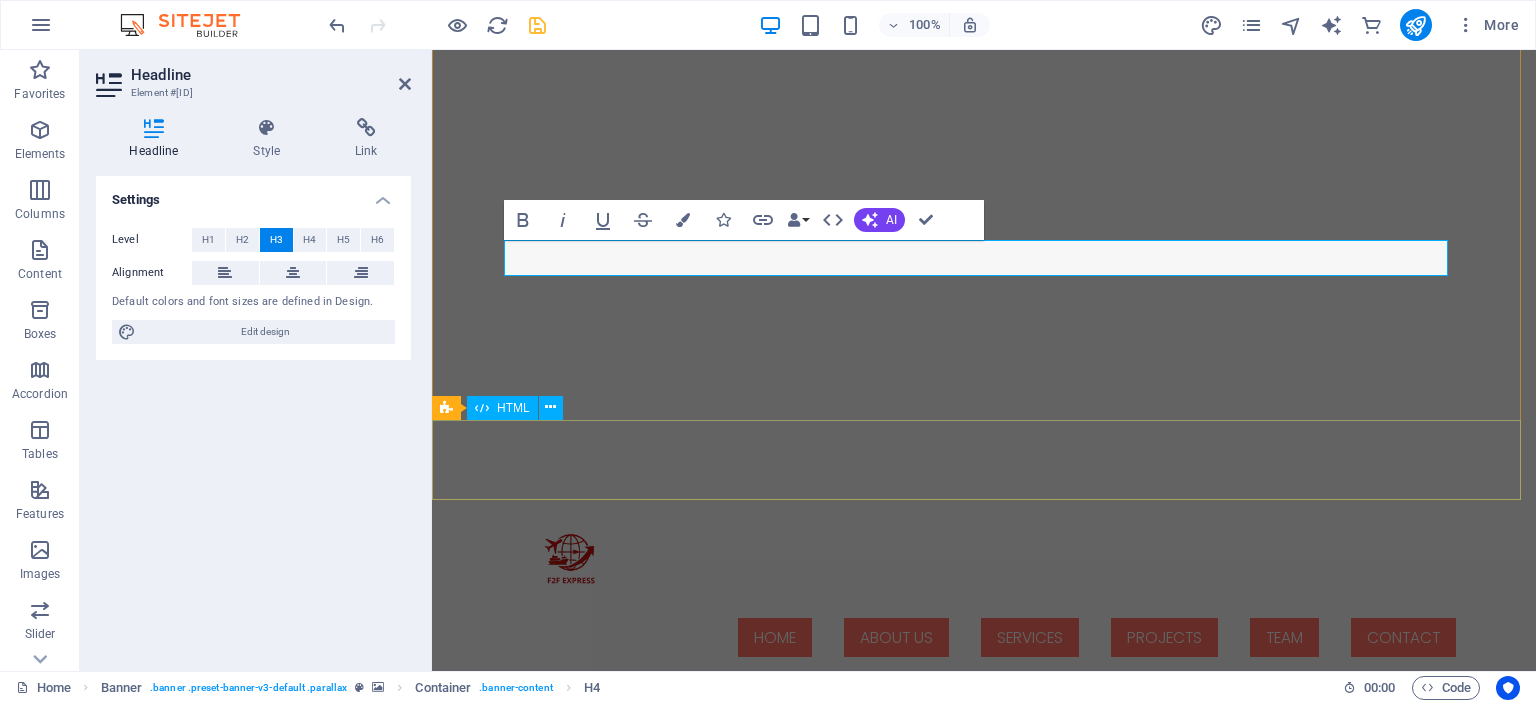 click at bounding box center (984, 1136) 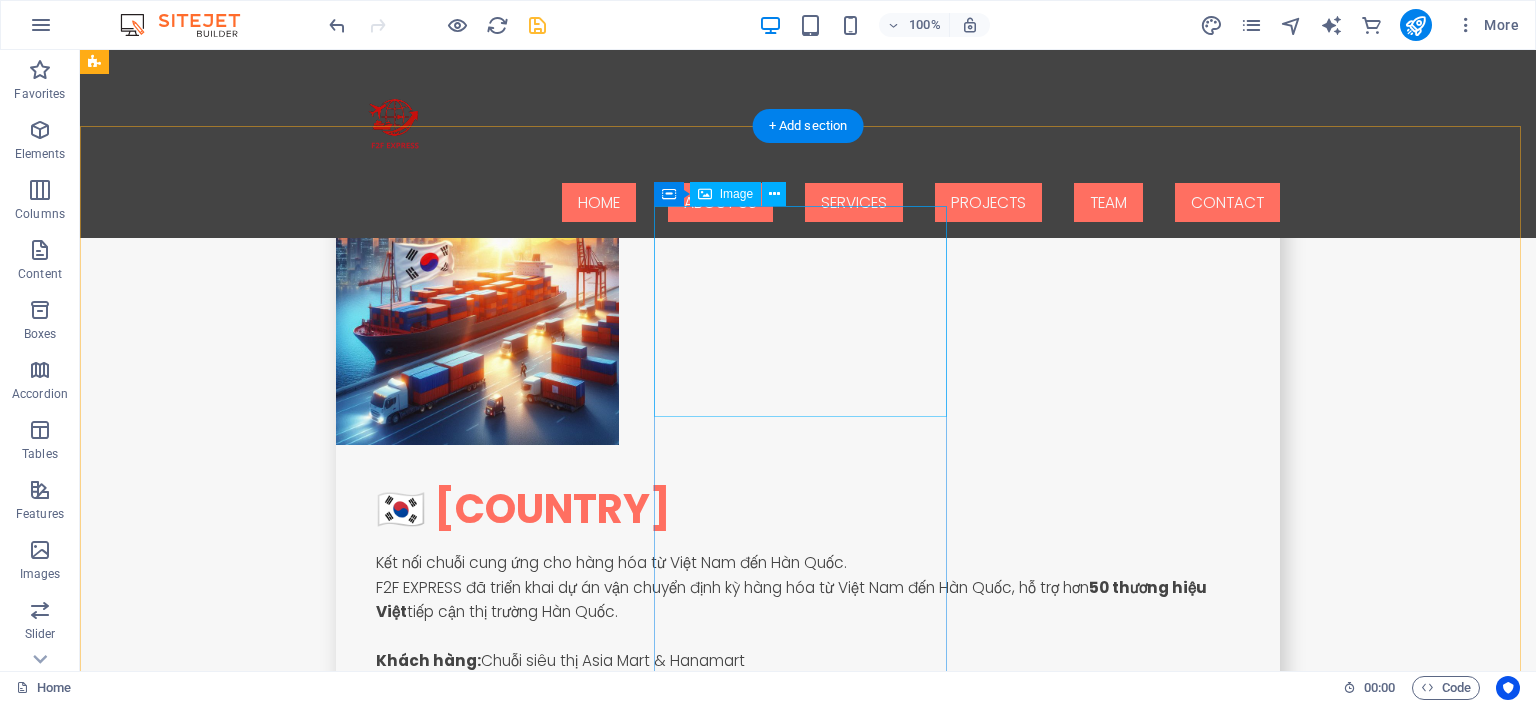 scroll, scrollTop: 4602, scrollLeft: 0, axis: vertical 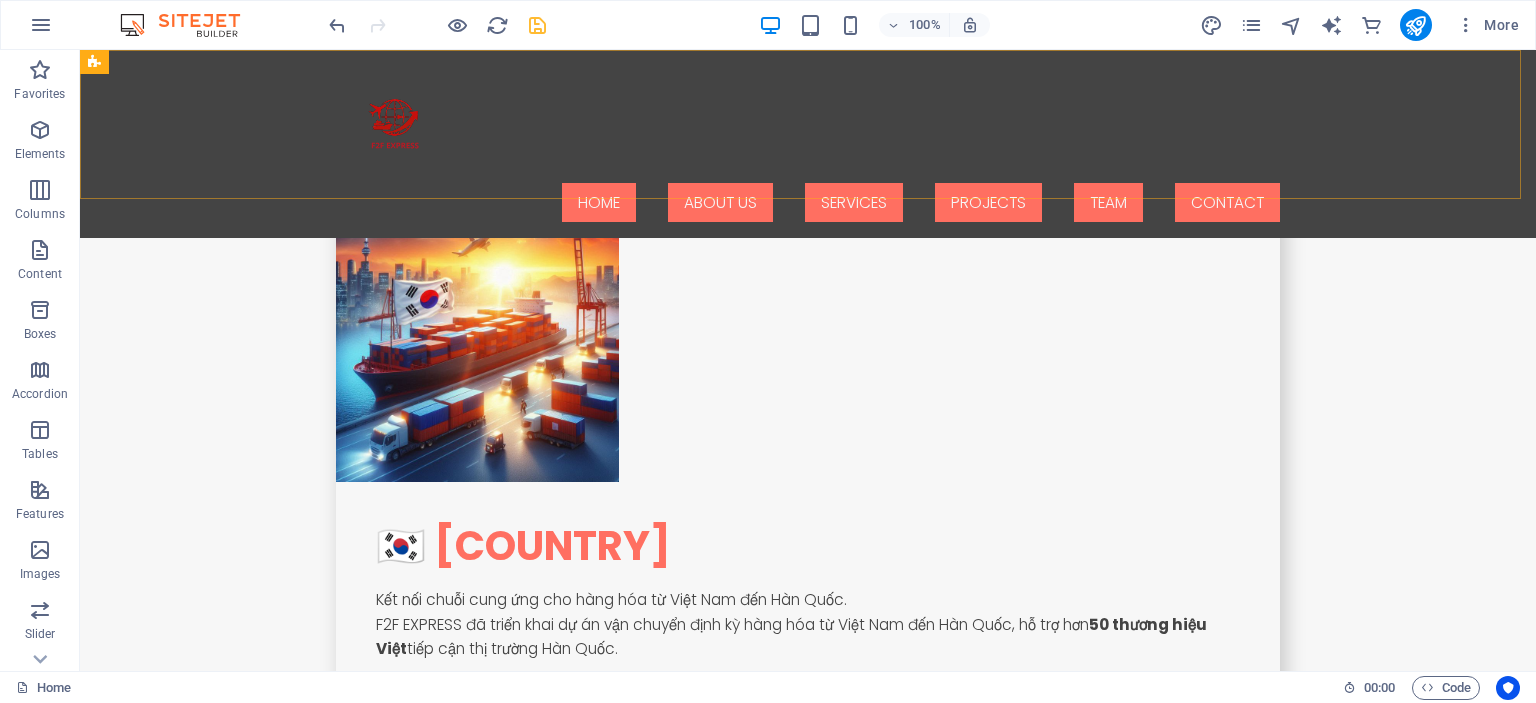 click on "Home About us Services Projects Team Contact" at bounding box center (808, 144) 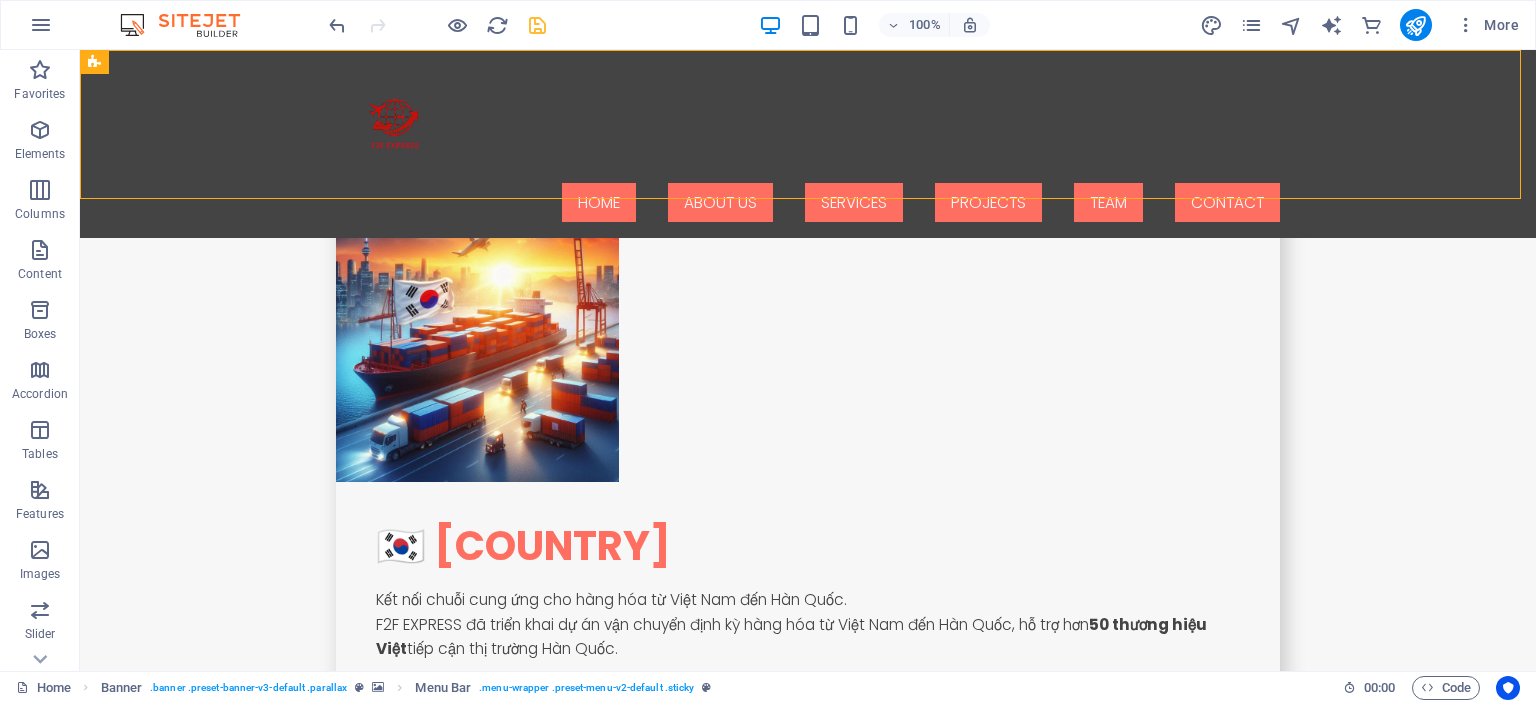 click on "Home About us Services Projects Team Contact" at bounding box center (808, 144) 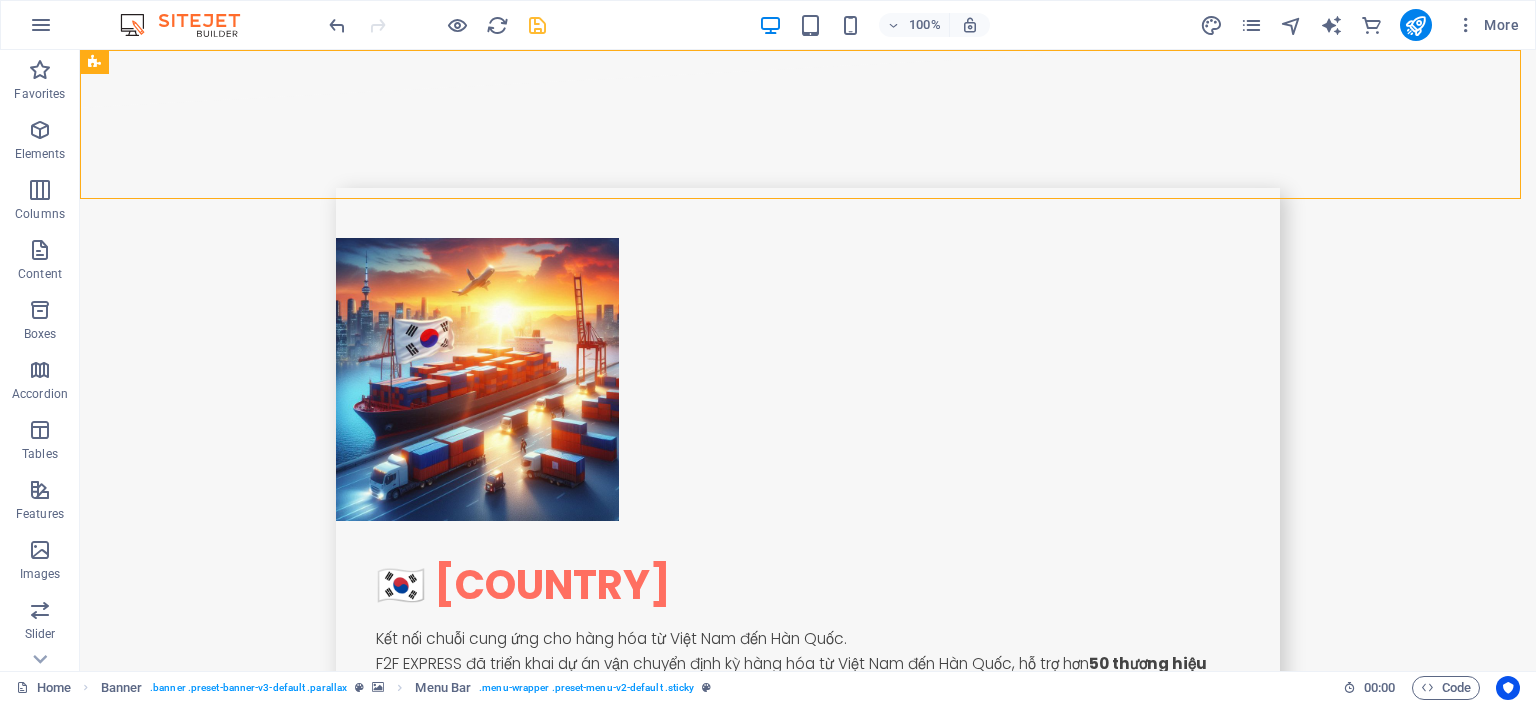 select on "rem" 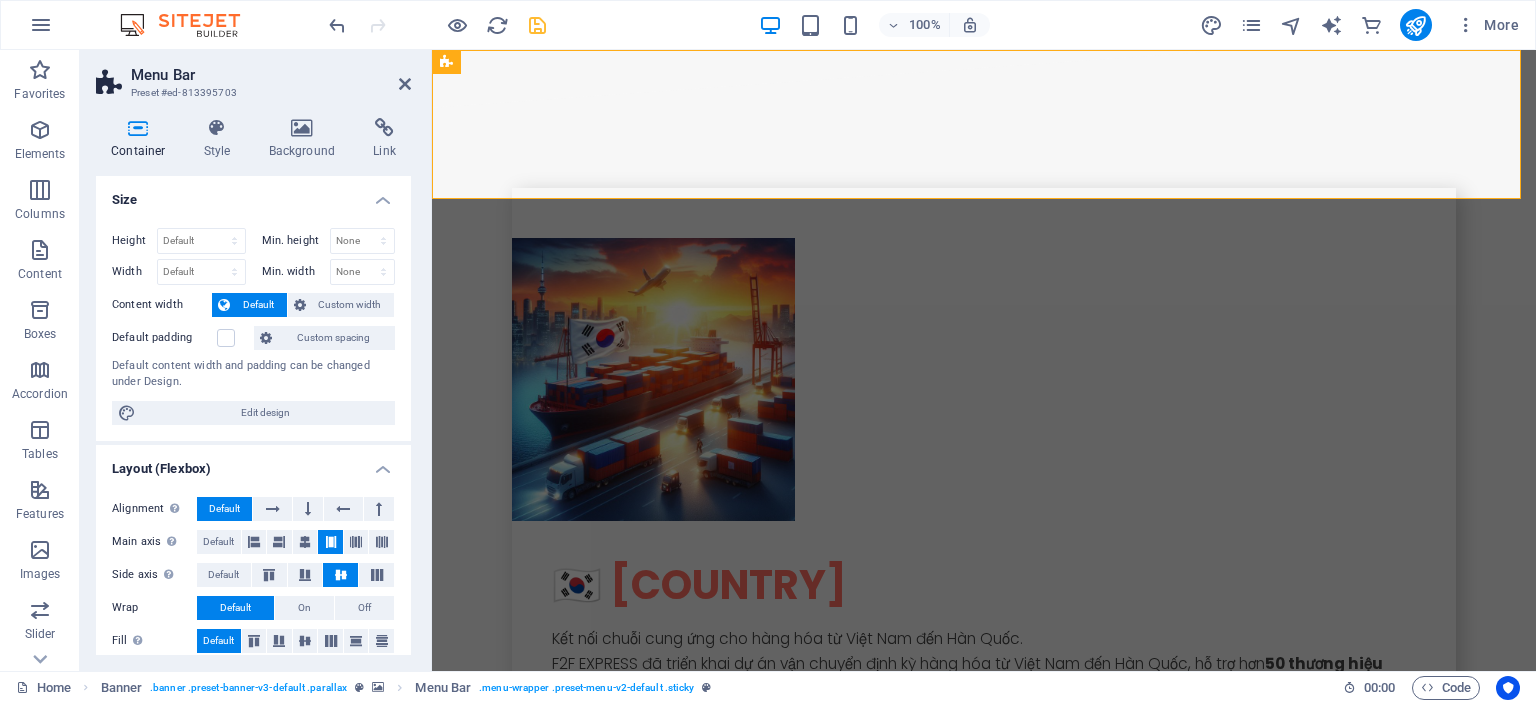 scroll, scrollTop: 0, scrollLeft: 0, axis: both 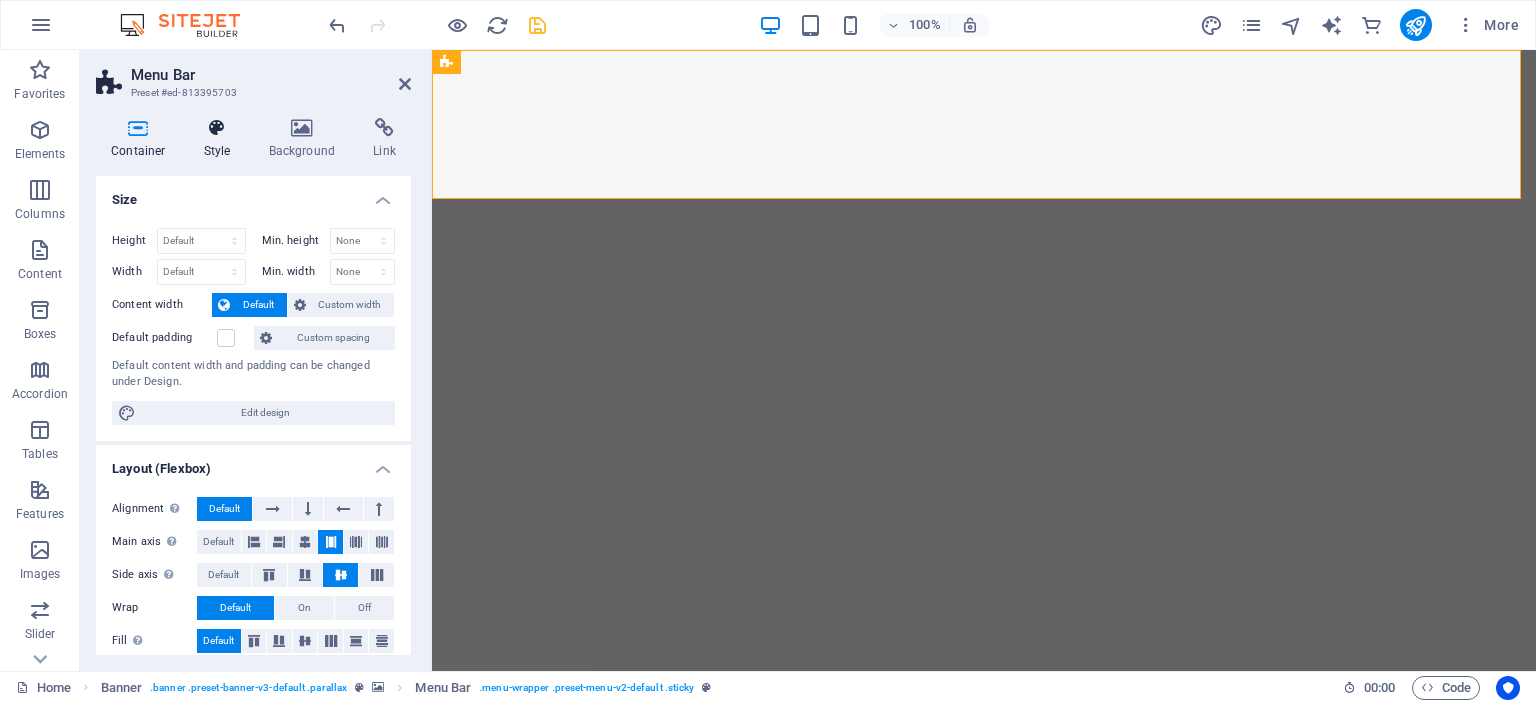 click at bounding box center (217, 128) 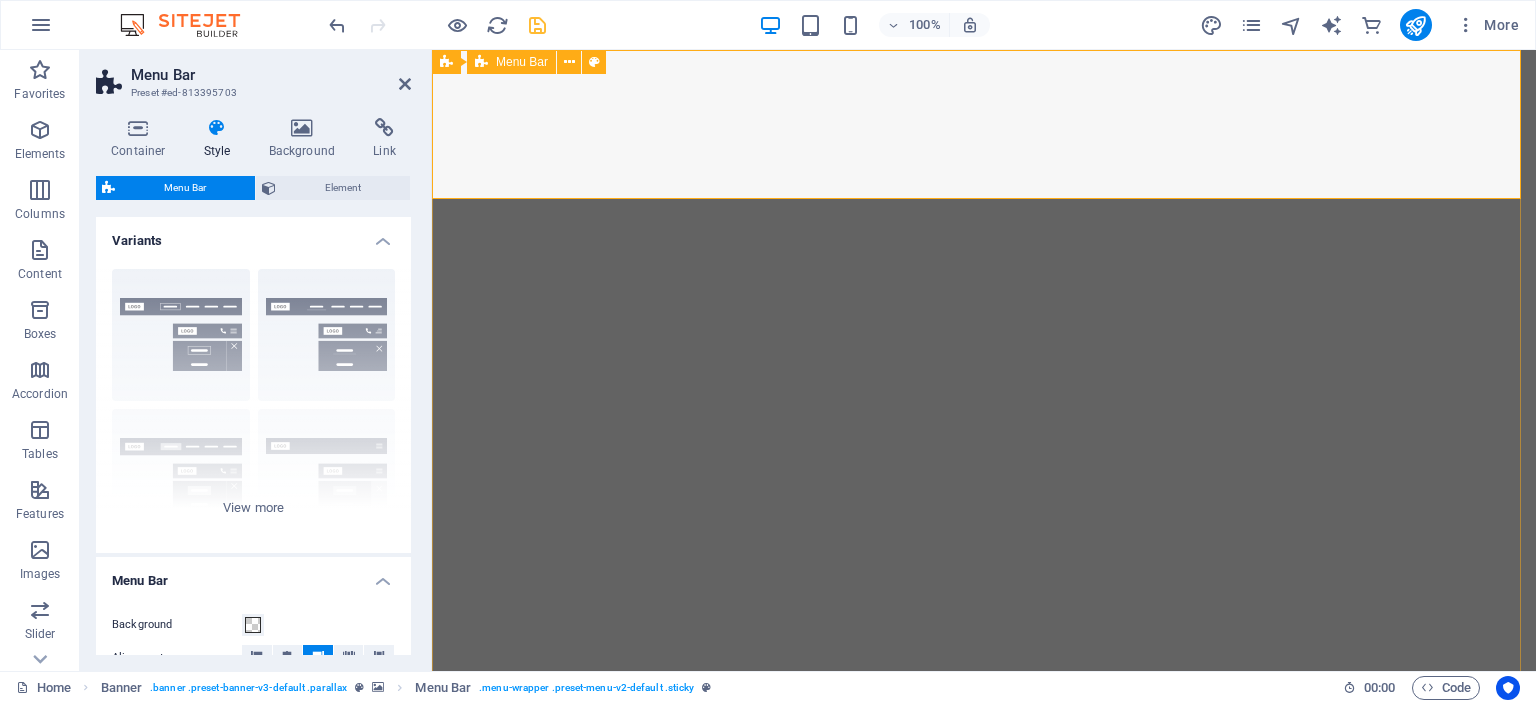click on "Home About us Services Projects Team Contact" at bounding box center (984, 781) 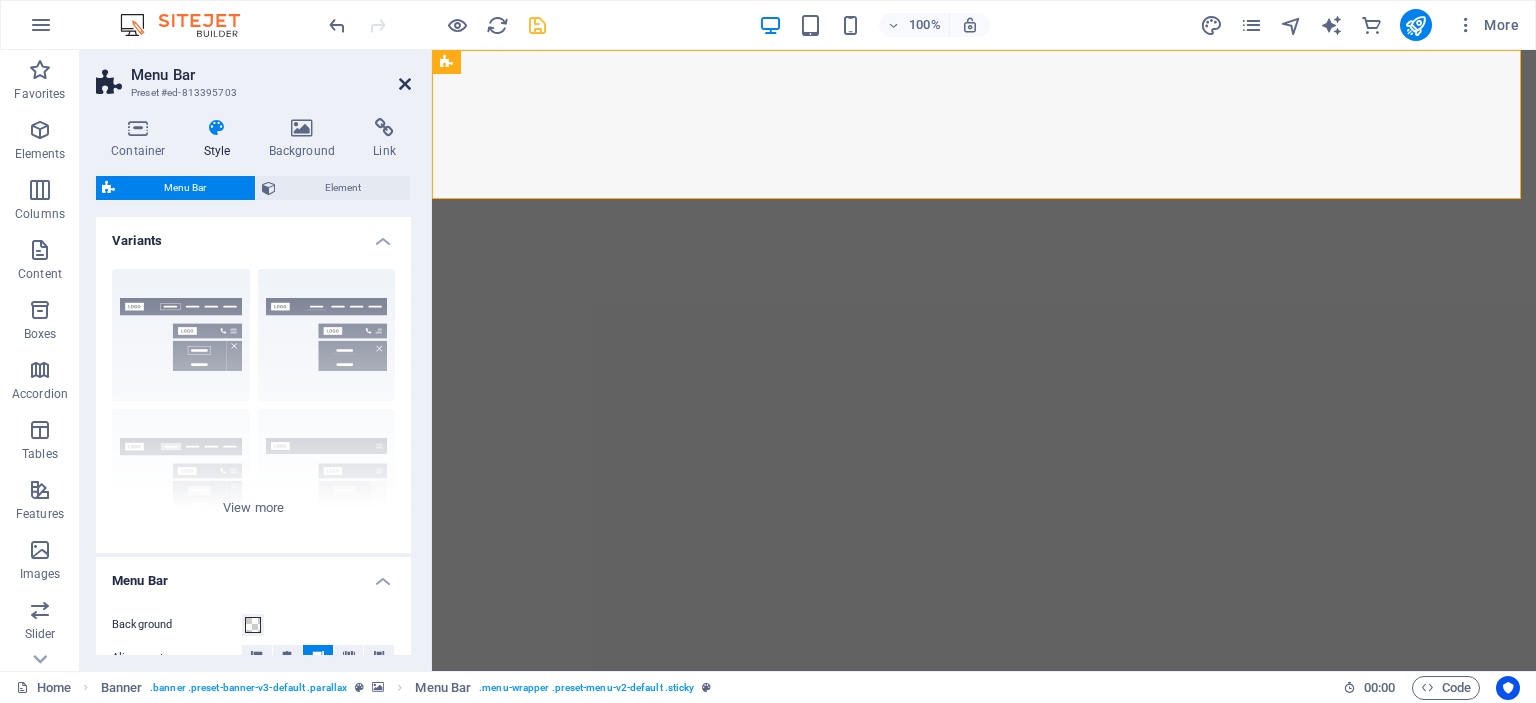 click at bounding box center (405, 84) 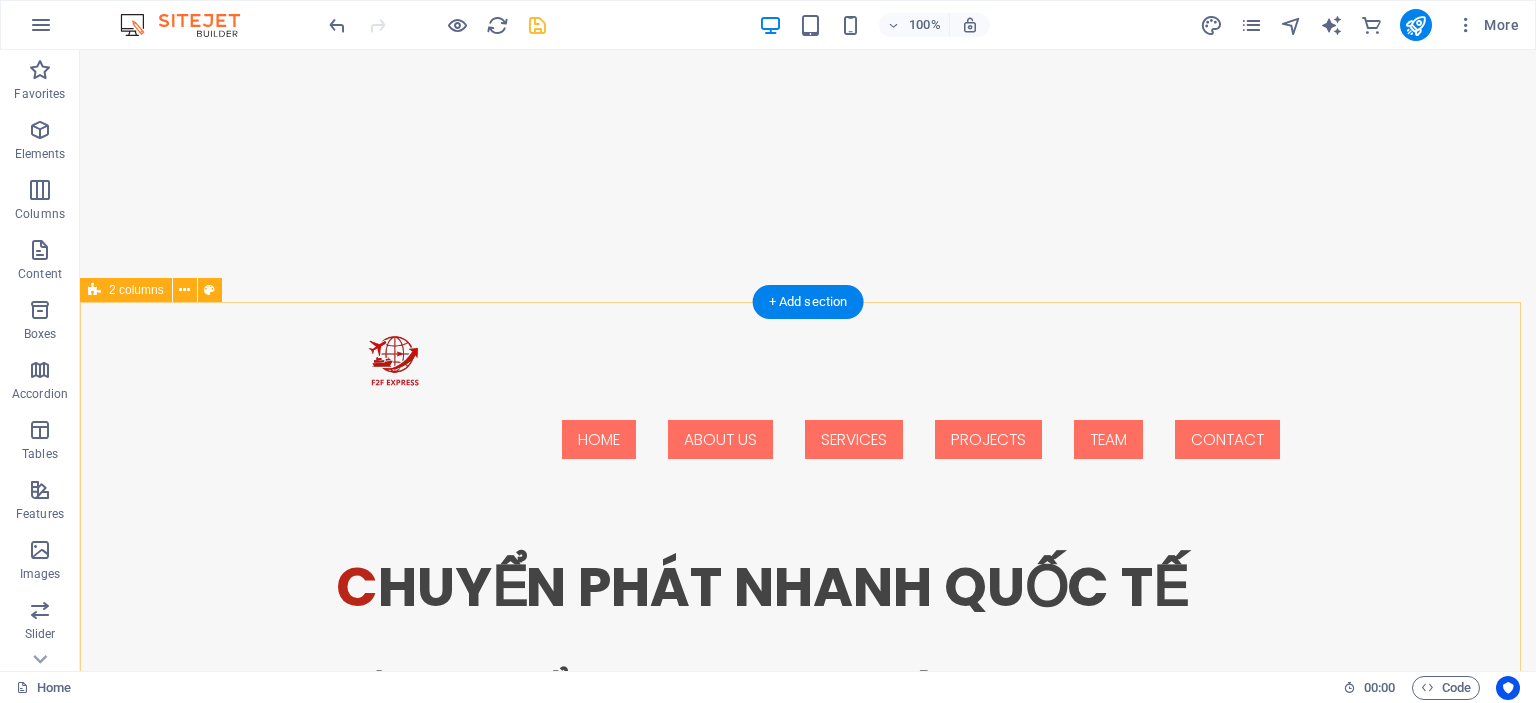 scroll, scrollTop: 700, scrollLeft: 0, axis: vertical 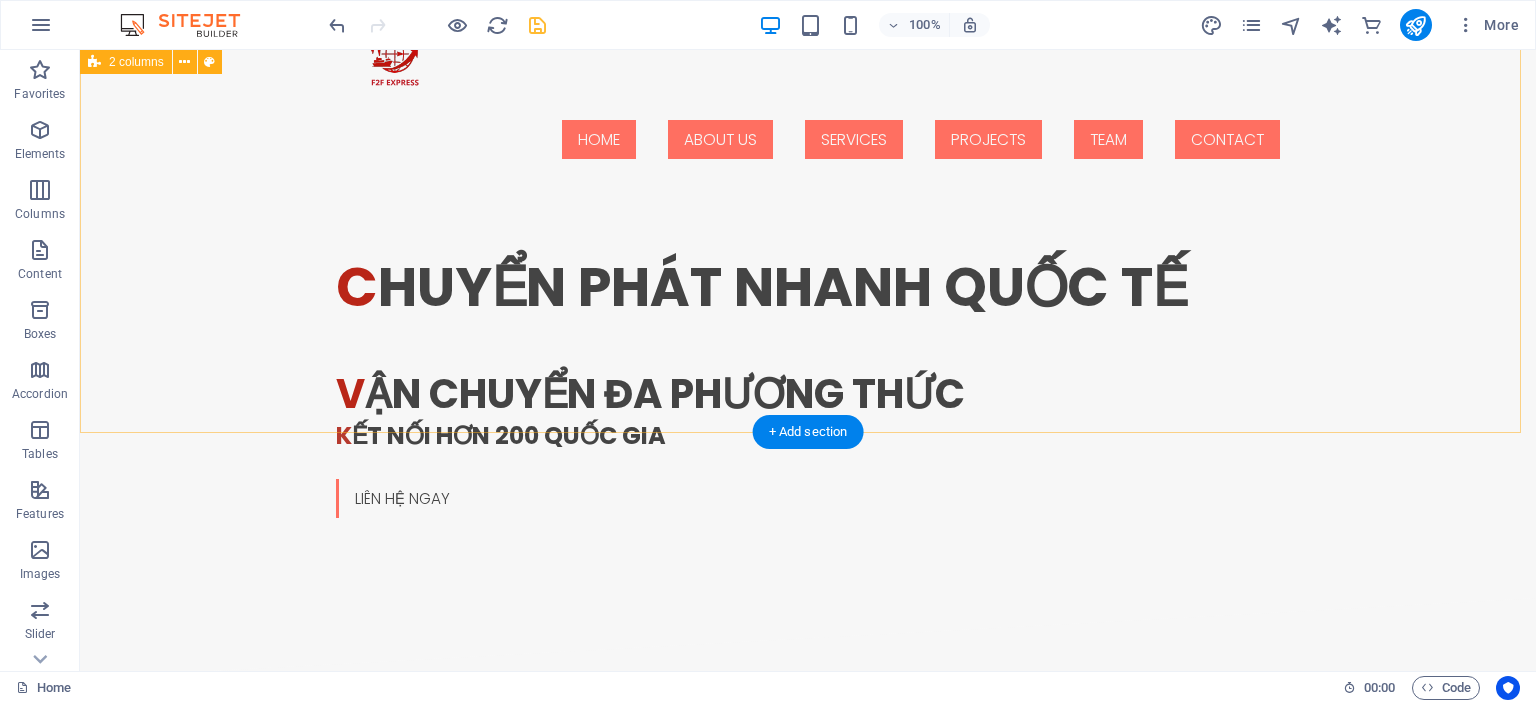 click on "f2f express F2F EXPRESS  là đơn vị uy tín chuyên cung cấp dịch vụ vận chuyển quốc tế và thương mại xuyên biên giới, đặc biệt trên các tuyến trọng điểm từ Việt Nam đến [COUNTRY], [COUNTRY], , [COUNTRY], [COUNTRY] và Hồng Kông và hơn 200 quốc gia khác. Với mạng lưới đối tác vững mạnh và hệ thống kho bãi linh hoạt tại cả hai đầu, chúng tôi không chỉ đảm bảo vận chuyển hàng hóa an toàn – nhanh chóng – đúng thời gian, mà còn hỗ trợ hoạt động mua hộ, gom hàng, thanh toán hộ và phân phối các sản phẩm phục vụ cộng đồng người Việt đang sinh sống và làm việc tại nước ngoài." at bounding box center [808, 946] 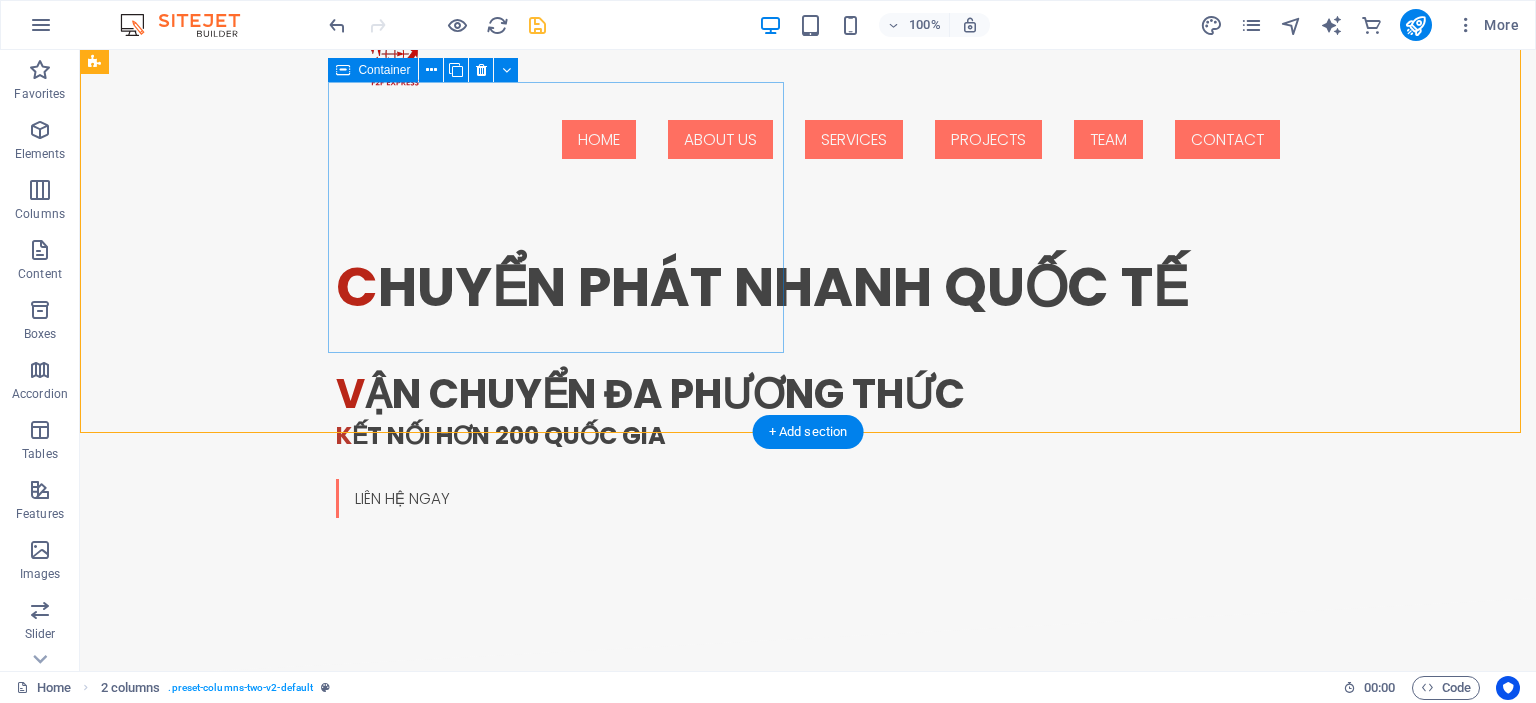 click on "f2f express" at bounding box center (324, 790) 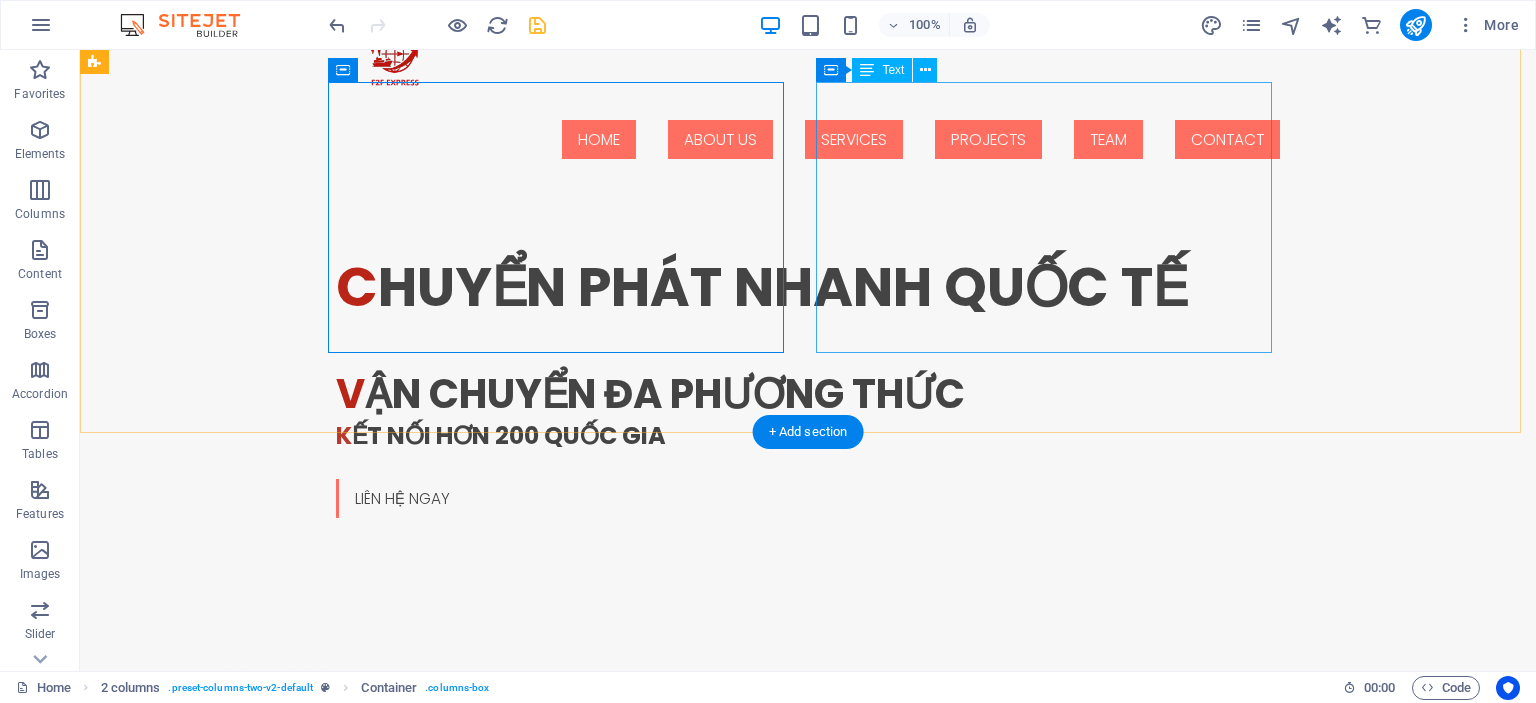 click on "F2F EXPRESS là đơn vị uy tín chuyên cung cấp dịch vụ vận chuyển quốc tế và thương mại xuyên biên giới, đặc biệt trên các tuyến trọng điểm từ Việt Nam đến Hàn Quốc, Nhật Bản, , Đài Loan, Hoa Kỳ và [COUNTRY] và hơn 200 quốc gia khác. Với mạng lưới đối tác vững mạnh và hệ thống kho bãi linh hoạt tại cả hai đầu, chúng tôi không chỉ đảm bảo vận chuyển hàng hóa an toàn – nhanh chóng – đúng thời gian, mà còn hỗ trợ hoạt động mua hộ, gom hàng, thanh toán hộ và phân phối các sản phẩm phục vụ cộng đồng người Việt đang sinh sống và làm việc tại nước ngoài." at bounding box center [324, 987] 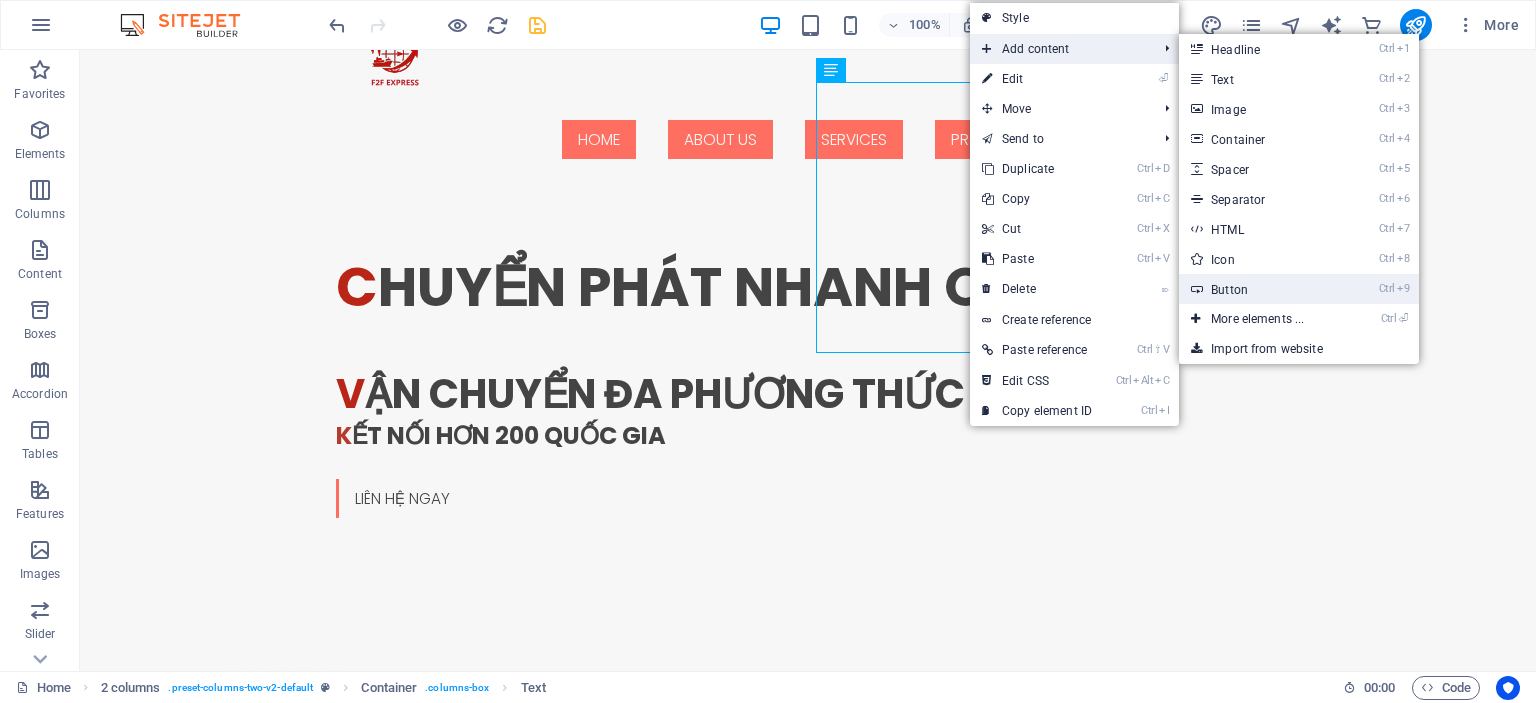 drag, startPoint x: 1251, startPoint y: 289, endPoint x: 806, endPoint y: 237, distance: 448.0279 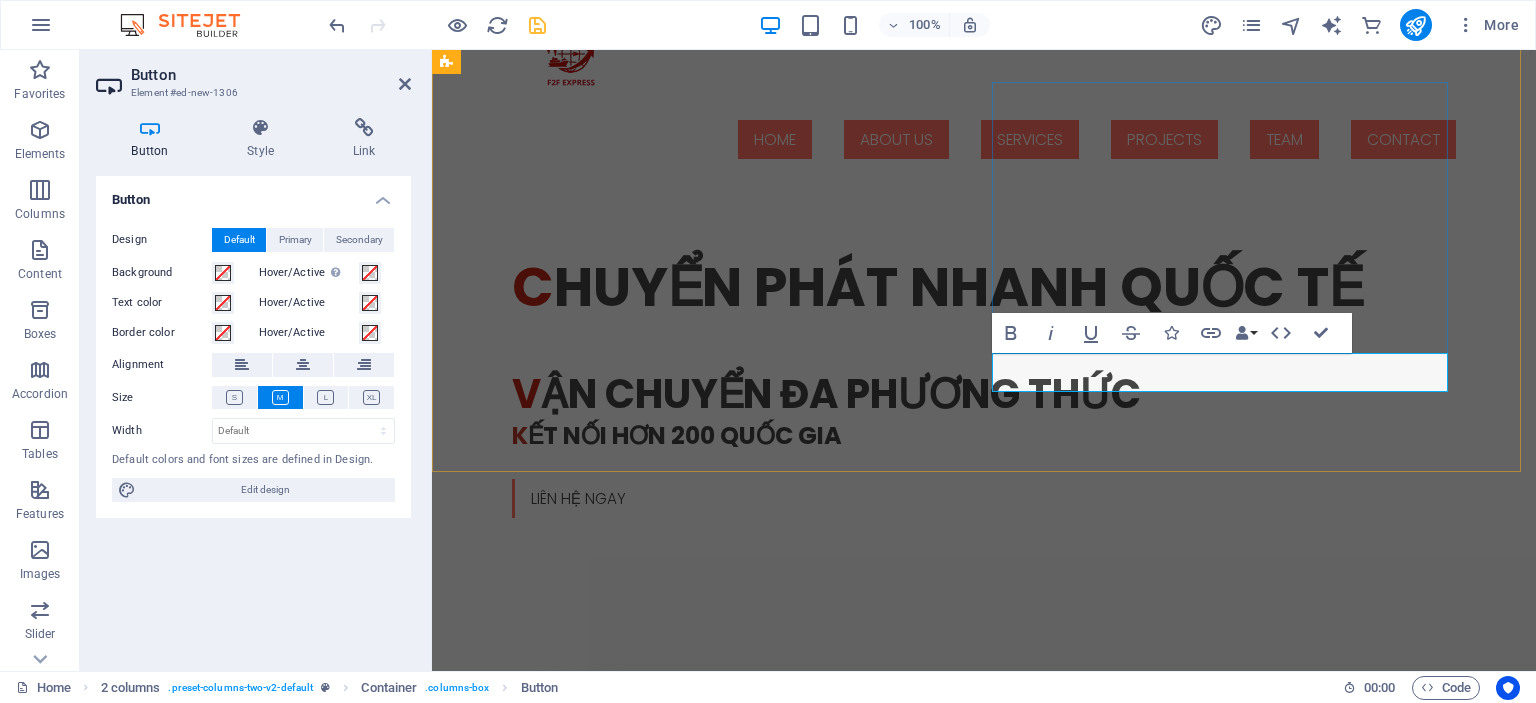 type 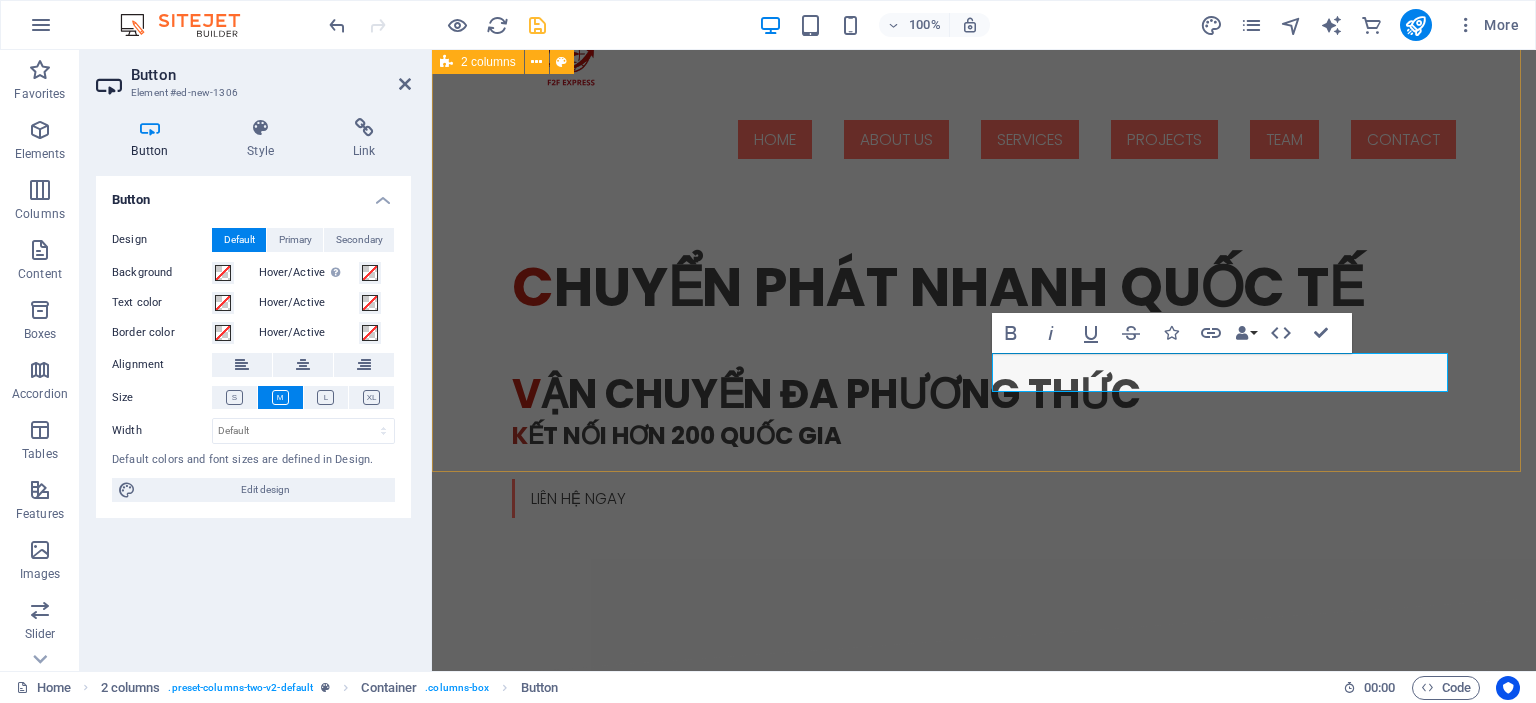 click on "f2f express F2F EXPRESS  là đơn vị uy tín chuyên cung cấp dịch vụ vận chuyển quốc tế và thương mại xuyên biên giới, đặc biệt trên các tuyến trọng điểm từ Việt Nam đến [COUNTRY], [COUNTRY], , [COUNTRY], [COUNTRY] và Hồng Kông và hơn 200 quốc gia khác. Với mạng lưới đối tác vững mạnh và hệ thống kho bãi linh hoạt tại cả hai đầu, chúng tôi không chỉ đảm bảo vận chuyển hàng hóa an toàn – nhanh chóng – đúng thời gian, mà còn hỗ trợ hoạt động mua hộ, gom hàng, thanh toán hộ và phân phối các sản phẩm phục vụ cộng đồng người Việt đang sinh sống và làm việc tại nước ngoài. BẢNG GIÁ DỊCH VỤ" at bounding box center [984, 965] 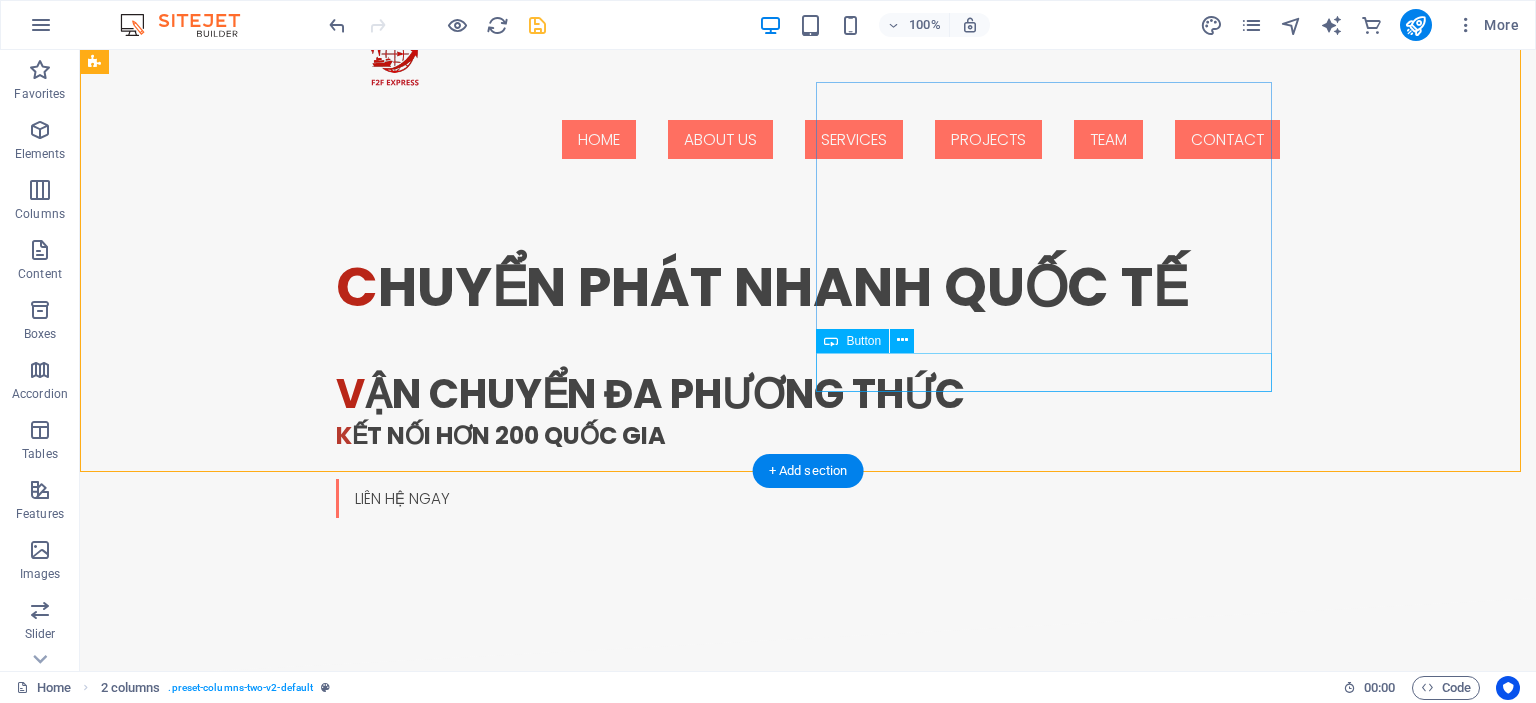 click on "BẢNG GIÁ DỊCH VỤ" at bounding box center (324, 1153) 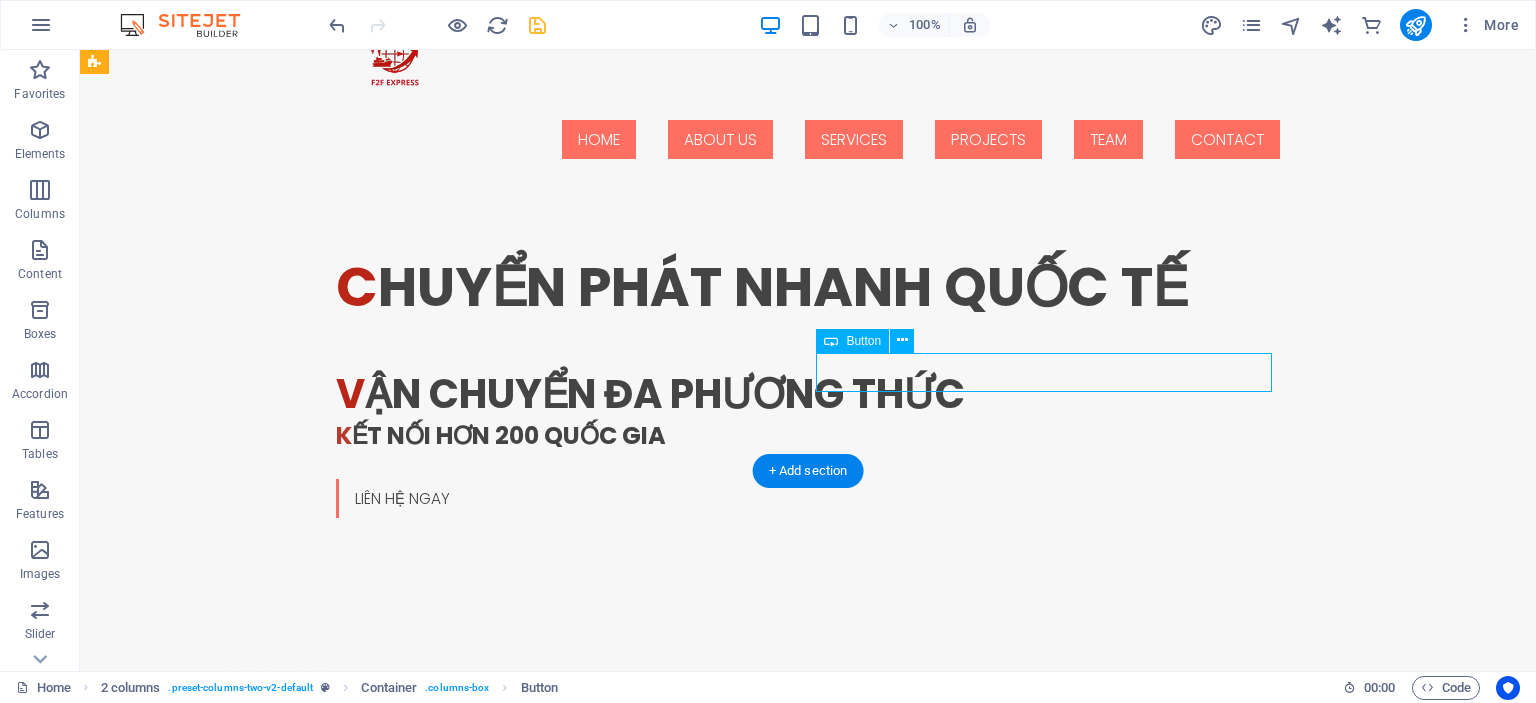 click on "BẢNG GIÁ DỊCH VỤ" at bounding box center [324, 1153] 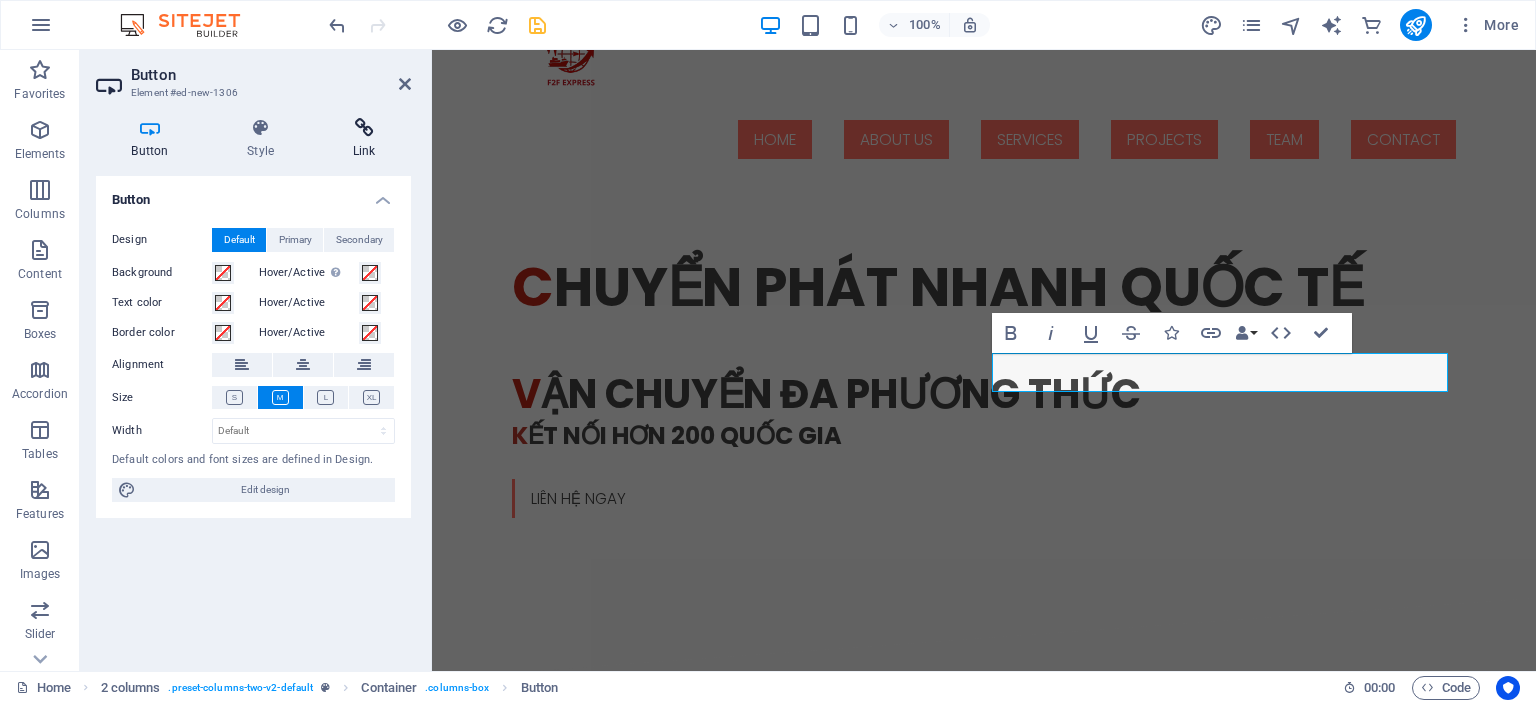 click at bounding box center [364, 128] 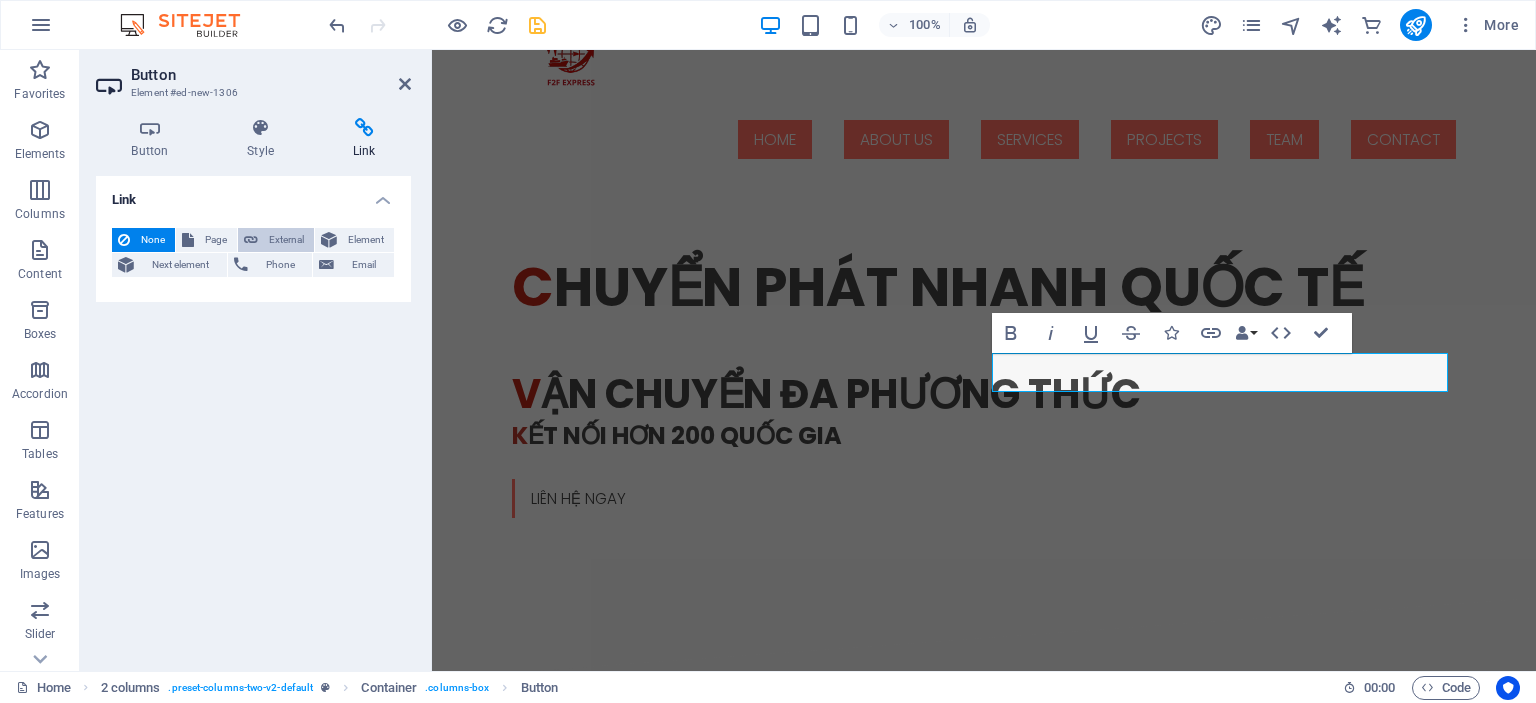 click on "External" at bounding box center [286, 240] 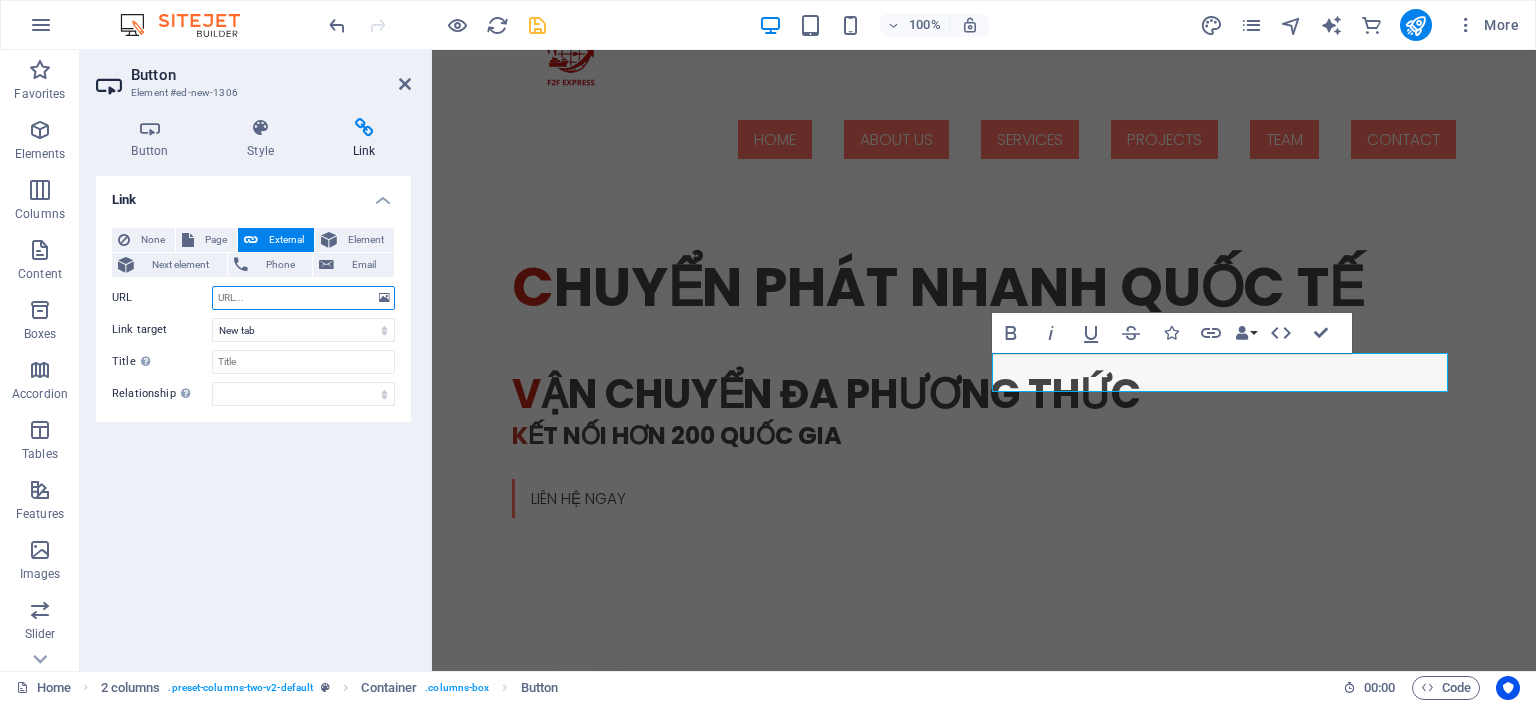 paste on "https://docs.google.com/spreadsheets/d/1DI-b_KoTVtpKeT9ew3WEgytENRsXZYYs/edit?gid=1306370267#gid=1306370267" 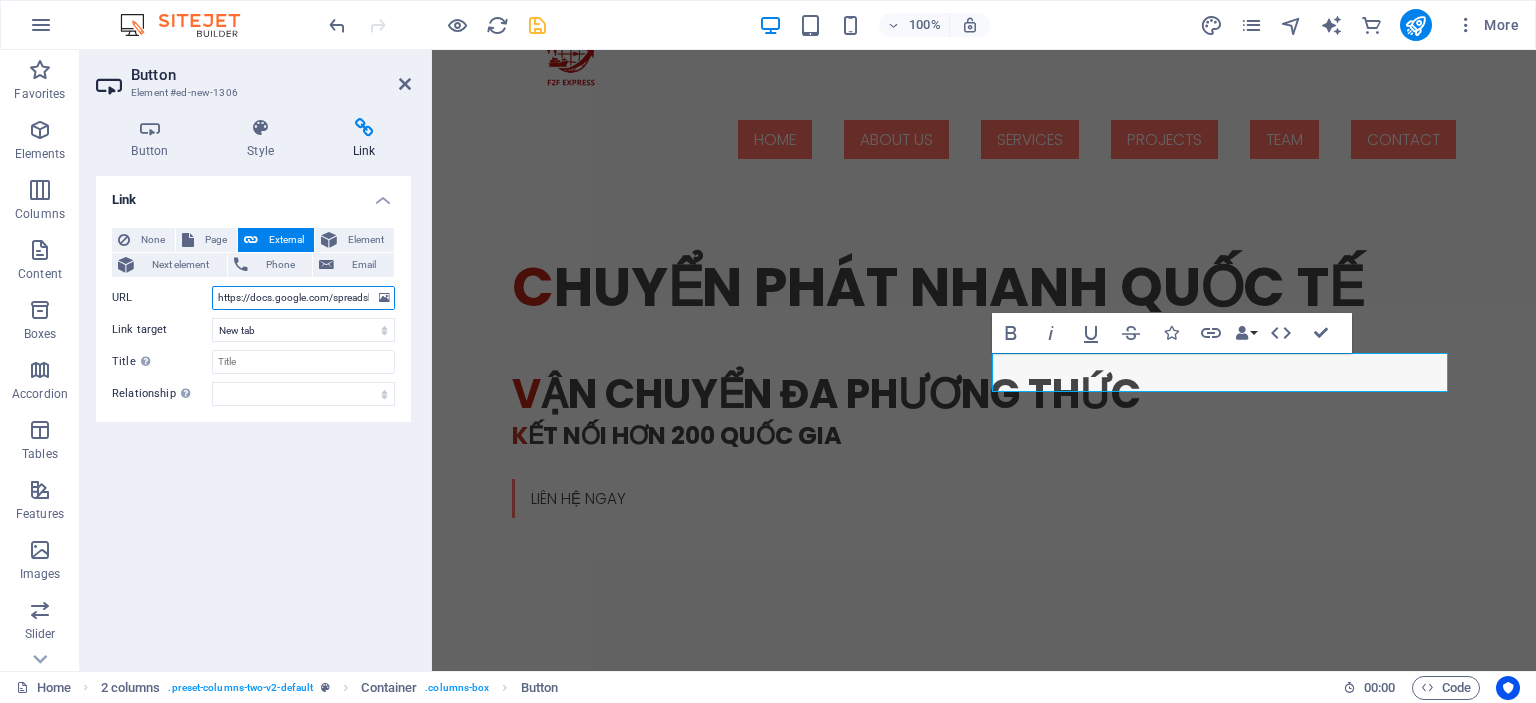 scroll, scrollTop: 0, scrollLeft: 401, axis: horizontal 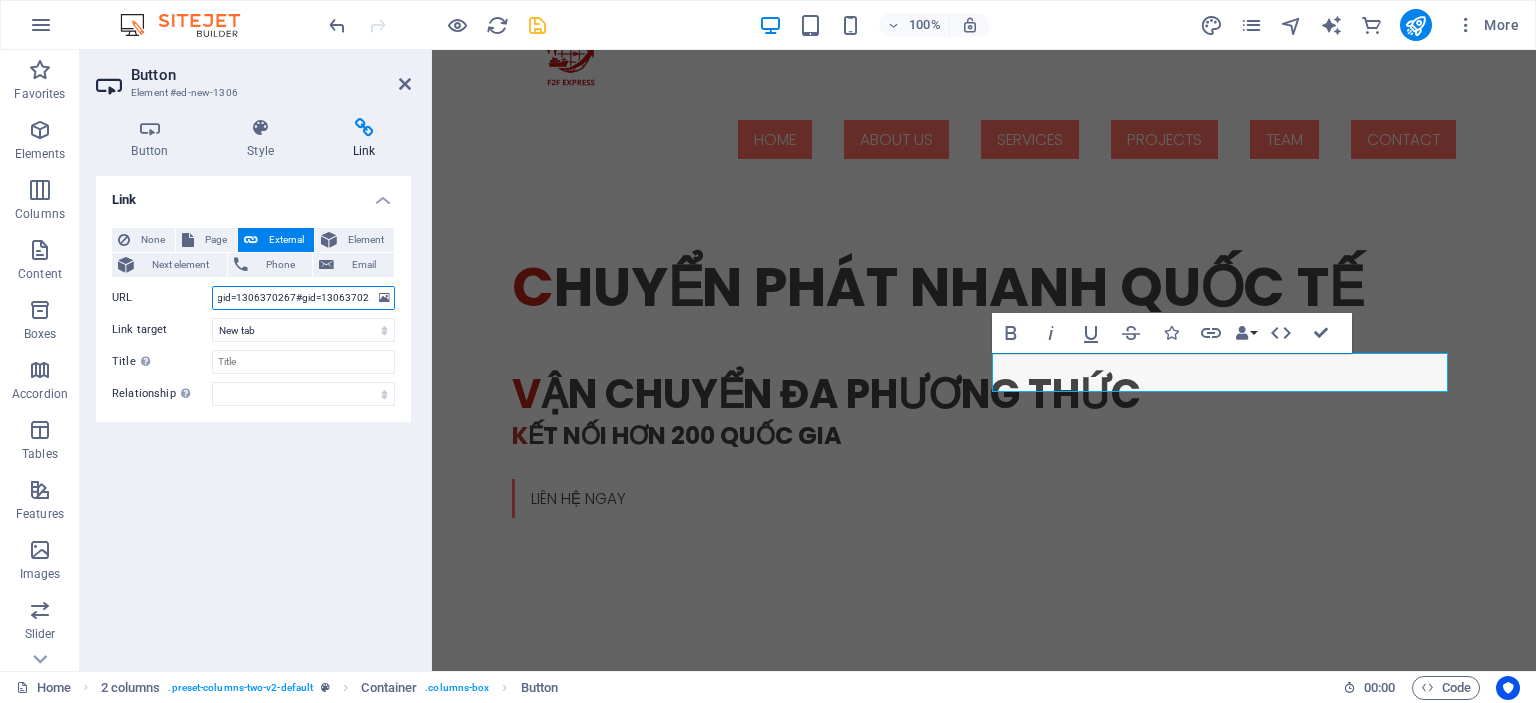 type on "https://docs.google.com/spreadsheets/d/1DI-b_KoTVtpKeT9ew3WEgytENRsXZYYs/edit?gid=1306370267#gid=1306370267" 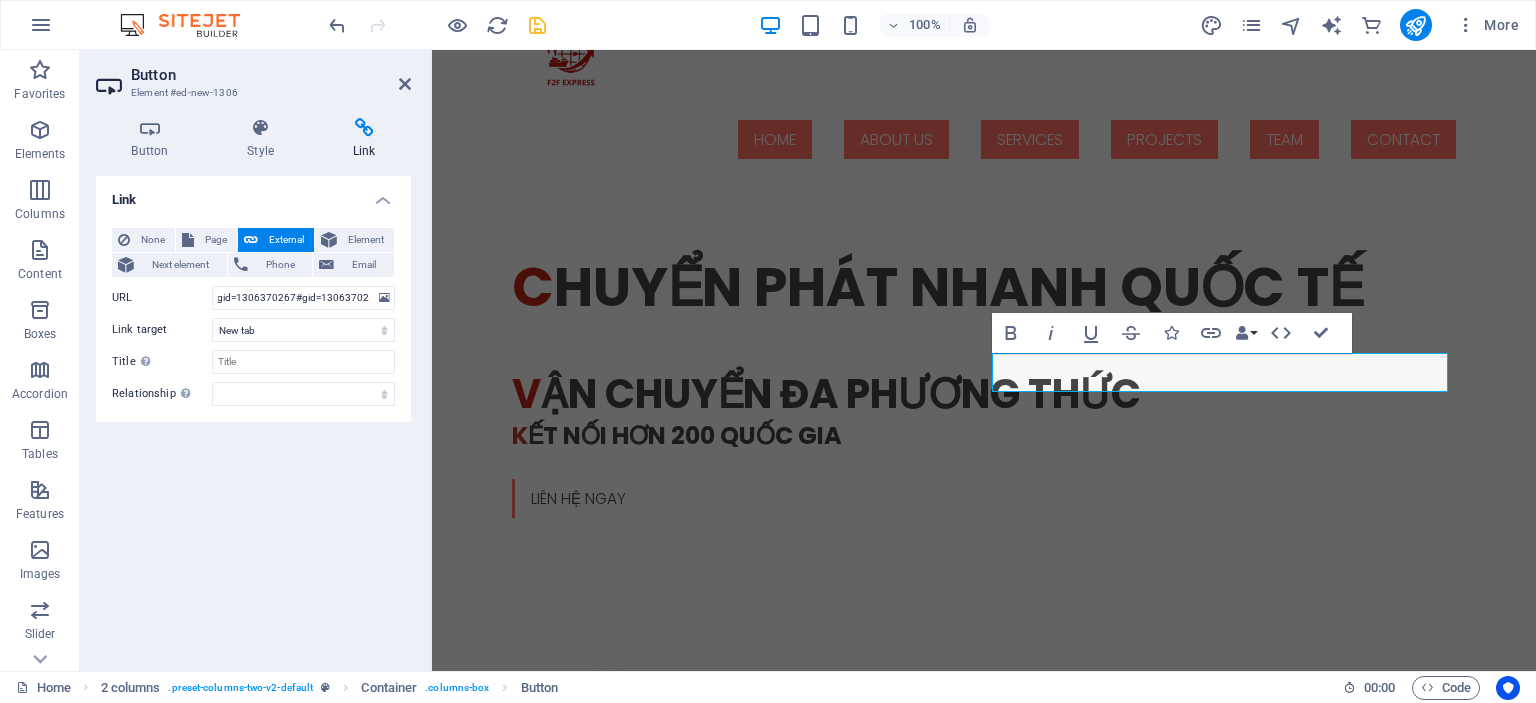 click on "Link None Page External Element Next element Phone Email Page Home Subpage Legal Notice Privacy Element
URL https://docs.google.com/spreadsheets/d/1DI-b_KoTVtpKeT9ew3WEgytENRsXZYYs/edit?gid=1306370267#gid=1306370267 Phone Email Link target New tab Same tab Overlay Title Additional link description, should not be the same as the link text. The title is most often shown as a tooltip text when the mouse moves over the element. Leave empty if uncertain. Relationship Sets the  relationship of this link to the link target . For example, the value "nofollow" instructs search engines not to follow the link. Can be left empty. alternate author bookmark external help license next nofollow noreferrer noopener prev search tag" at bounding box center [253, 415] 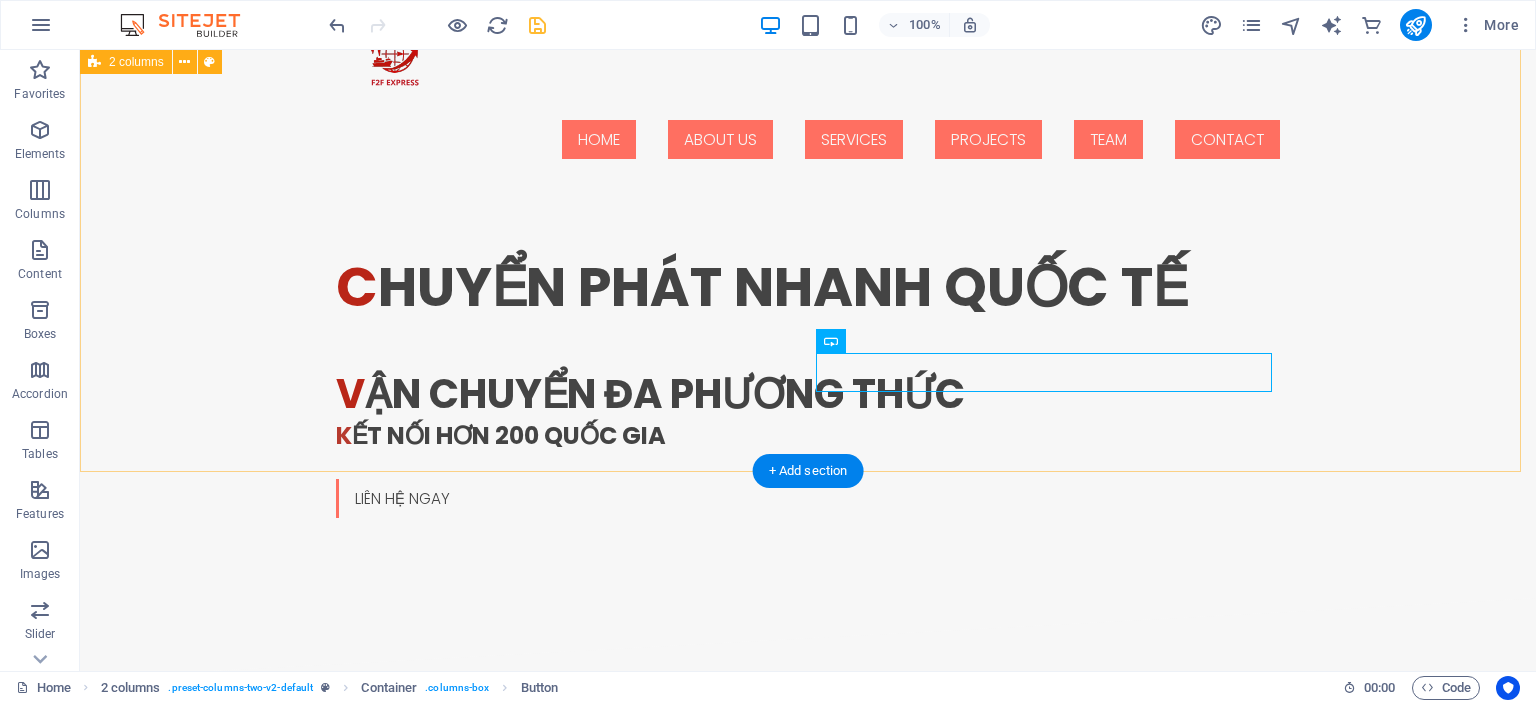click on "f2f express F2F EXPRESS  là đơn vị uy tín chuyên cung cấp dịch vụ vận chuyển quốc tế và thương mại xuyên biên giới, đặc biệt trên các tuyến trọng điểm từ Việt Nam đến [COUNTRY], [COUNTRY], , [COUNTRY], [COUNTRY] và Hồng Kông và hơn 200 quốc gia khác. Với mạng lưới đối tác vững mạnh và hệ thống kho bãi linh hoạt tại cả hai đầu, chúng tôi không chỉ đảm bảo vận chuyển hàng hóa an toàn – nhanh chóng – đúng thời gian, mà còn hỗ trợ hoạt động mua hộ, gom hàng, thanh toán hộ và phân phối các sản phẩm phục vụ cộng đồng người Việt đang sinh sống và làm việc tại nước ngoài. BẢNG GIÁ DỊCH VỤ" at bounding box center (808, 965) 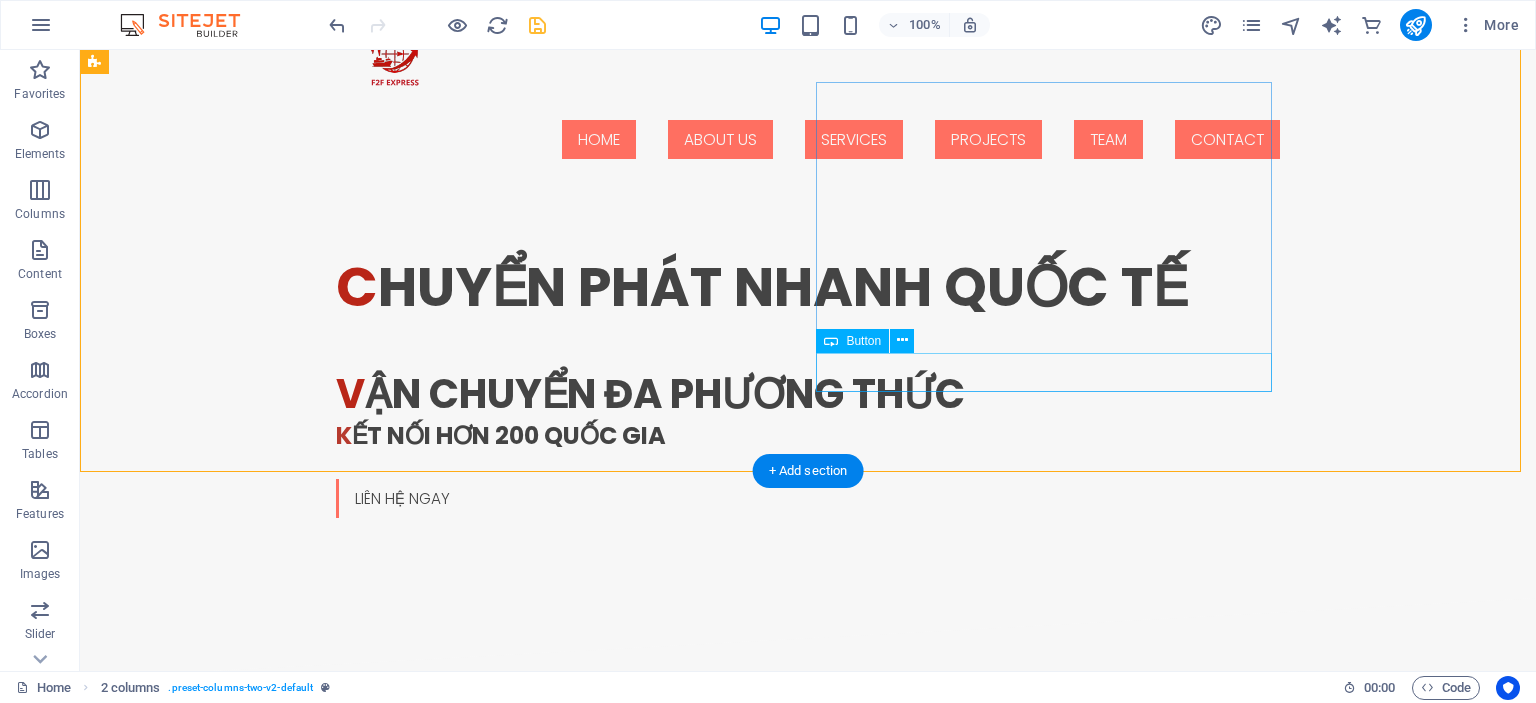 click on "BẢNG GIÁ DỊCH VỤ" at bounding box center [324, 1153] 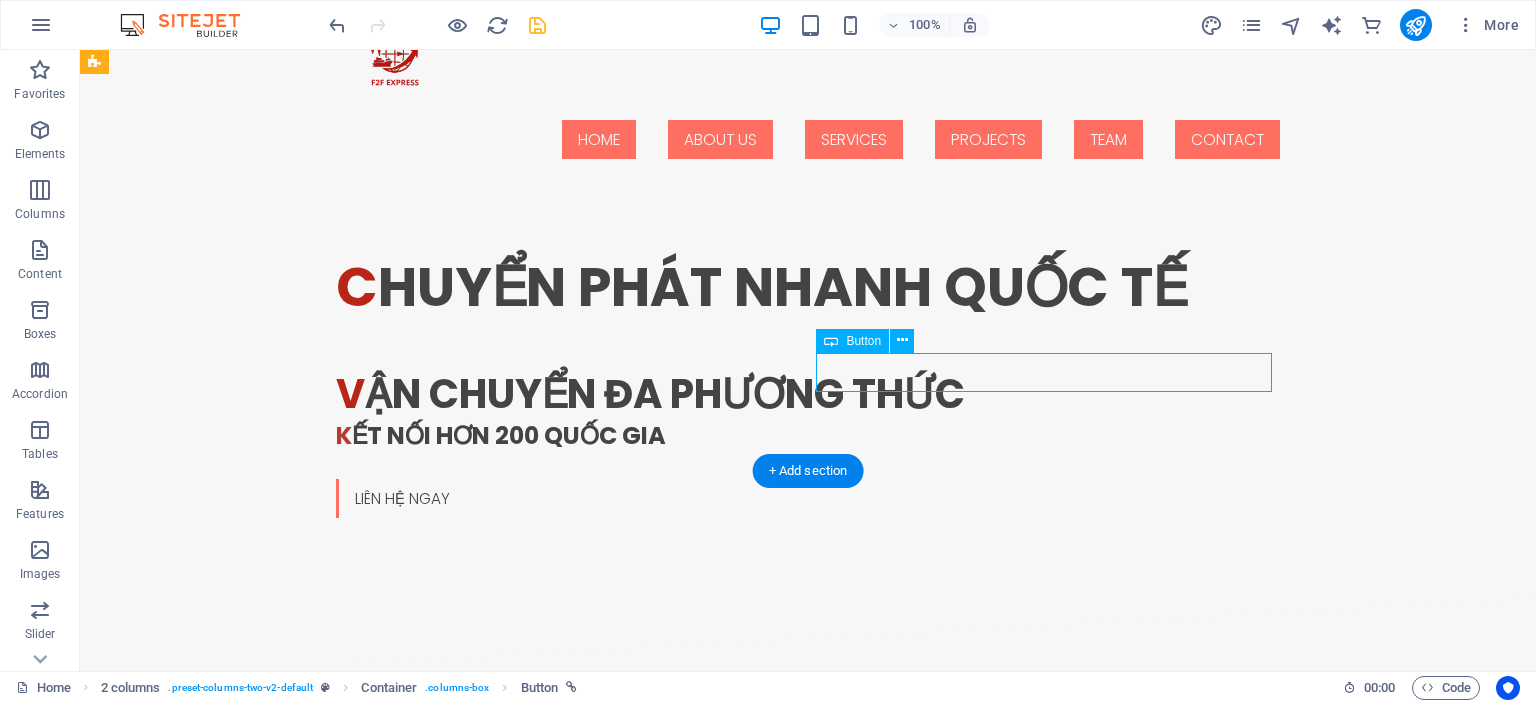 click on "BẢNG GIÁ DỊCH VỤ" at bounding box center (324, 1153) 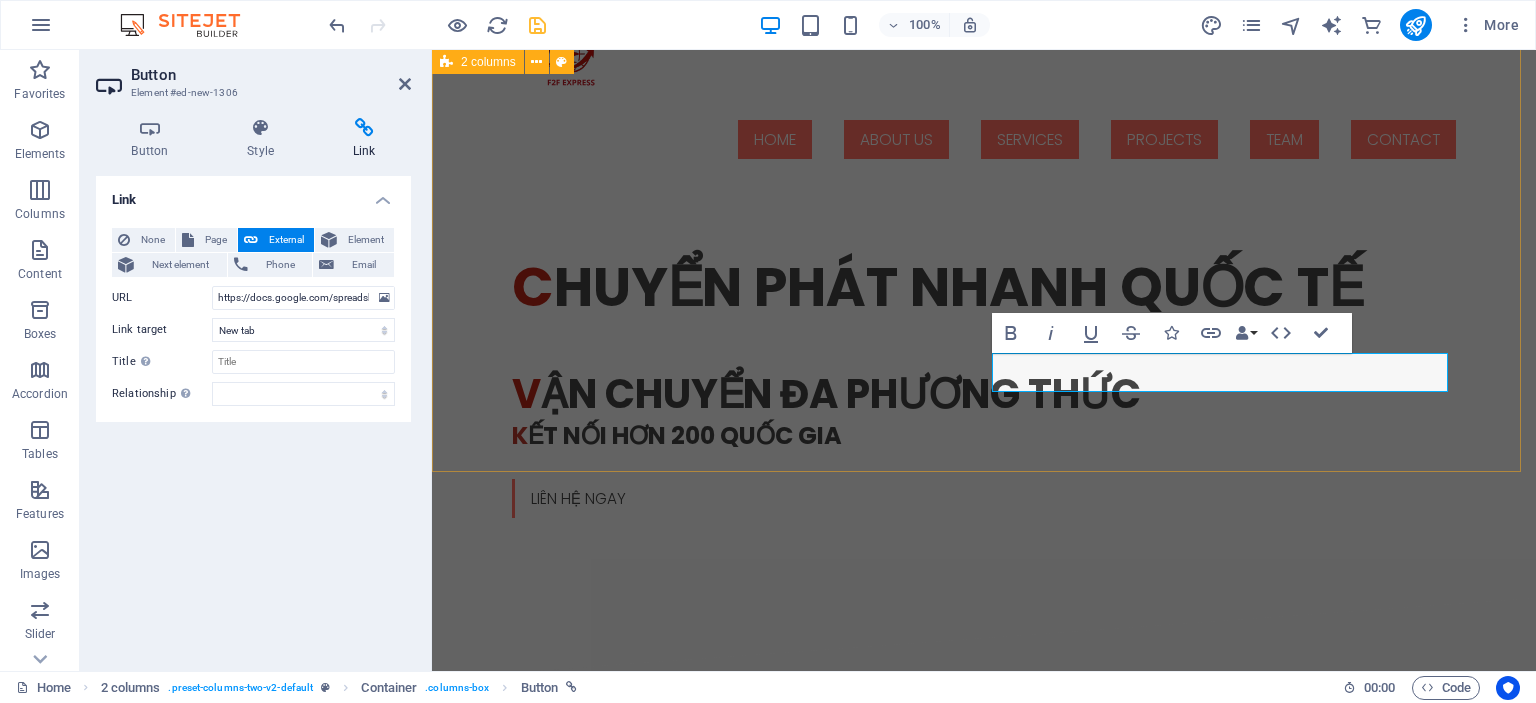 click on "f2f express F2F EXPRESS  là đơn vị uy tín chuyên cung cấp dịch vụ vận chuyển quốc tế và thương mại xuyên biên giới, đặc biệt trên các tuyến trọng điểm từ Việt Nam đến [COUNTRY], [COUNTRY], , [COUNTRY], [COUNTRY] và Hồng Kông và hơn 200 quốc gia khác. Với mạng lưới đối tác vững mạnh và hệ thống kho bãi linh hoạt tại cả hai đầu, chúng tôi không chỉ đảm bảo vận chuyển hàng hóa an toàn – nhanh chóng – đúng thời gian, mà còn hỗ trợ hoạt động mua hộ, gom hàng, thanh toán hộ và phân phối các sản phẩm phục vụ cộng đồng người Việt đang sinh sống và làm việc tại nước ngoài. BẢNG GIÁ DỊCH VỤ" at bounding box center [984, 965] 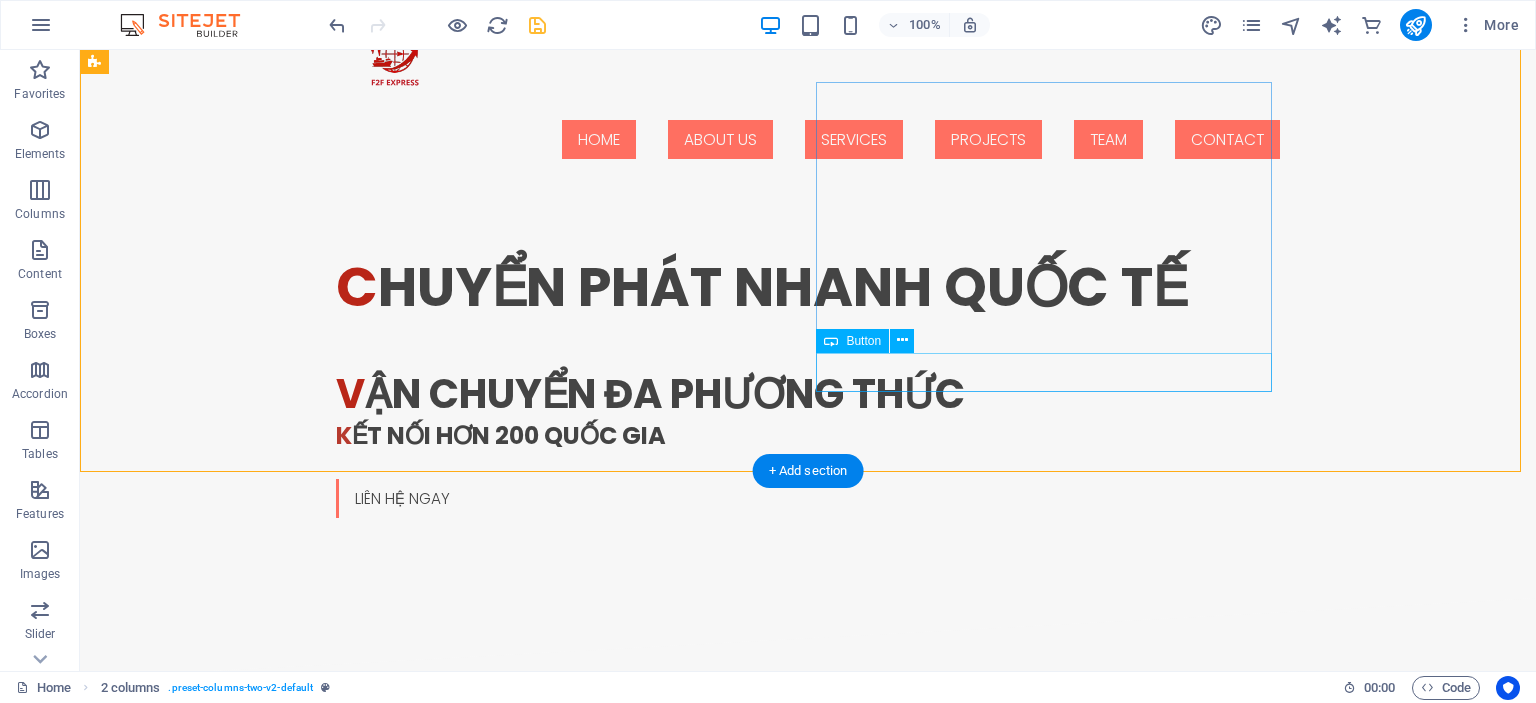 click on "BẢNG GIÁ DỊCH VỤ" at bounding box center [324, 1153] 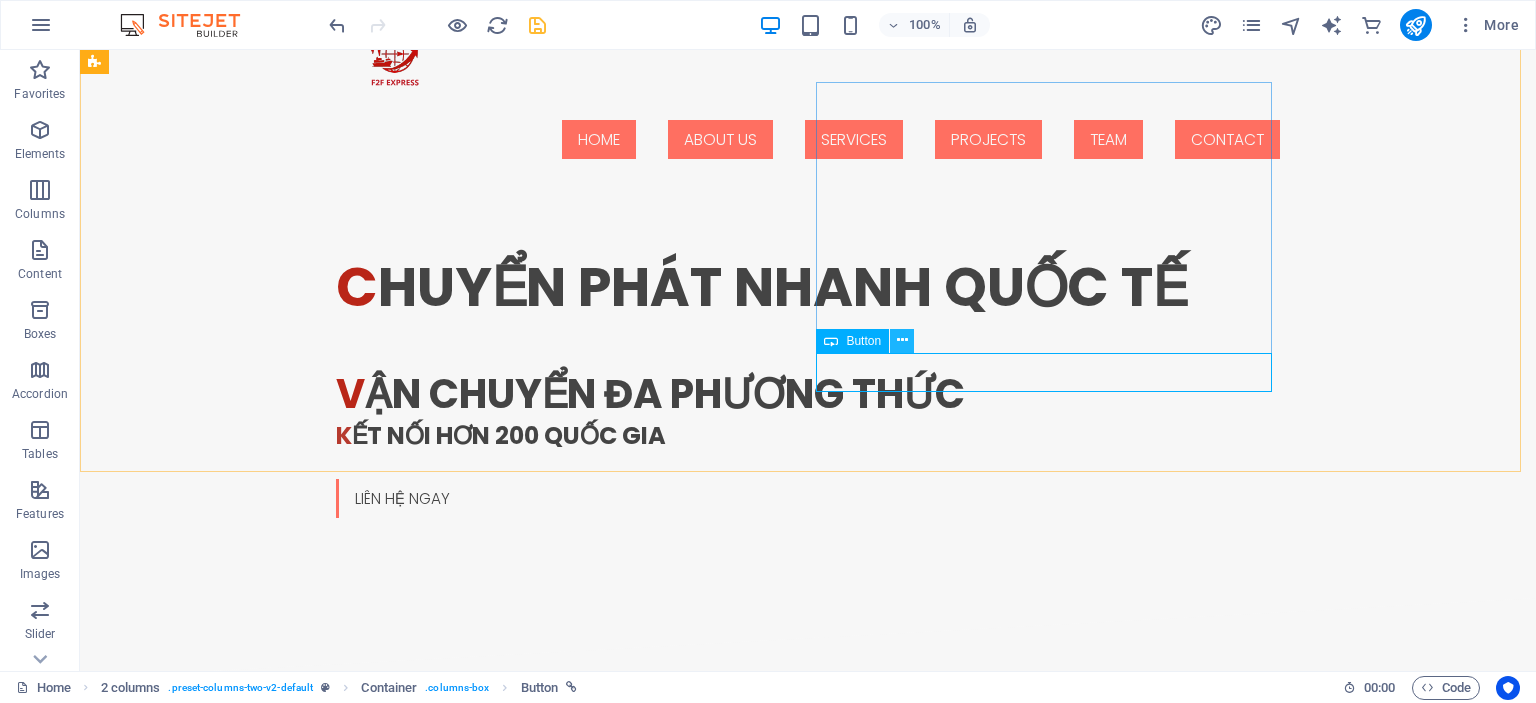click at bounding box center (902, 340) 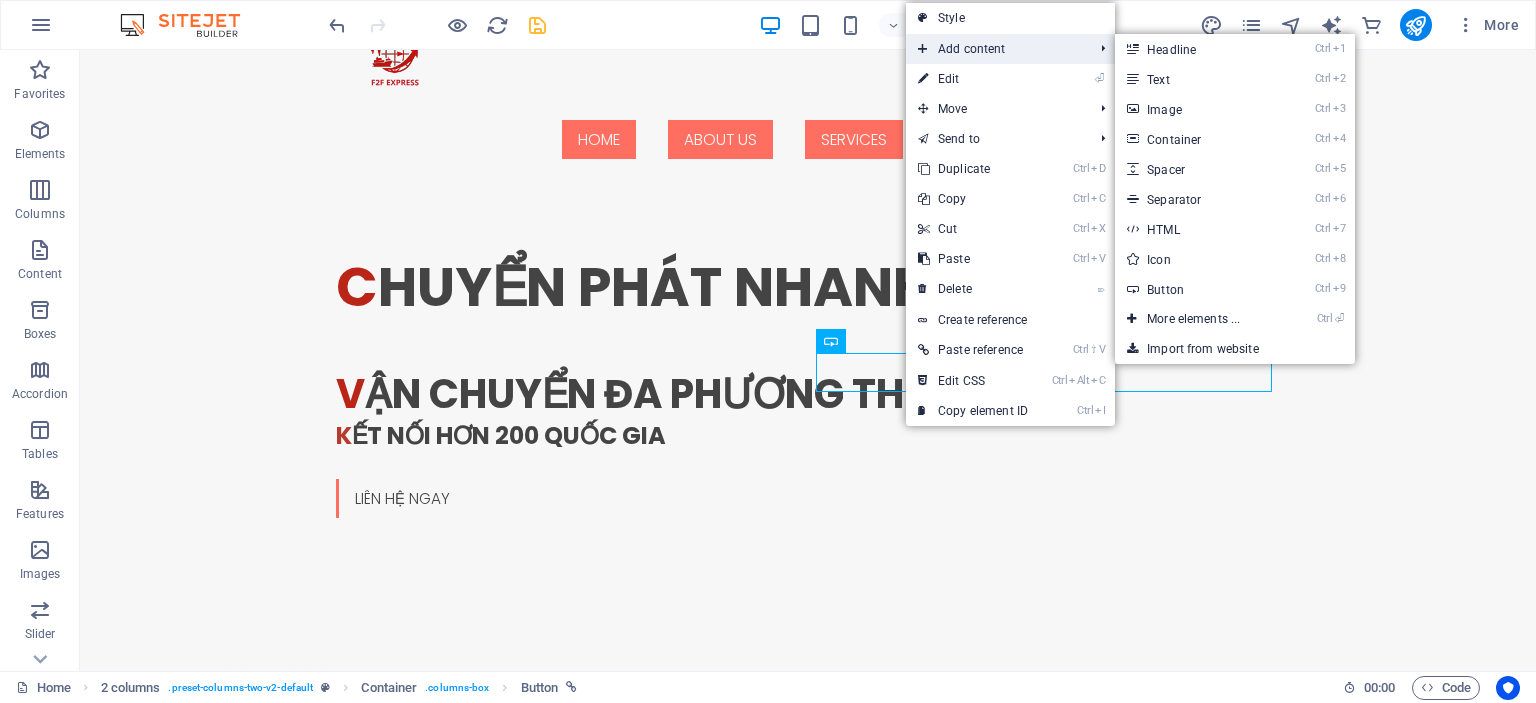 click on "Add content" at bounding box center (995, 49) 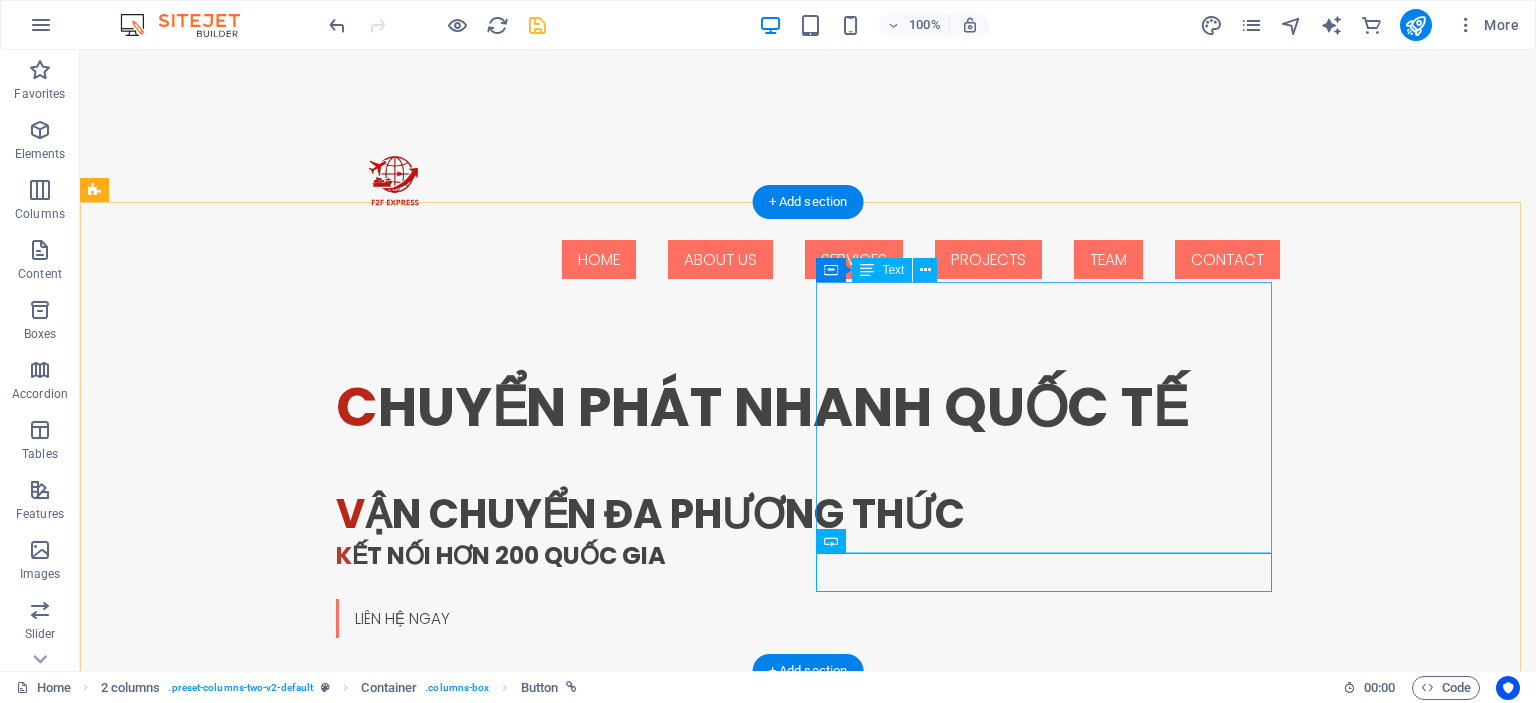 scroll, scrollTop: 600, scrollLeft: 0, axis: vertical 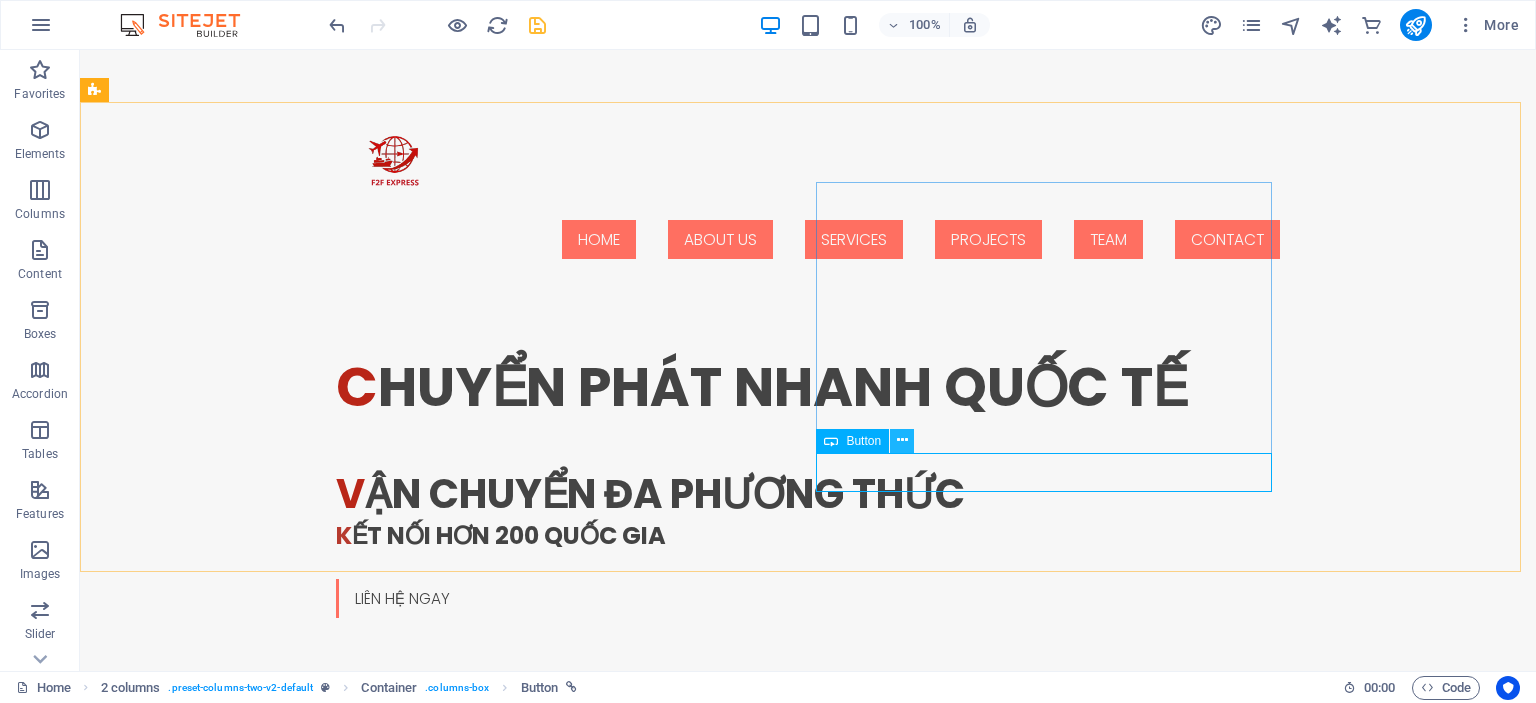 click at bounding box center [902, 441] 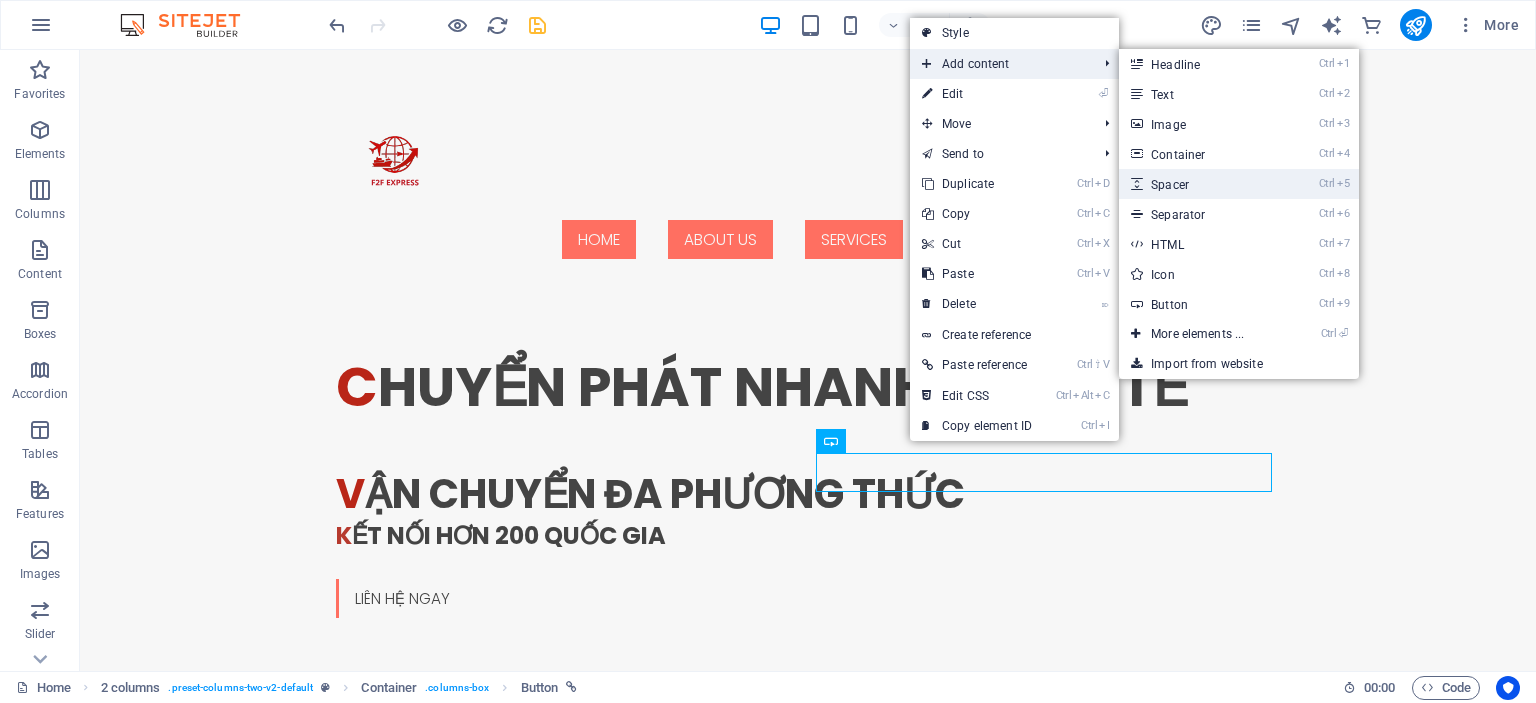drag, startPoint x: 1173, startPoint y: 191, endPoint x: 656, endPoint y: 221, distance: 517.8697 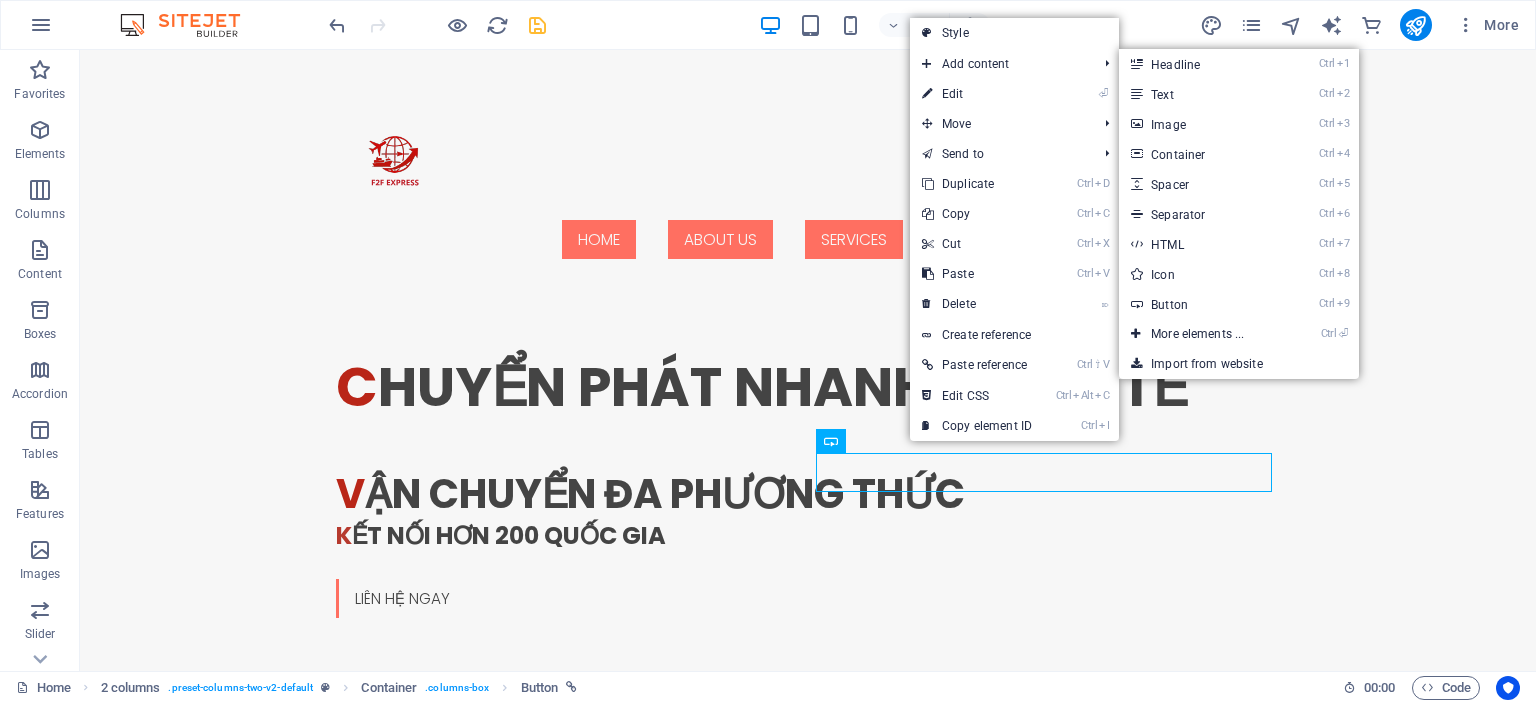 select on "px" 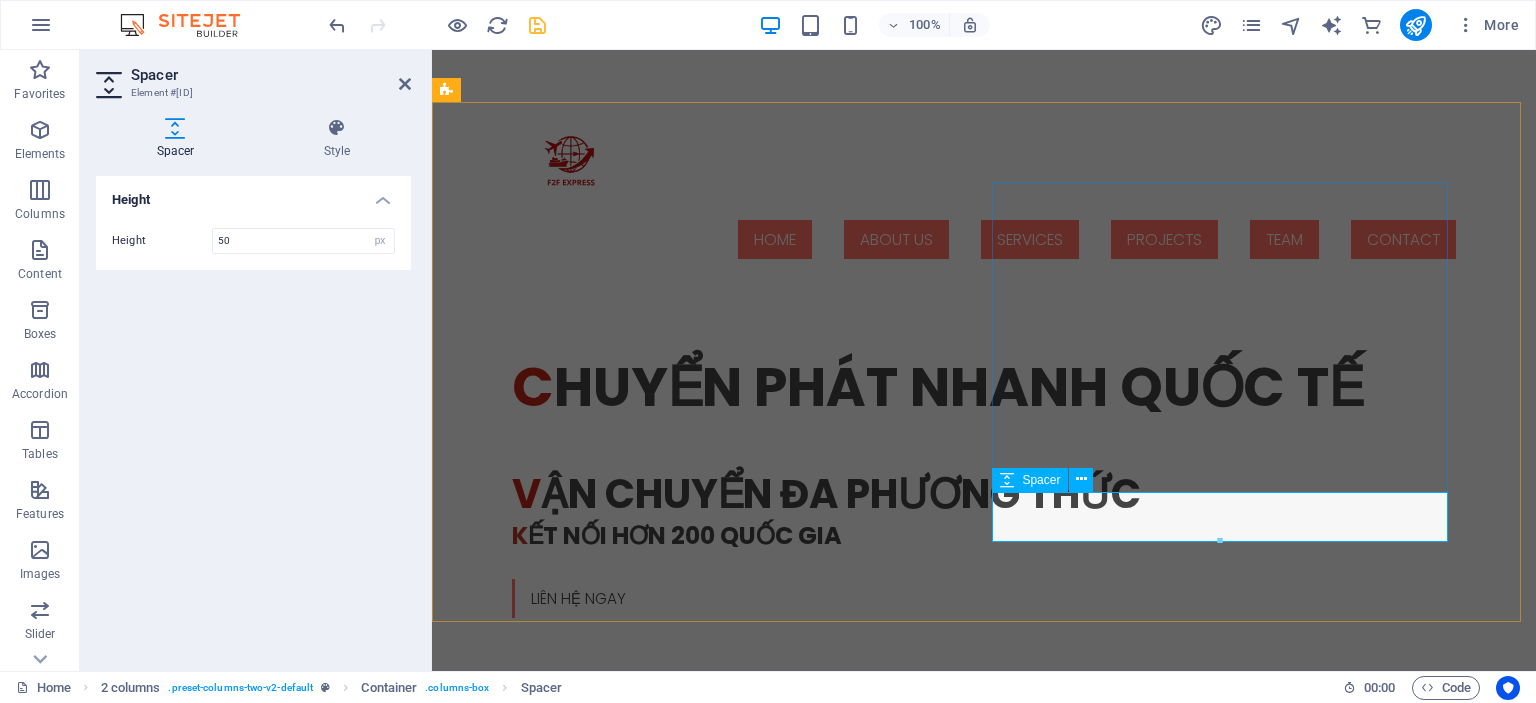 click at bounding box center [676, 1298] 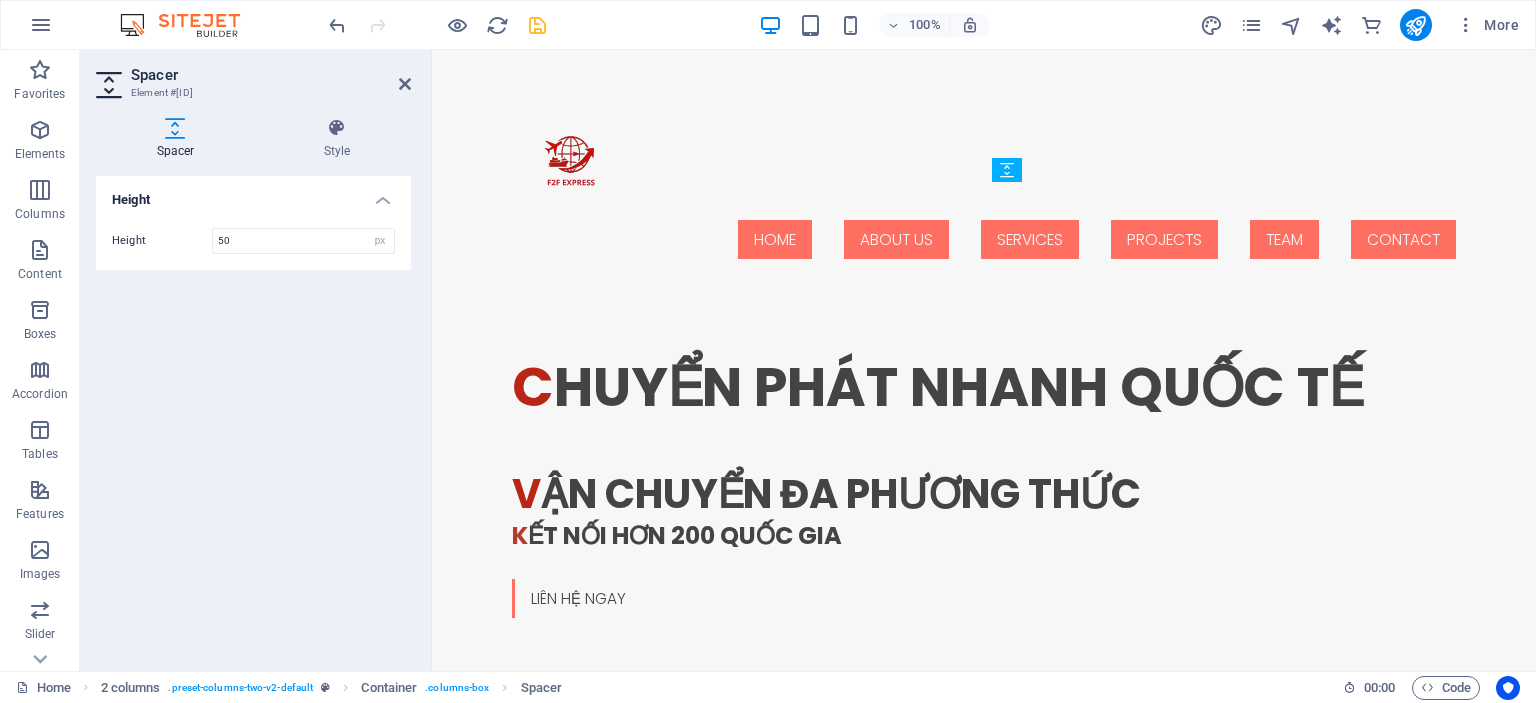 drag, startPoint x: 1224, startPoint y: 522, endPoint x: 1145, endPoint y: 491, distance: 84.8646 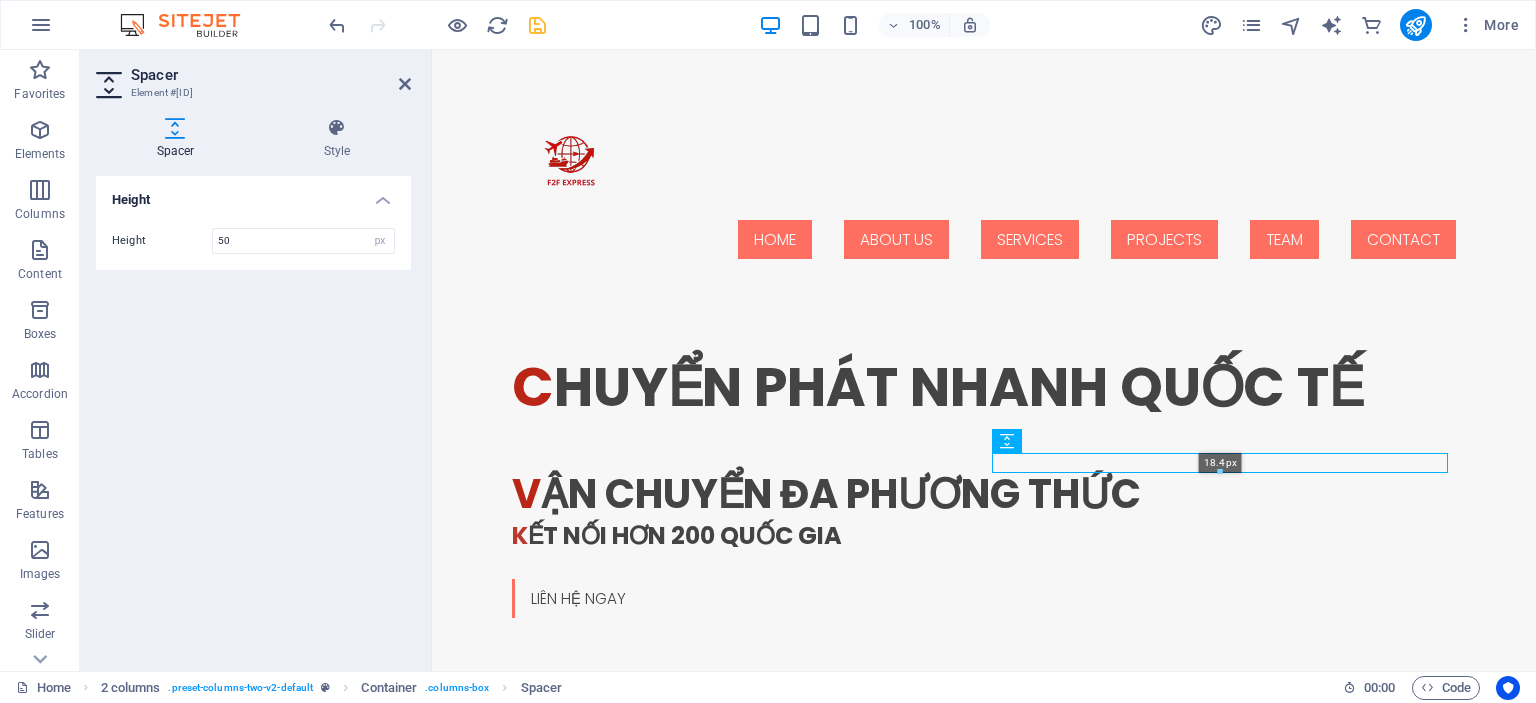 drag, startPoint x: 1221, startPoint y: 501, endPoint x: 785, endPoint y: 417, distance: 444.018 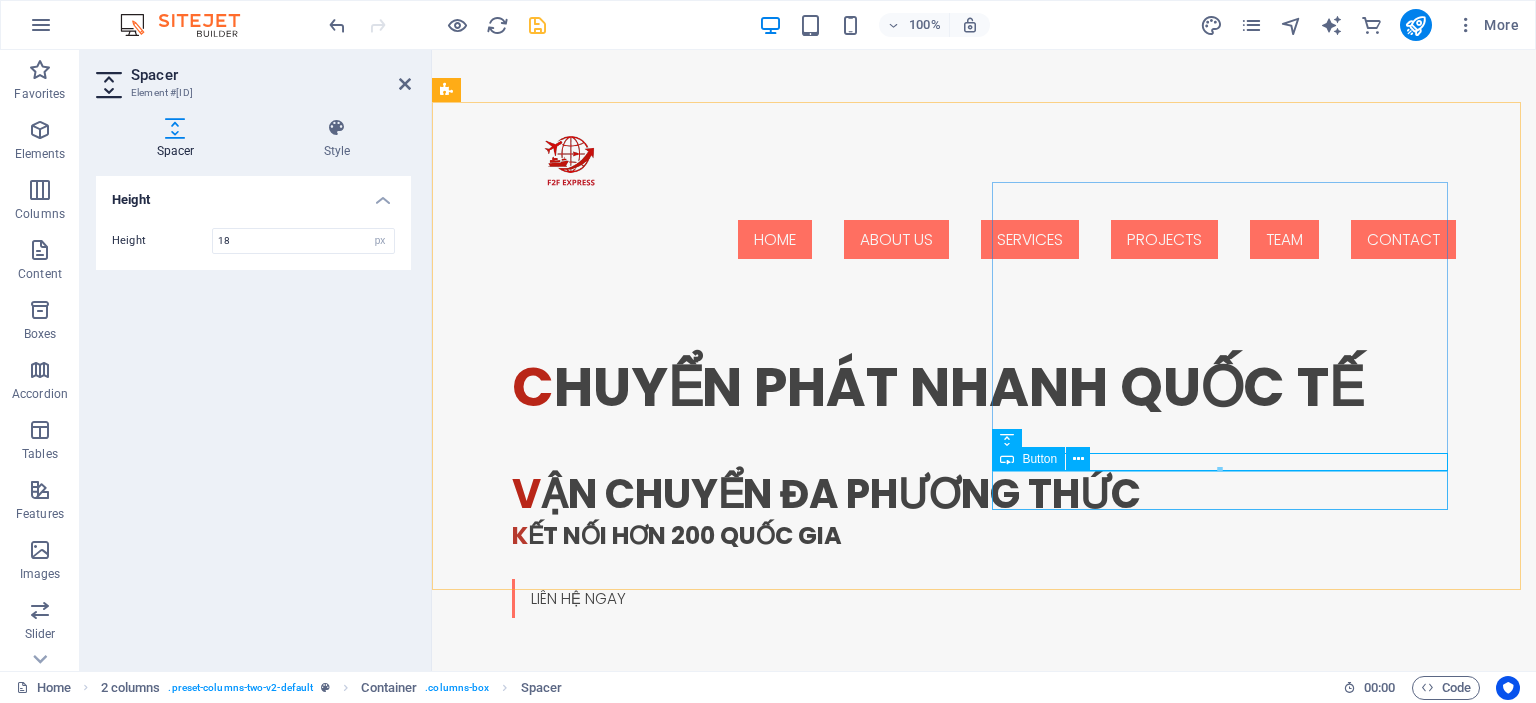 click on "BẢNG GIÁ DỊCH VỤ" at bounding box center [676, 1272] 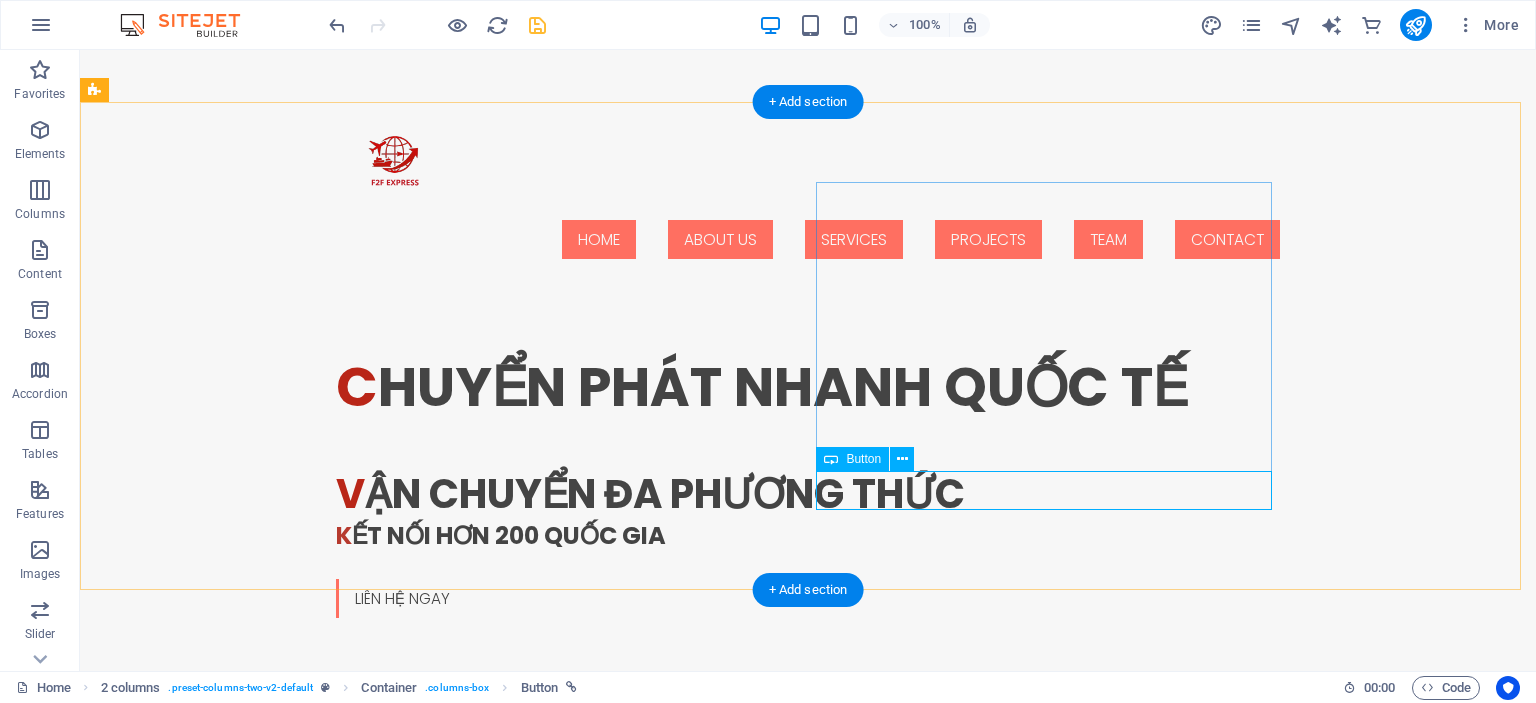 click on "BẢNG GIÁ DỊCH VỤ" at bounding box center [324, 1272] 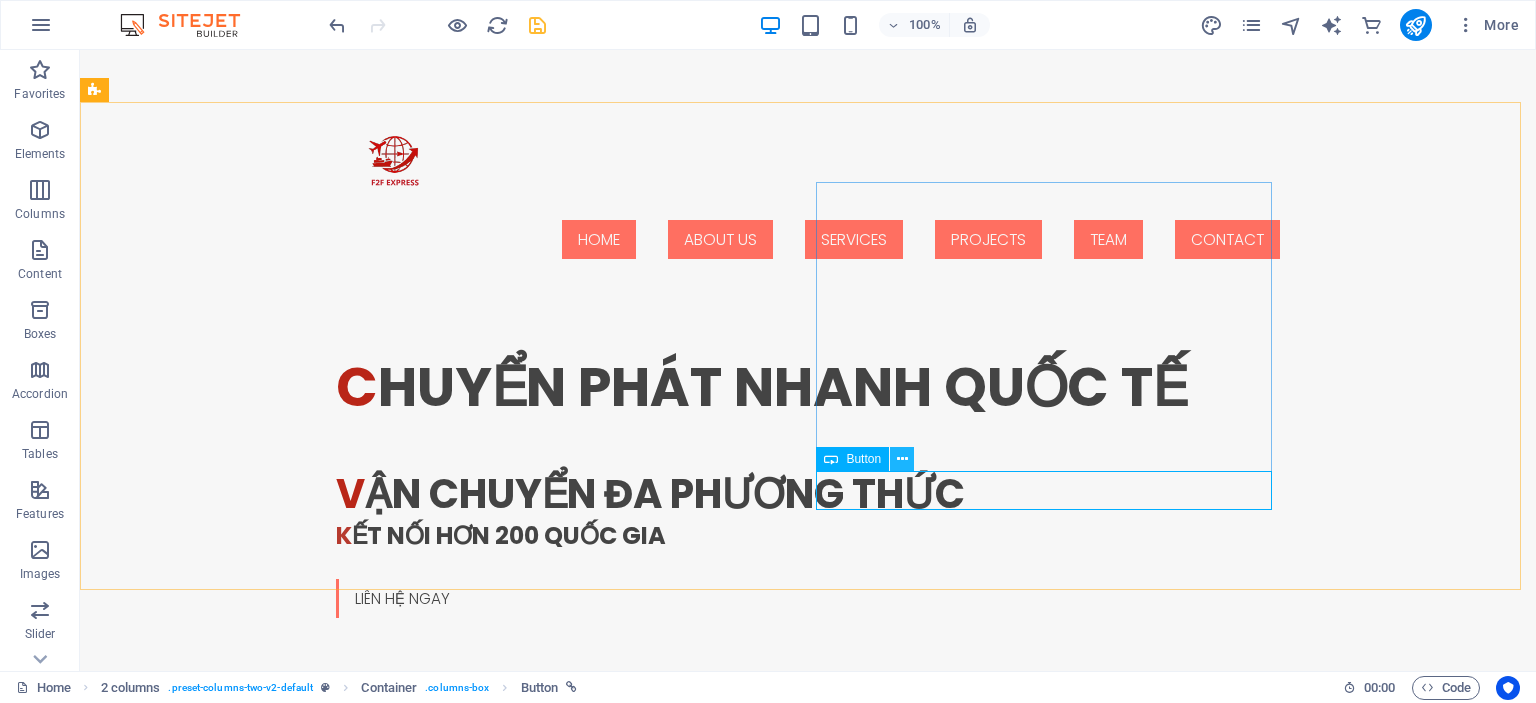 click at bounding box center (902, 459) 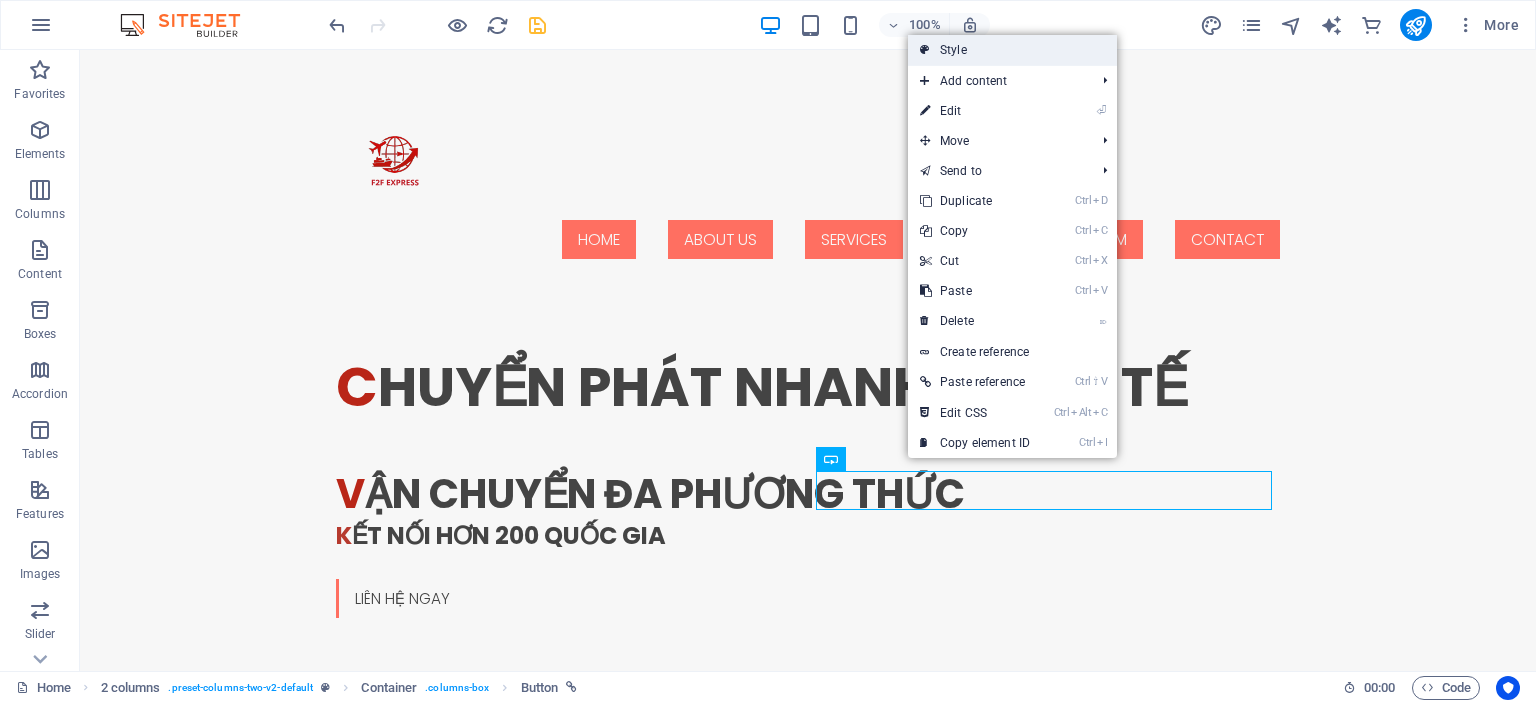 click on "Style" at bounding box center (1012, 50) 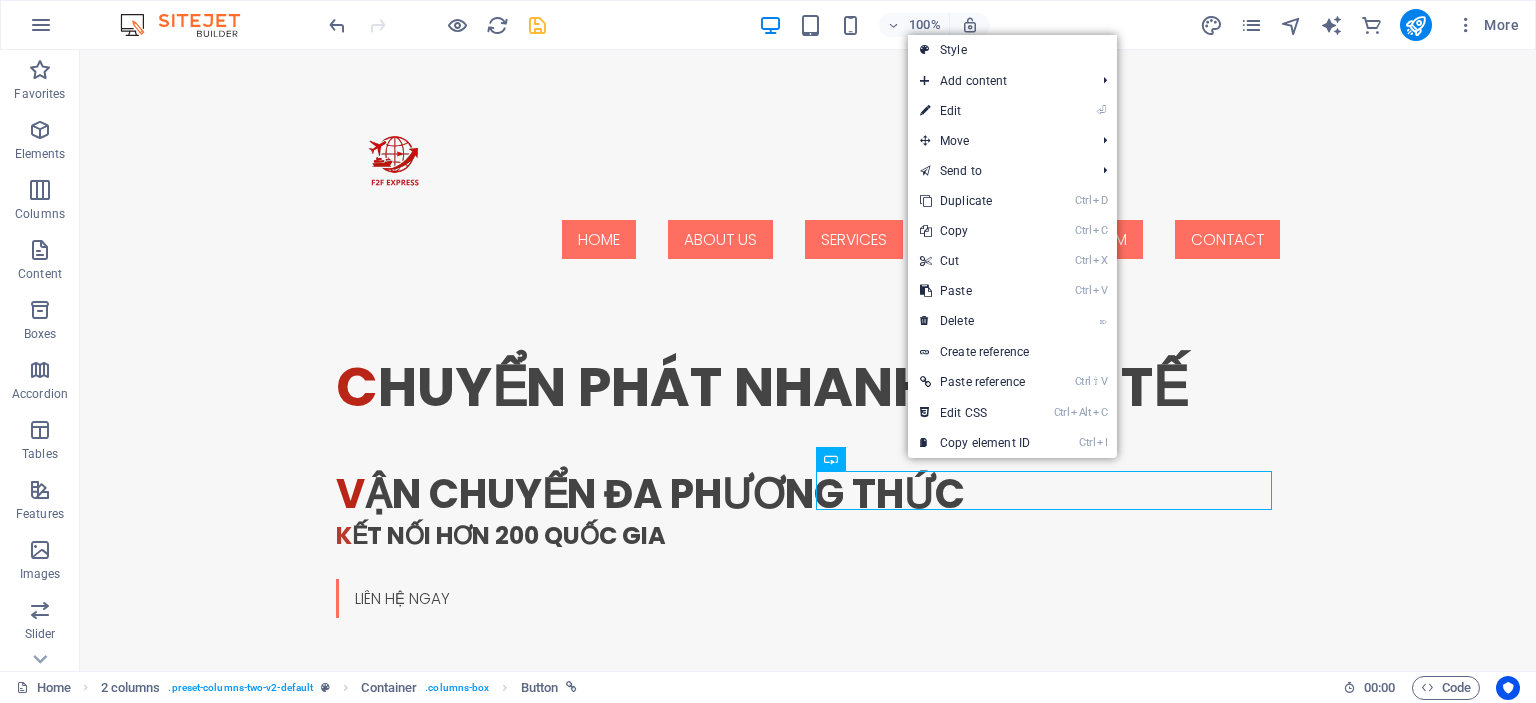 select on "rem" 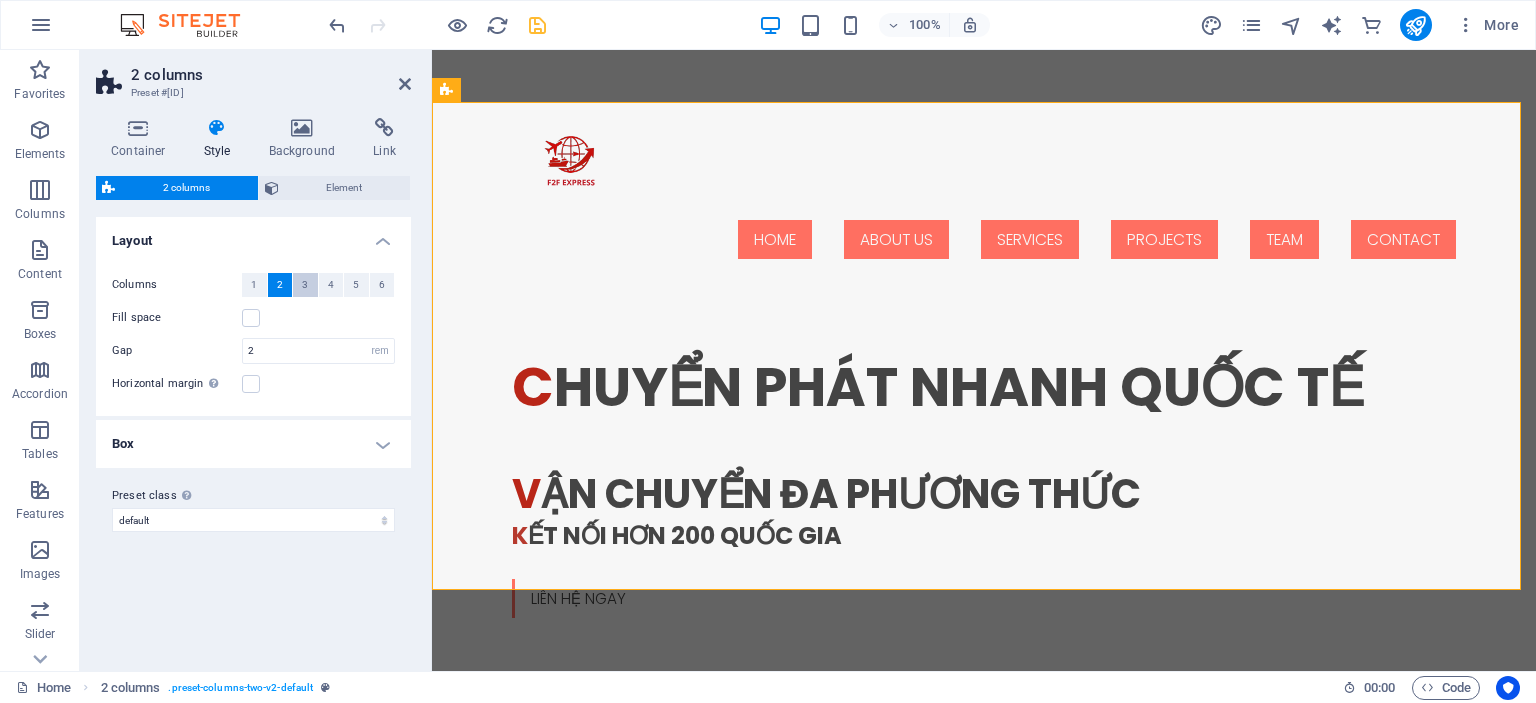 click on "3" at bounding box center [305, 285] 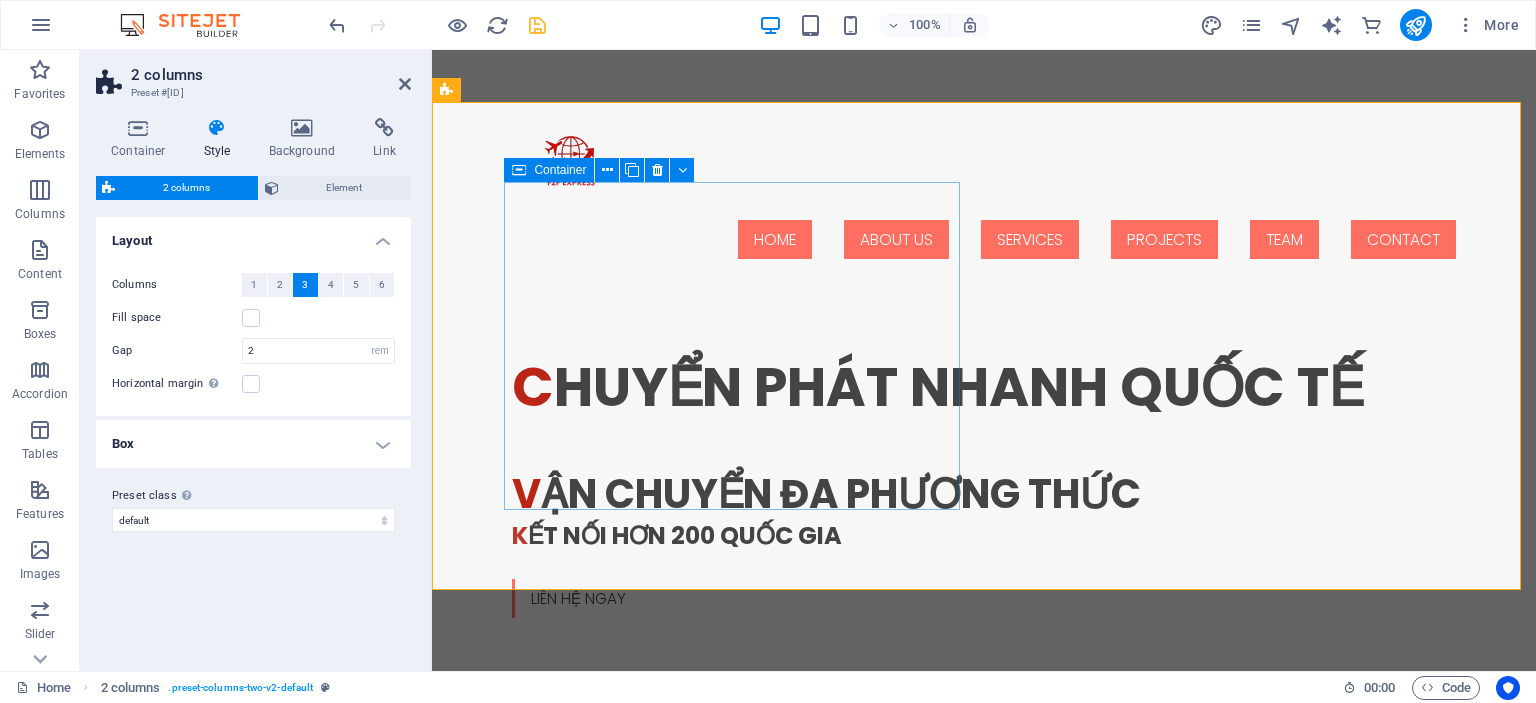 click on "f2f express" at bounding box center (676, 890) 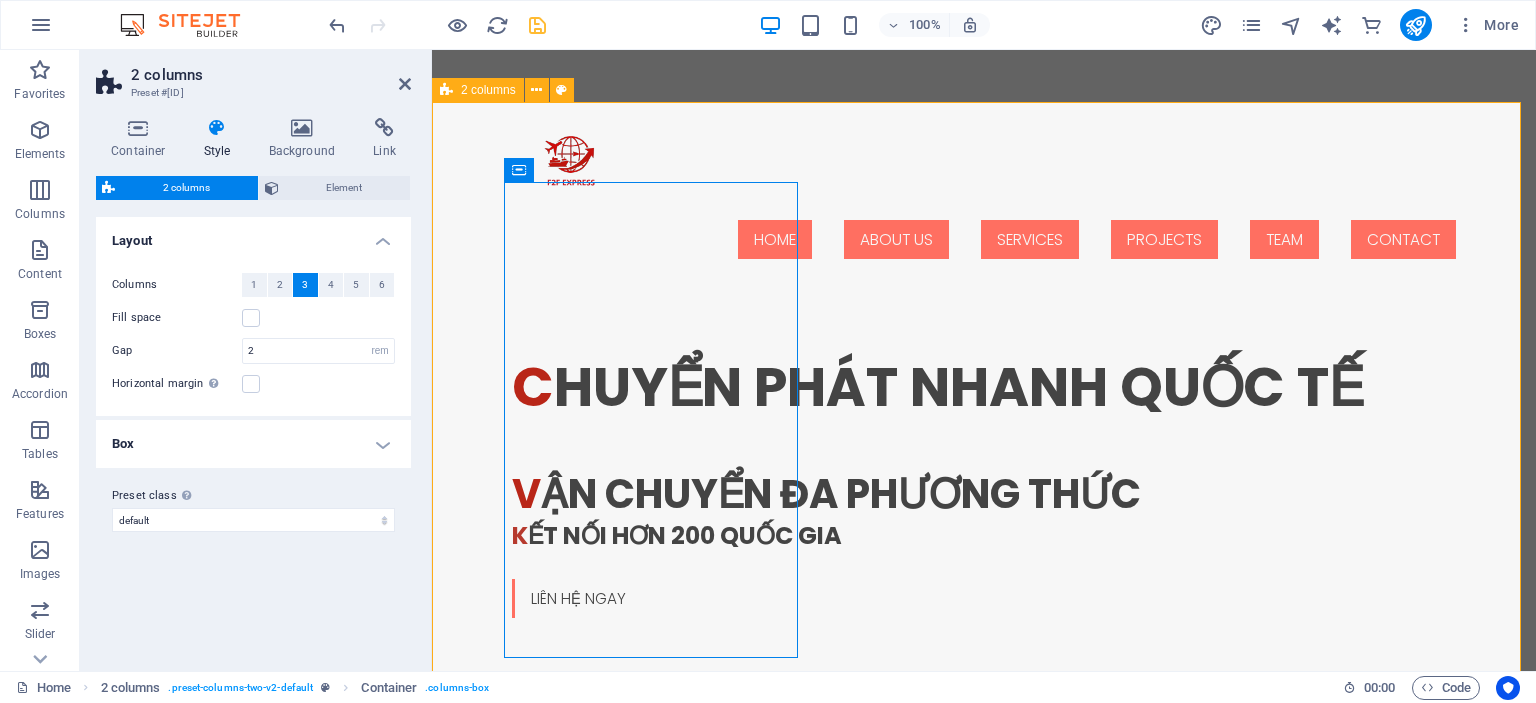 click on "f2f express F2F EXPRESS  là đơn vị uy tín chuyên cung cấp dịch vụ vận chuyển quốc tế và thương mại xuyên biên giới, đặc biệt trên các tuyến trọng điểm từ Việt Nam đến [COUNTRY], [COUNTRY], , [COUNTRY], [COUNTRY] và Hồng Kông và hơn 200 quốc gia khác. Với mạng lưới đối tác vững mạnh và hệ thống kho bãi linh hoạt tại cả hai đầu, chúng tôi không chỉ đảm bảo vận chuyển hàng hóa an toàn – nhanh chóng – đúng thời gian, mà còn hỗ trợ hoạt động mua hộ, gom hàng, thanh toán hộ và phân phối các sản phẩm phục vụ cộng đồng người Việt đang sinh sống và làm việc tại nước ngoài. BẢNG GIÁ DỊCH VỤ" at bounding box center (984, 1169) 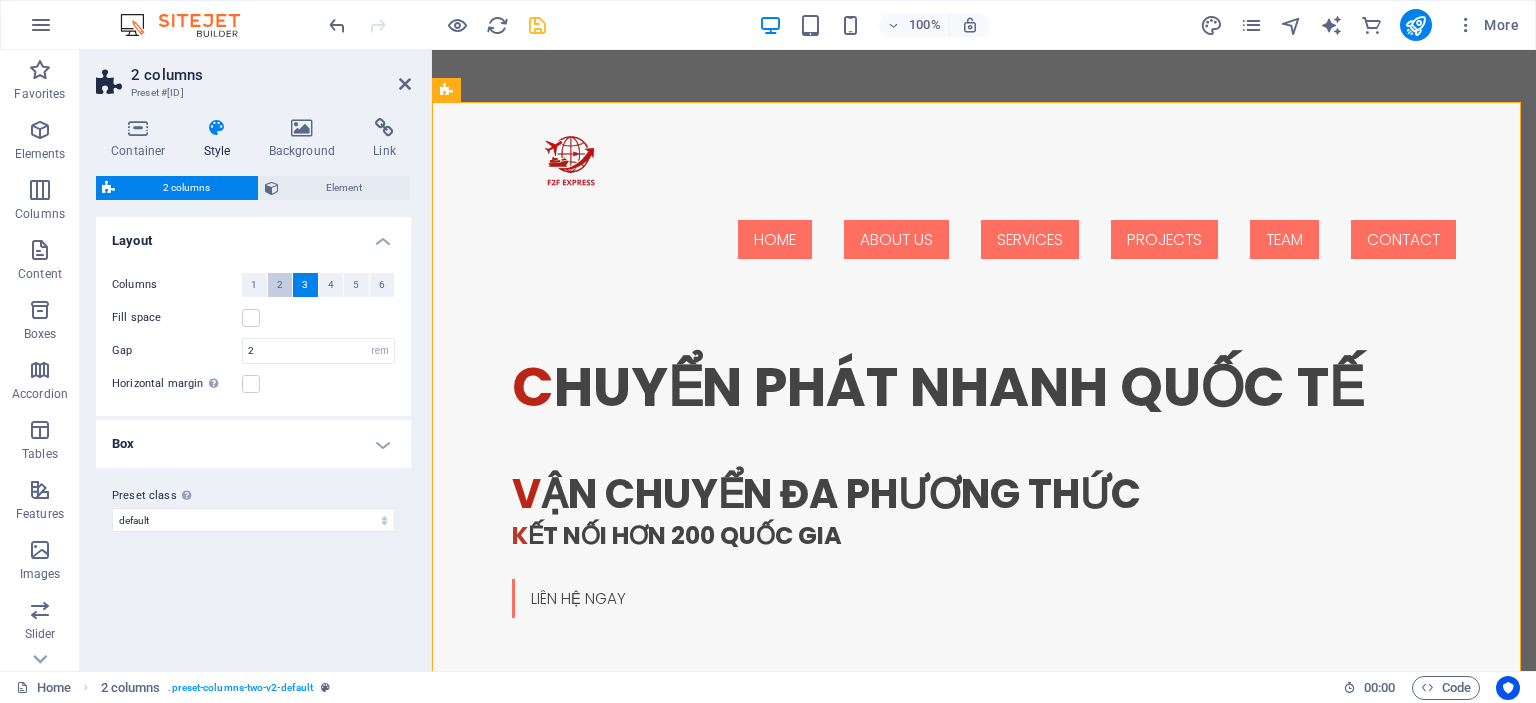 click on "2" at bounding box center [280, 285] 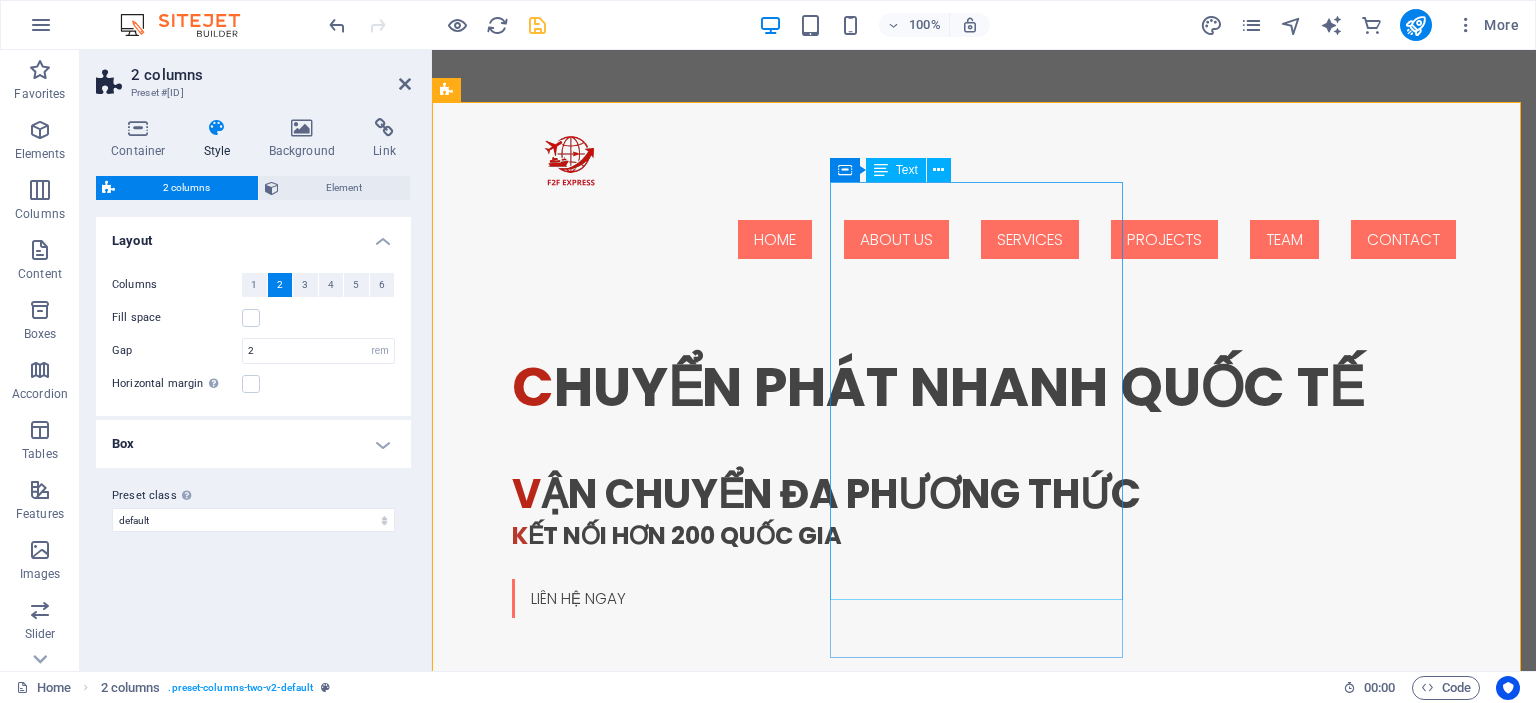 click on "F2F EXPRESS là đơn vị uy tín chuyên cung cấp dịch vụ vận chuyển quốc tế và thương mại xuyên biên giới, đặc biệt trên các tuyến trọng điểm từ Việt Nam đến Hàn Quốc, Nhật Bản, , Đài Loan, Hoa Kỳ và [COUNTRY] và hơn 200 quốc gia khác. Với mạng lưới đối tác vững mạnh và hệ thống kho bãi linh hoạt tại cả hai đầu, chúng tôi không chỉ đảm bảo vận chuyển hàng hóa an toàn – nhanh chóng – đúng thời gian, mà còn hỗ trợ hoạt động mua hộ, gom hàng, thanh toán hộ và phân phối các sản phẩm phục vụ cộng đồng người Việt đang sinh sống và làm việc tại nước ngoài." at bounding box center (594, 1214) 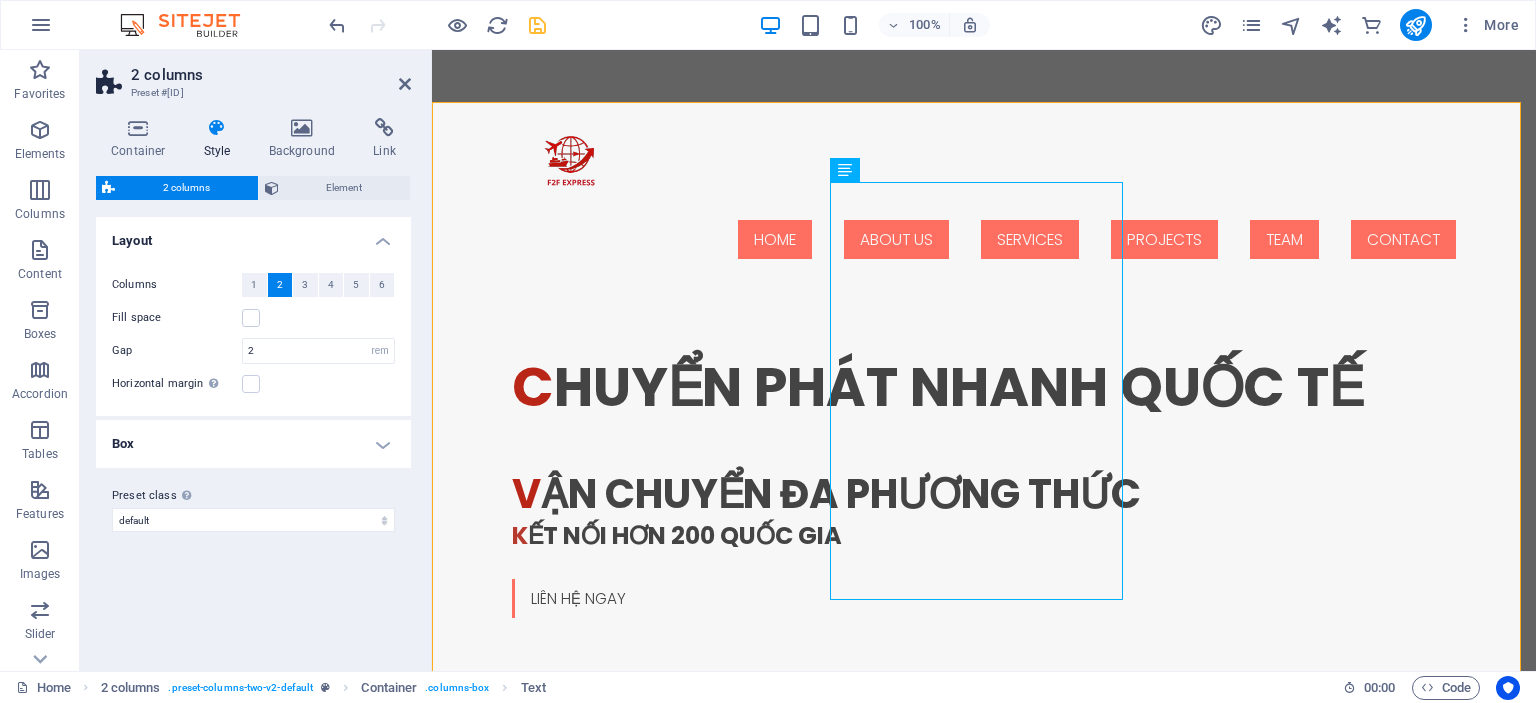 click on "2" at bounding box center (280, 285) 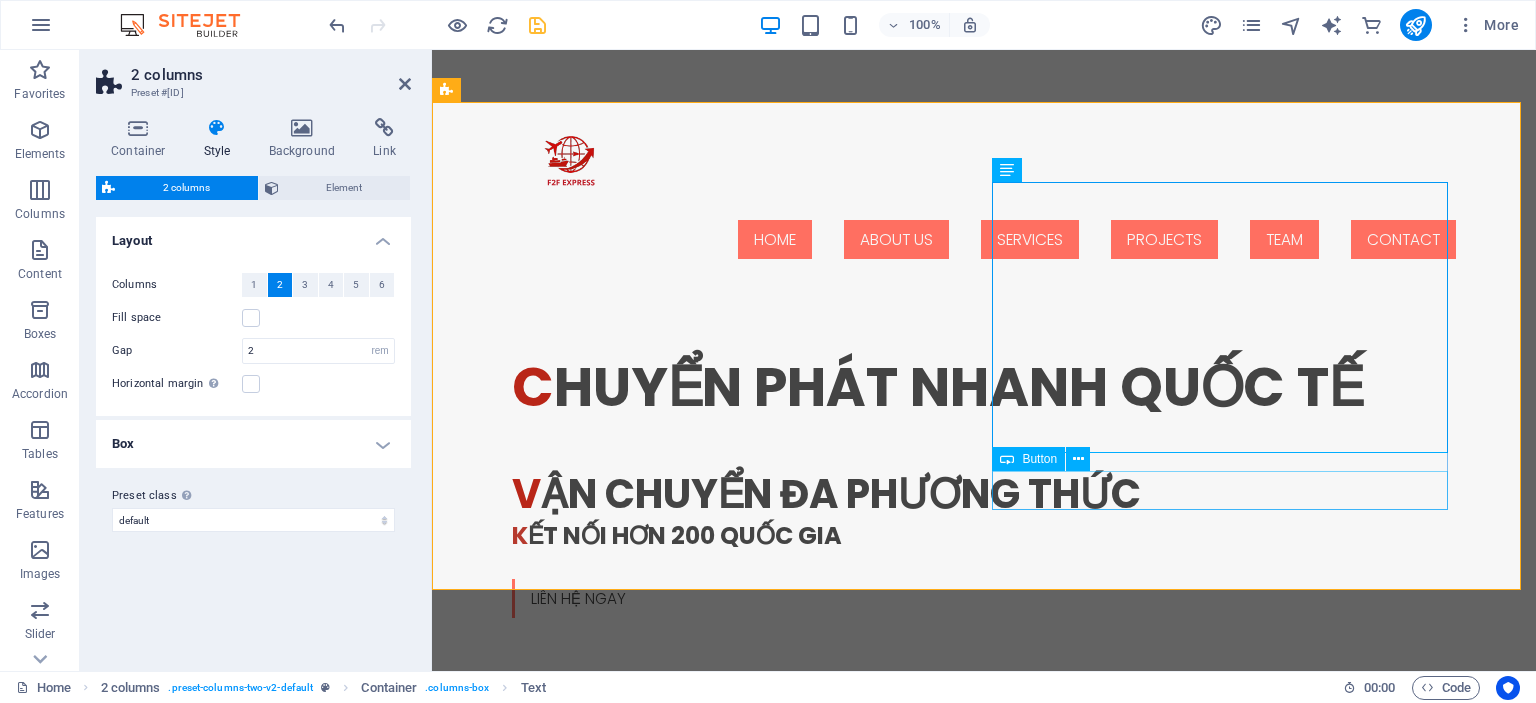 click on "BẢNG GIÁ DỊCH VỤ" at bounding box center (676, 1272) 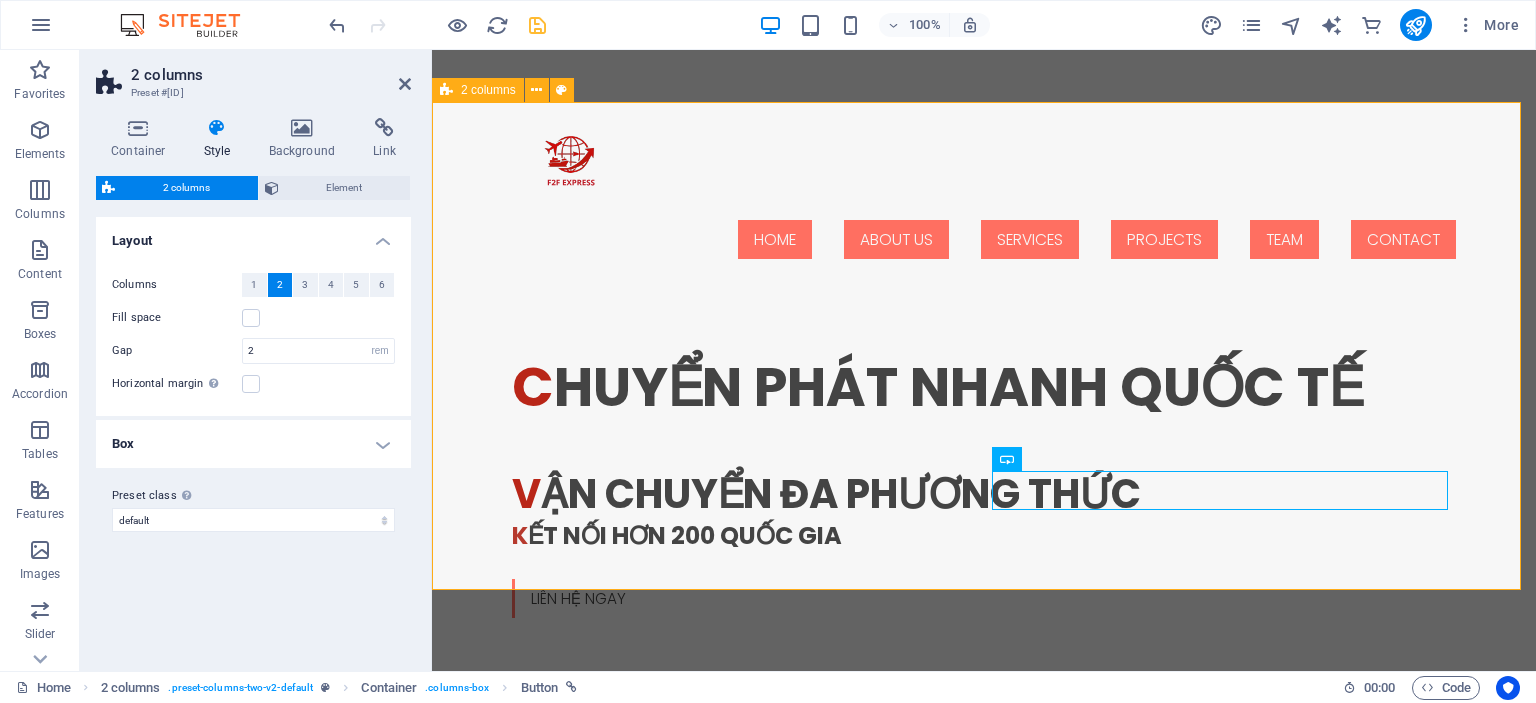 click on "f2f express F2F EXPRESS  là đơn vị uy tín chuyên cung cấp dịch vụ vận chuyển quốc tế và thương mại xuyên biên giới, đặc biệt trên các tuyến trọng điểm từ Việt Nam đến [COUNTRY], [COUNTRY], , [COUNTRY], [COUNTRY] và Hồng Kông và hơn 200 quốc gia khác. Với mạng lưới đối tác vững mạnh và hệ thống kho bãi linh hoạt tại cả hai đầu, chúng tôi không chỉ đảm bảo vận chuyển hàng hóa an toàn – nhanh chóng – đúng thời gian, mà còn hỗ trợ hoạt động mua hộ, gom hàng, thanh toán hộ và phân phối các sản phẩm phục vụ cộng đồng người Việt đang sinh sống và làm việc tại nước ngoài. BẢNG GIÁ DỊCH VỤ" at bounding box center (984, 1074) 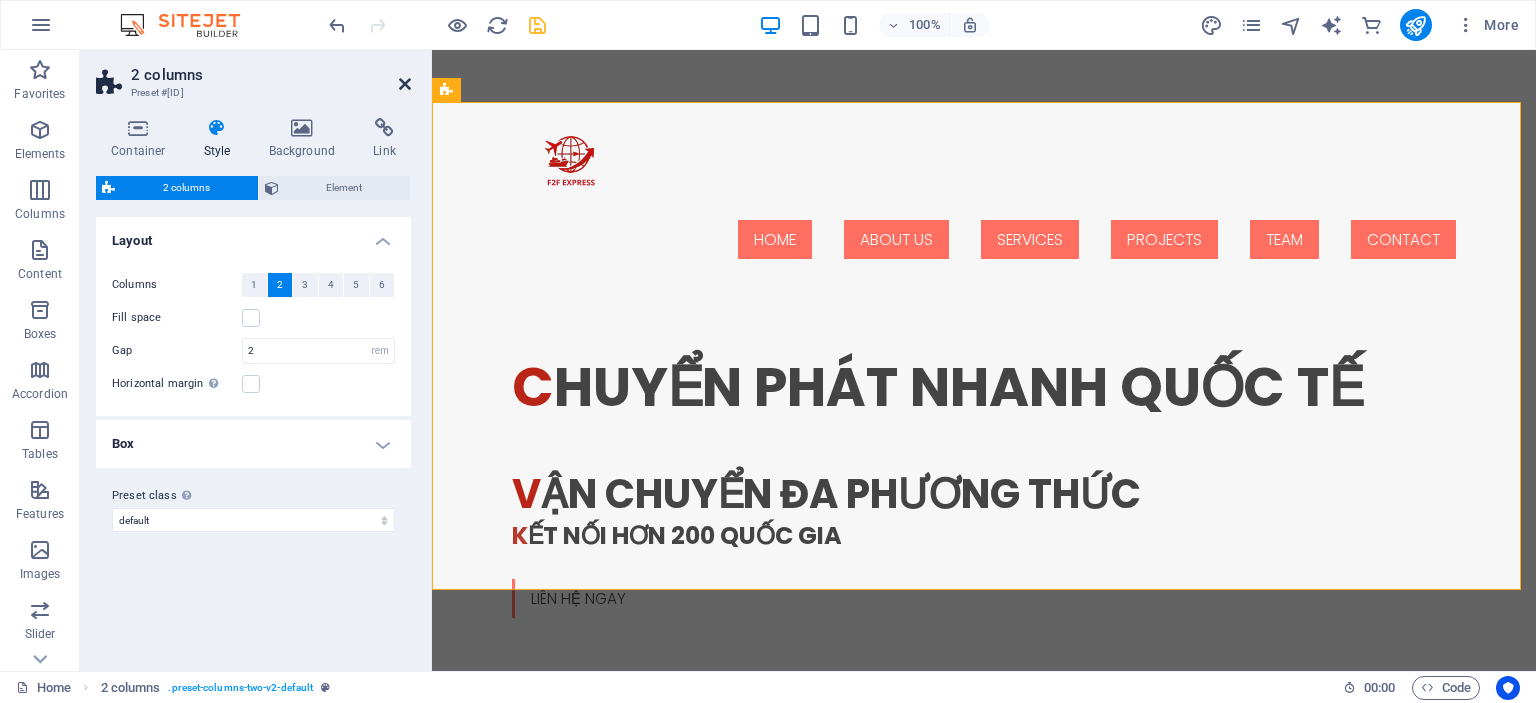click at bounding box center [405, 84] 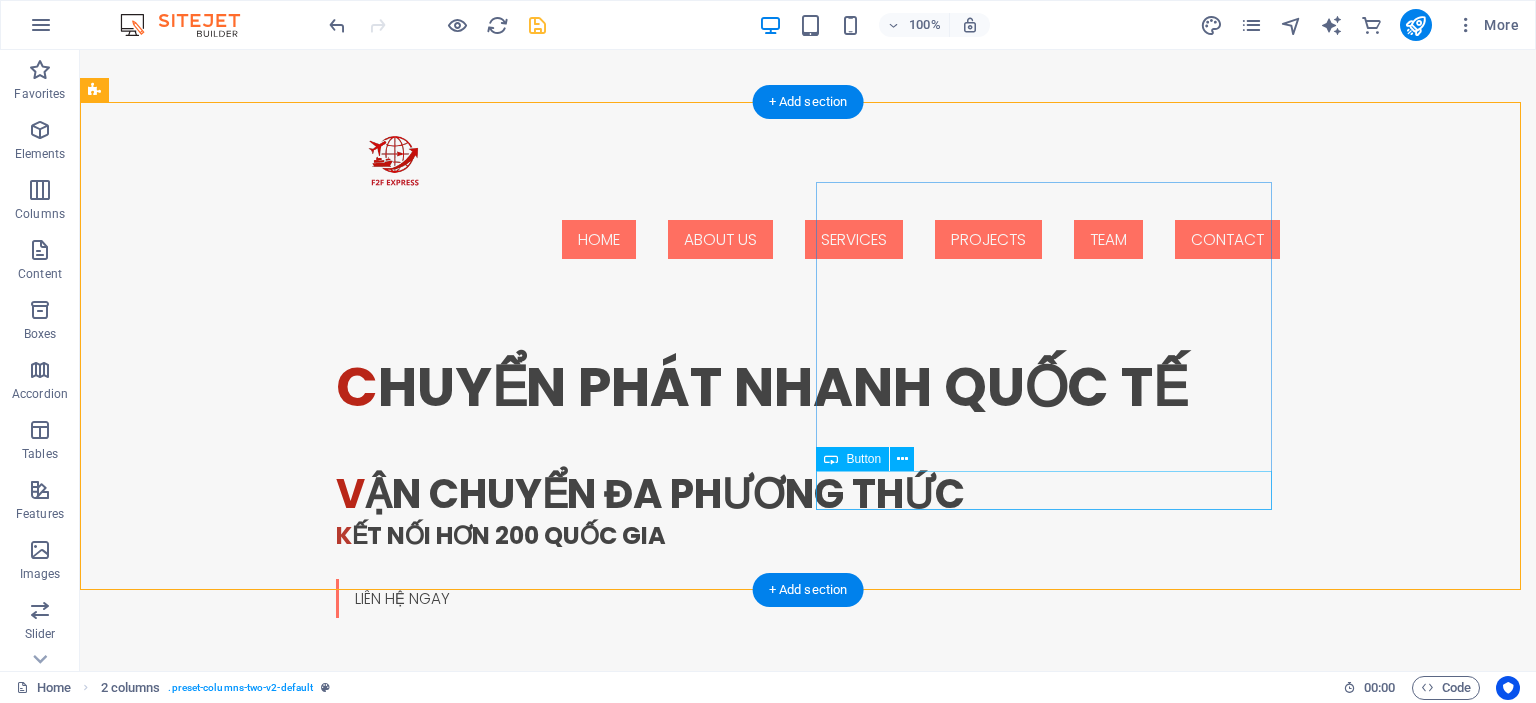 click on "BẢNG GIÁ DỊCH VỤ" at bounding box center [324, 1272] 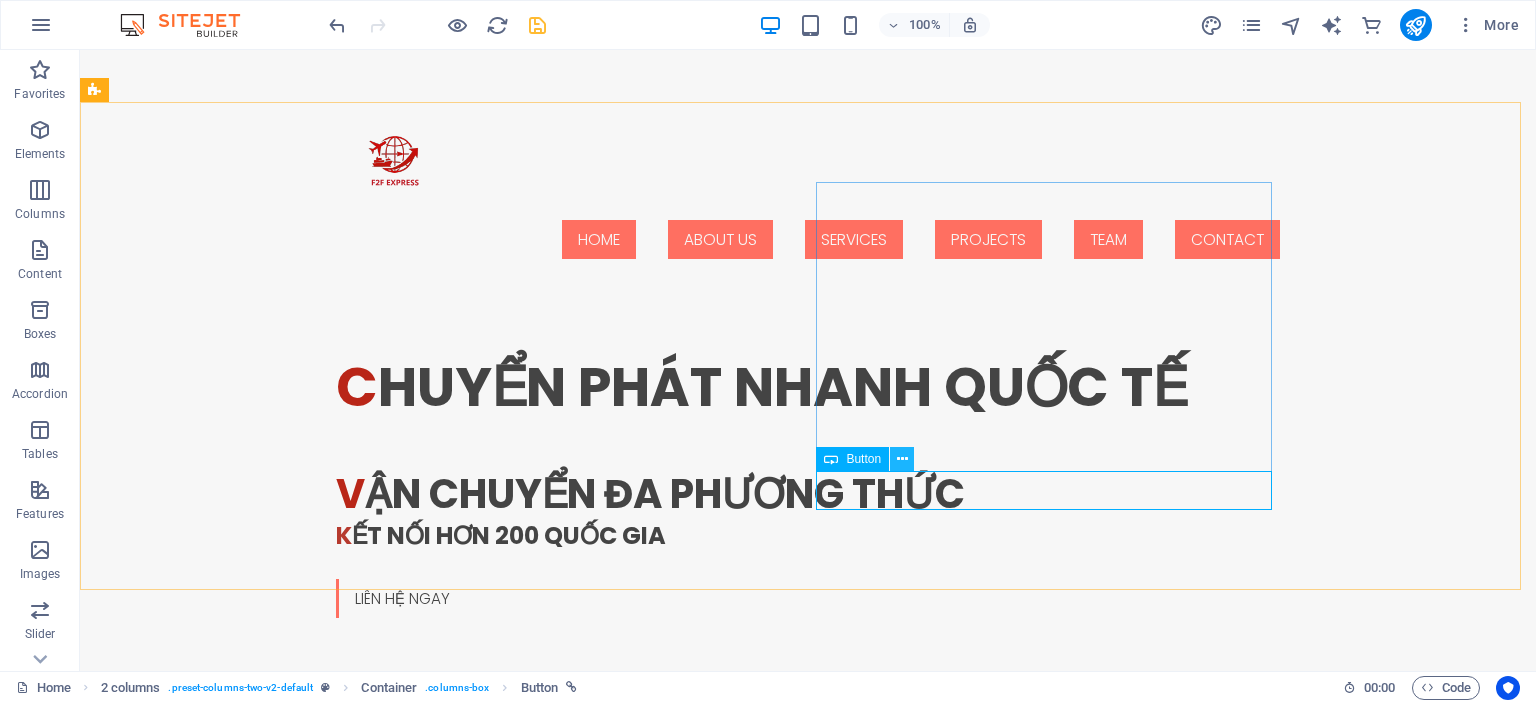 click at bounding box center [902, 459] 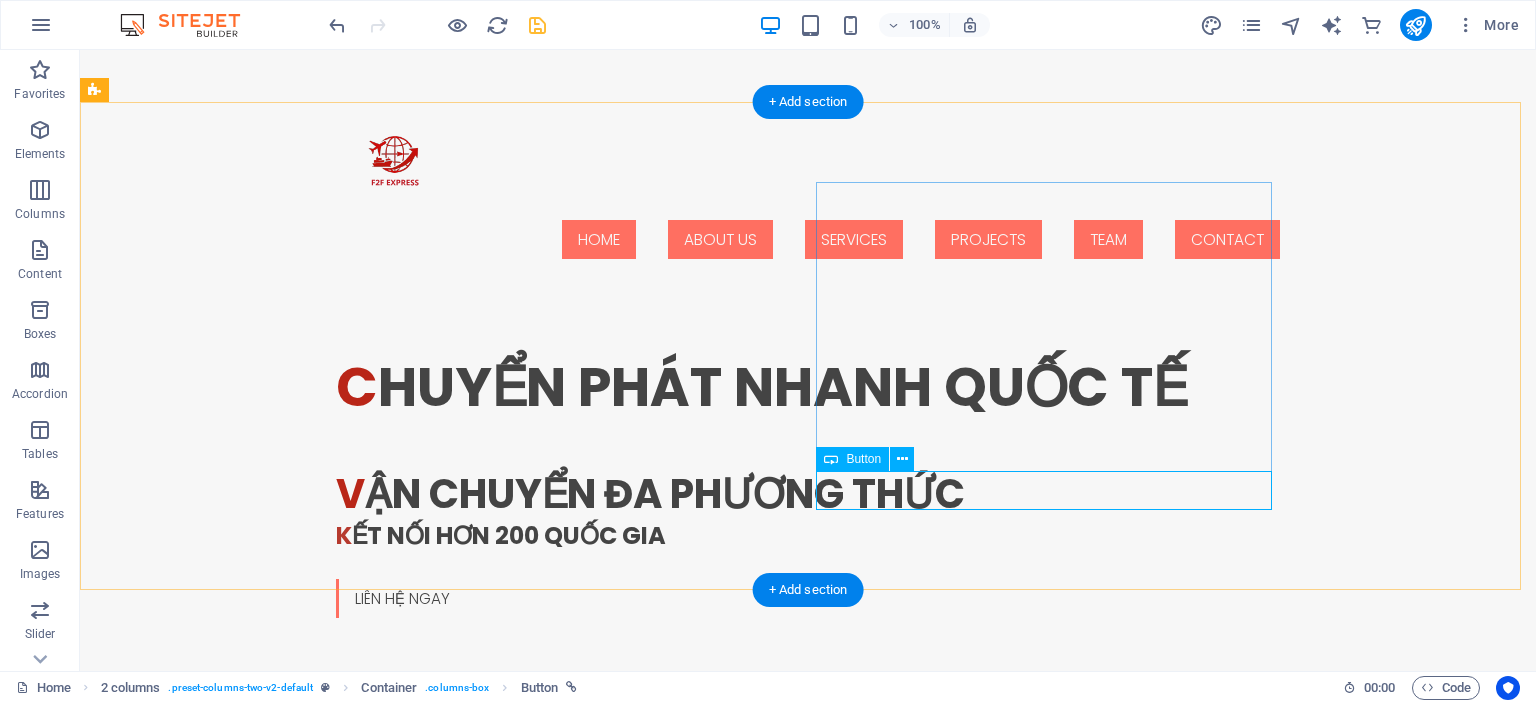 click on "BẢNG GIÁ DỊCH VỤ" at bounding box center [324, 1272] 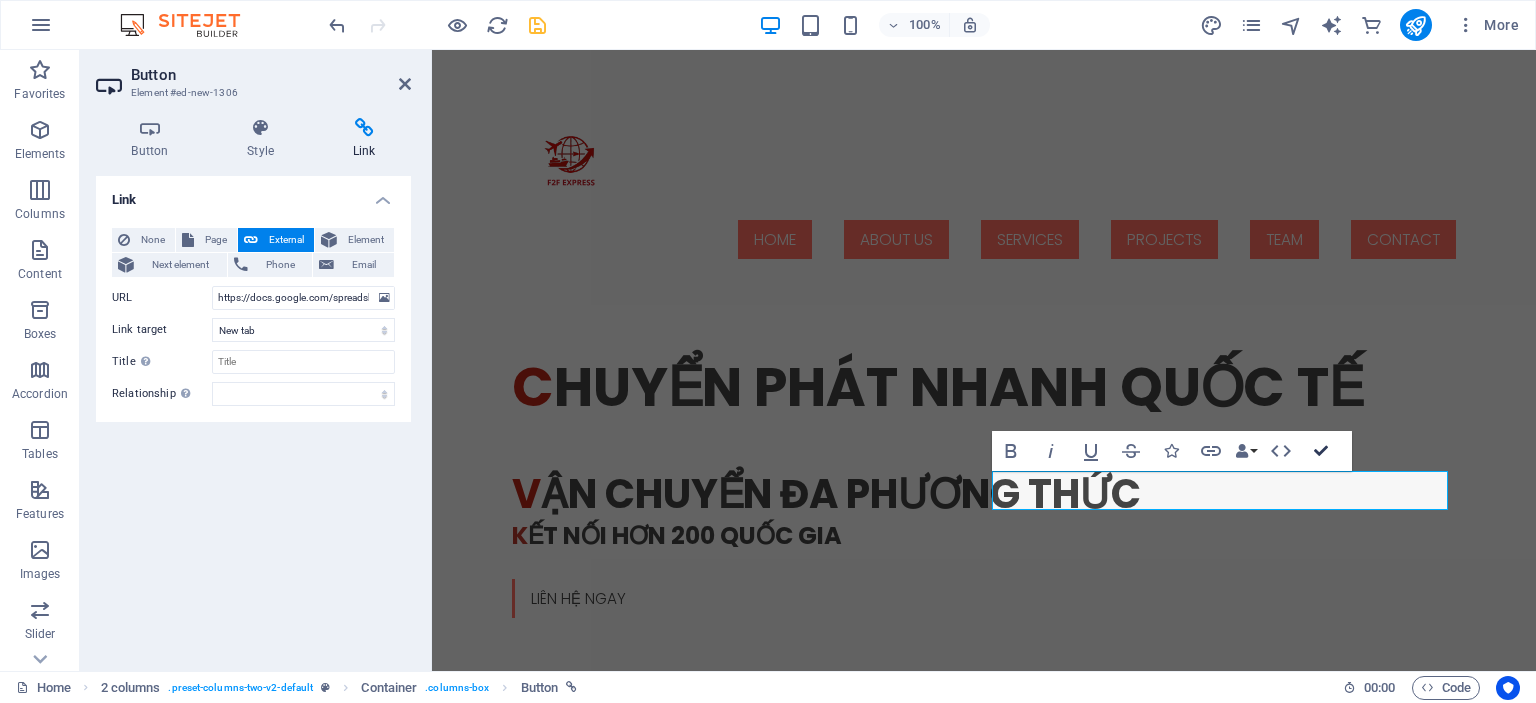 drag, startPoint x: 1315, startPoint y: 448, endPoint x: 696, endPoint y: 432, distance: 619.2067 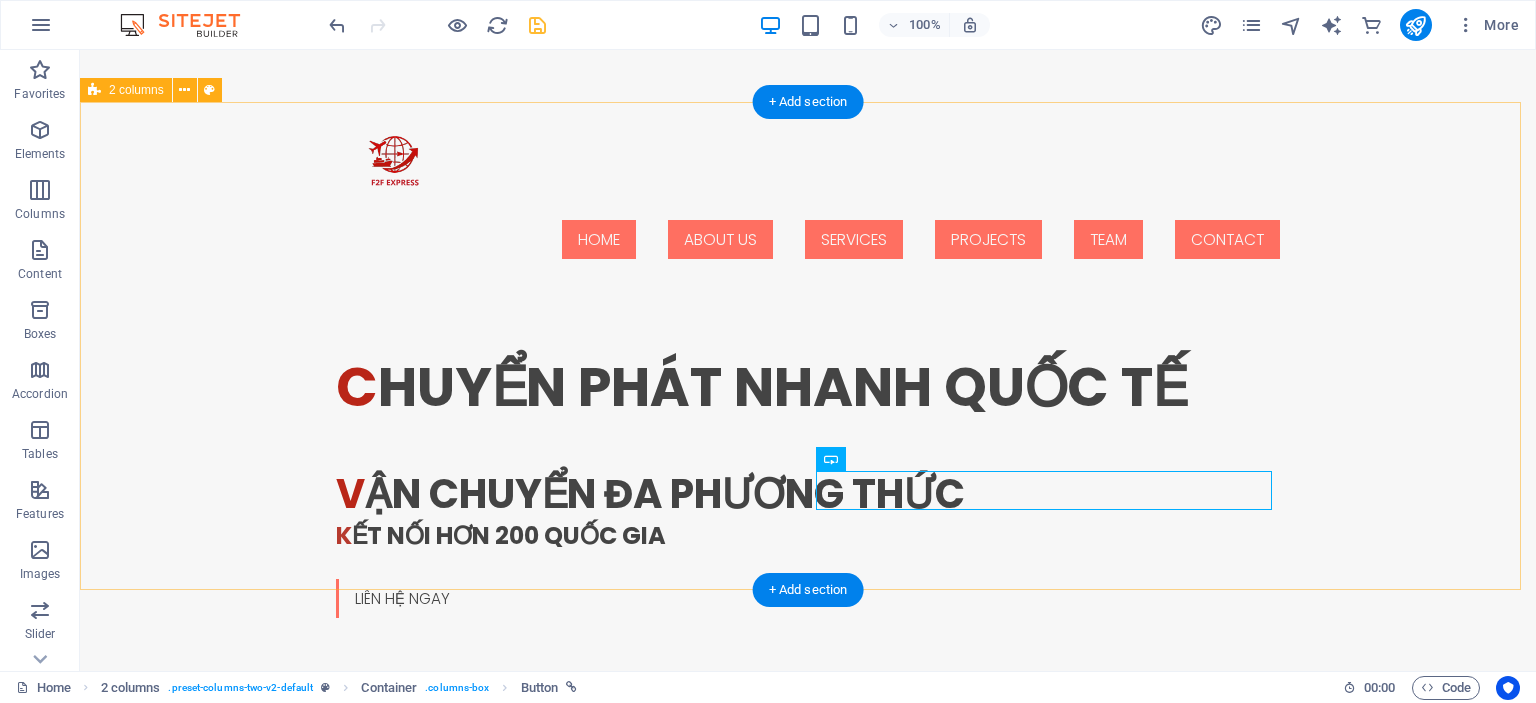click on "f2f express F2F EXPRESS  là đơn vị uy tín chuyên cung cấp dịch vụ vận chuyển quốc tế và thương mại xuyên biên giới, đặc biệt trên các tuyến trọng điểm từ Việt Nam đến [COUNTRY], [COUNTRY], , [COUNTRY], [COUNTRY] và Hồng Kông và hơn 200 quốc gia khác. Với mạng lưới đối tác vững mạnh và hệ thống kho bãi linh hoạt tại cả hai đầu, chúng tôi không chỉ đảm bảo vận chuyển hàng hóa an toàn – nhanh chóng – đúng thời gian, mà còn hỗ trợ hoạt động mua hộ, gom hàng, thanh toán hộ và phân phối các sản phẩm phục vụ cộng đồng người Việt đang sinh sống và làm việc tại nước ngoài. BẢNG GIÁ DỊCH VỤ" at bounding box center [808, 1074] 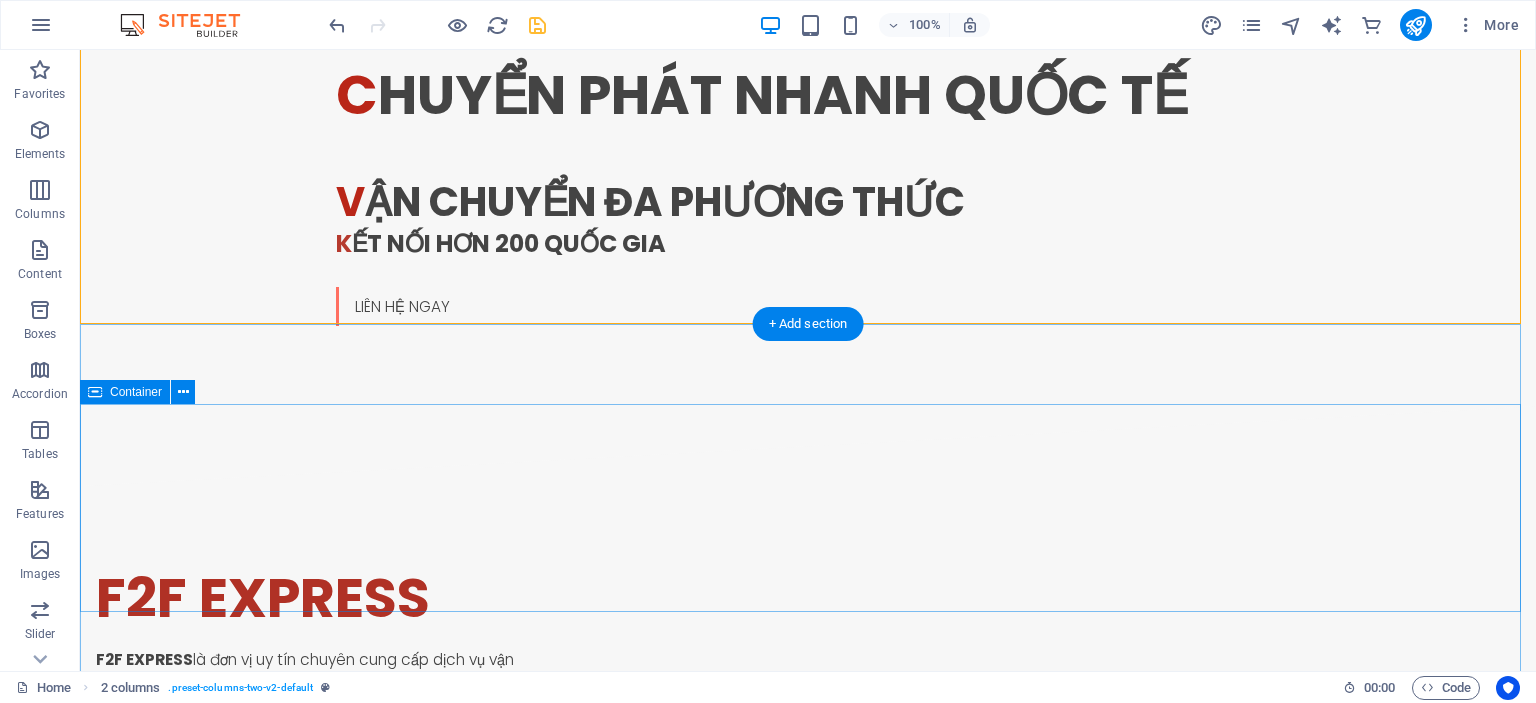 scroll, scrollTop: 1000, scrollLeft: 0, axis: vertical 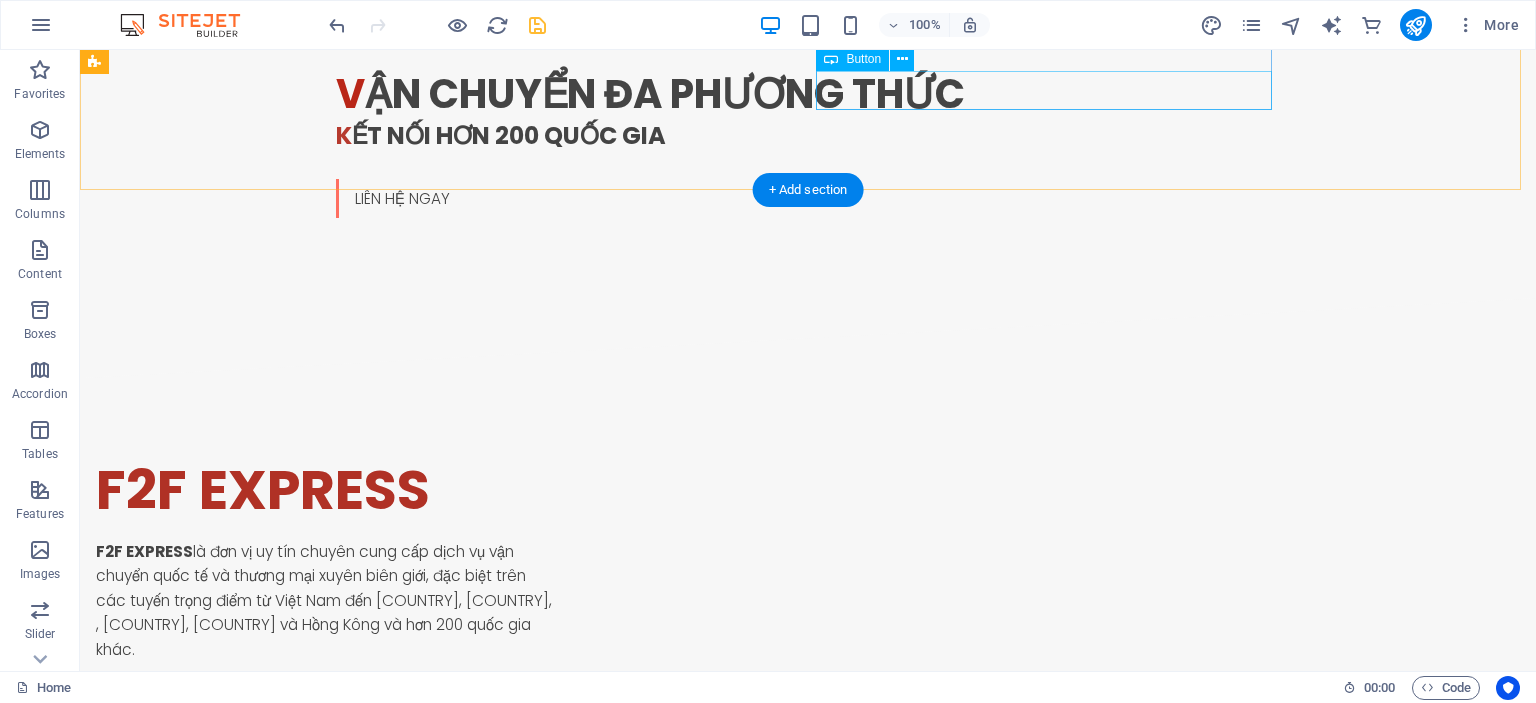 click on "BẢNG GIÁ DỊCH VỤ" at bounding box center [324, 872] 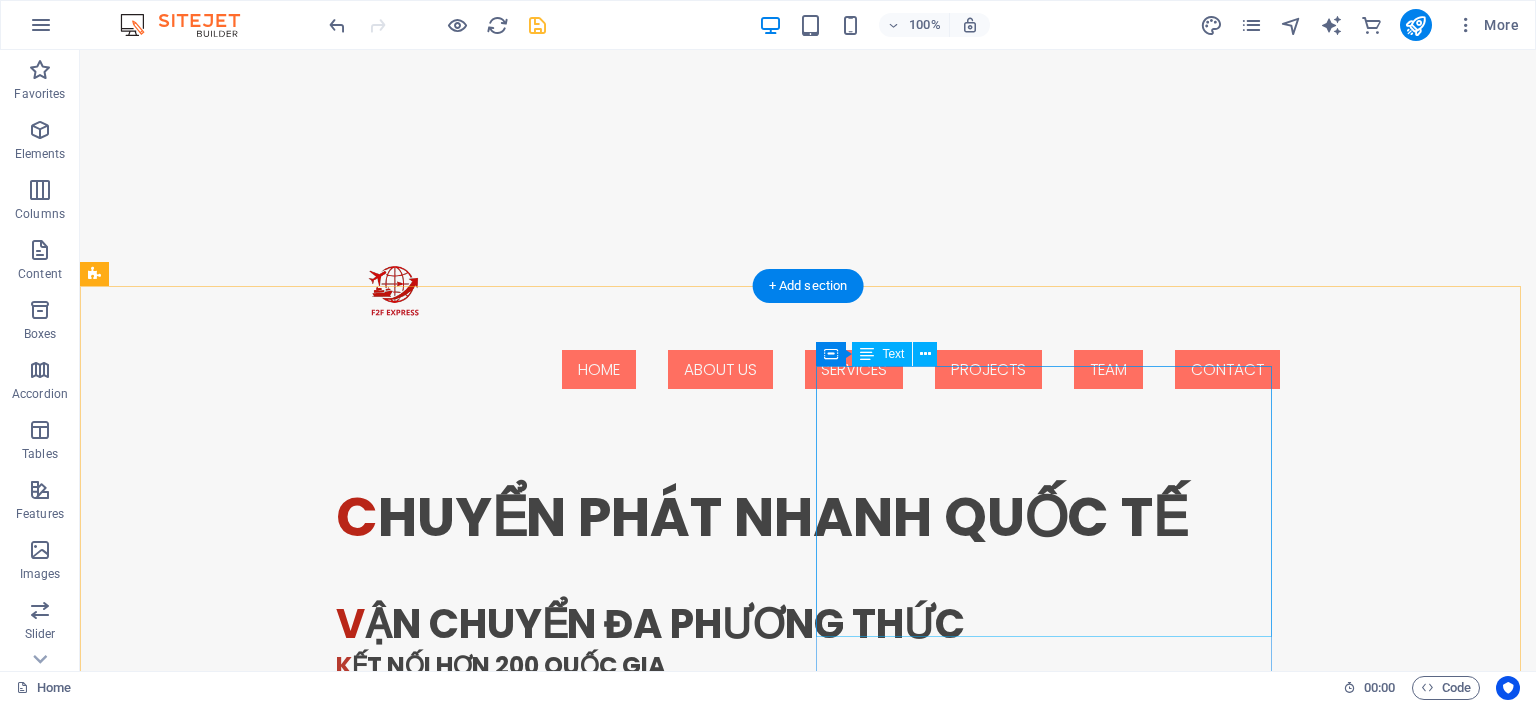 scroll, scrollTop: 600, scrollLeft: 0, axis: vertical 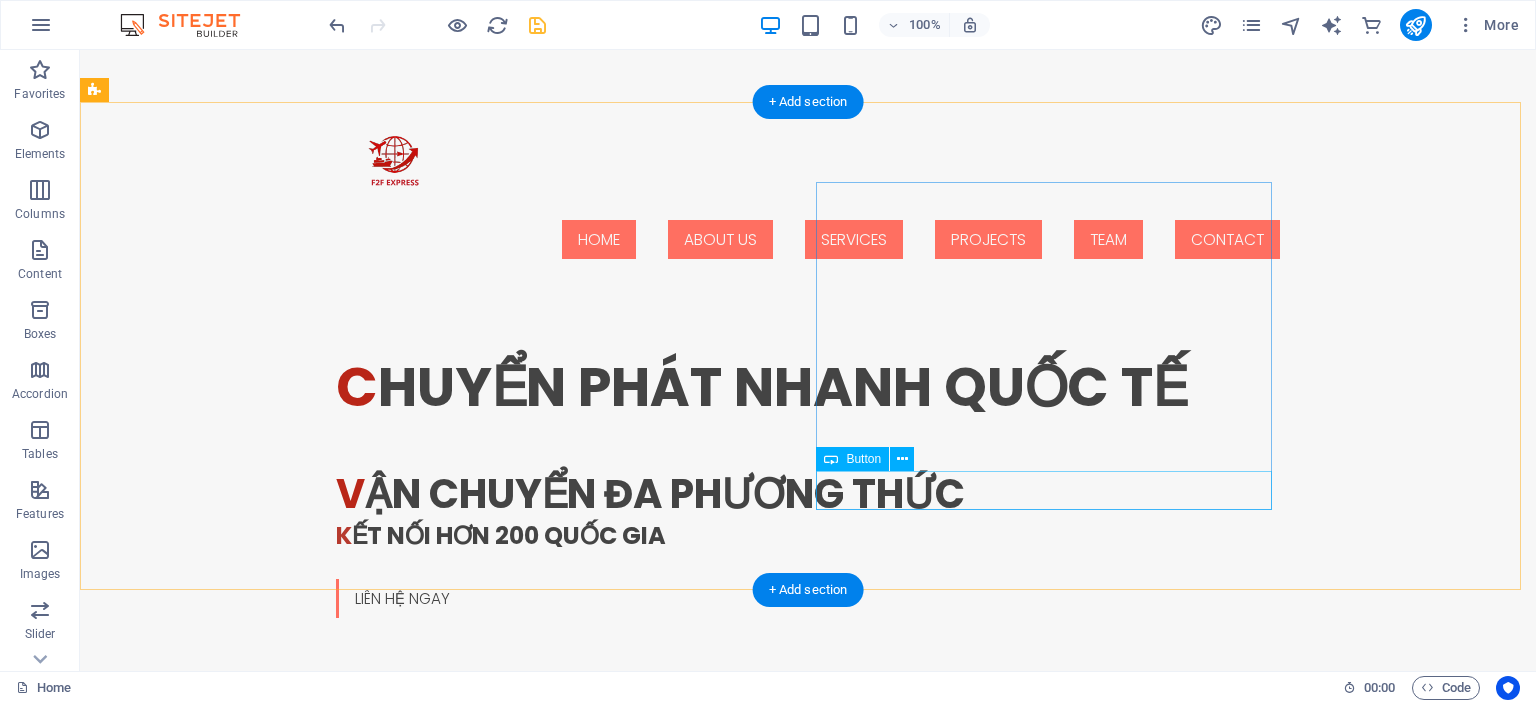 click on "BẢNG GIÁ DỊCH VỤ" at bounding box center [324, 1272] 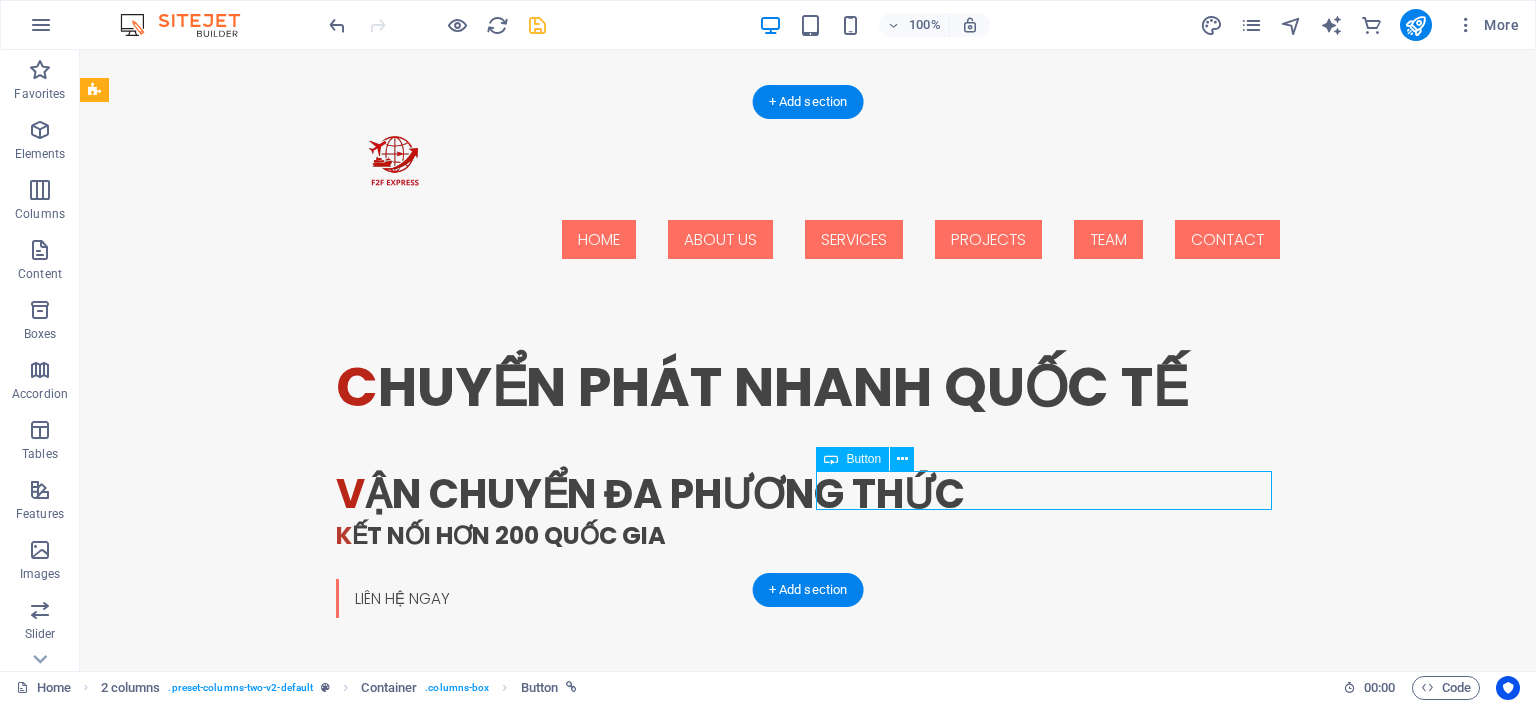 click on "BẢNG GIÁ DỊCH VỤ" at bounding box center [324, 1272] 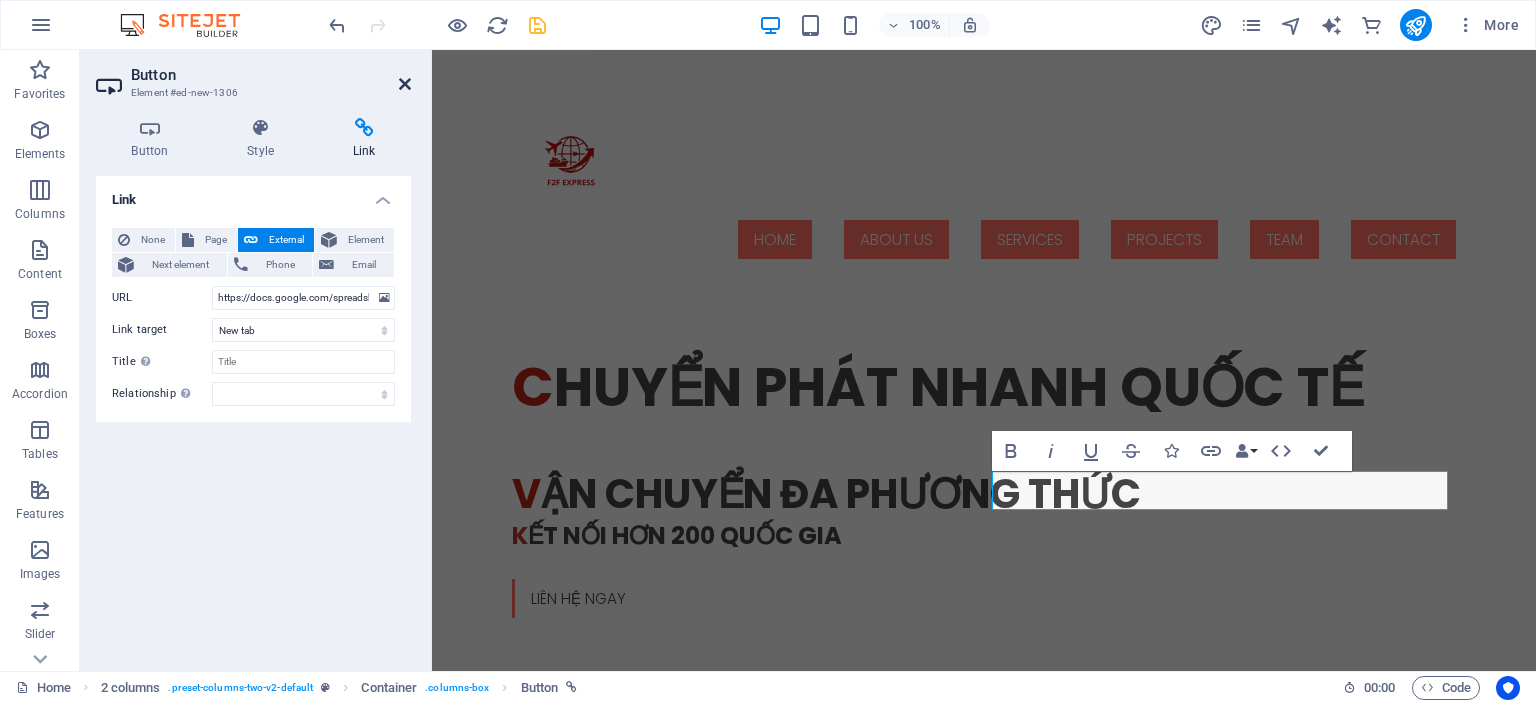 drag, startPoint x: 403, startPoint y: 87, endPoint x: 921, endPoint y: 69, distance: 518.3126 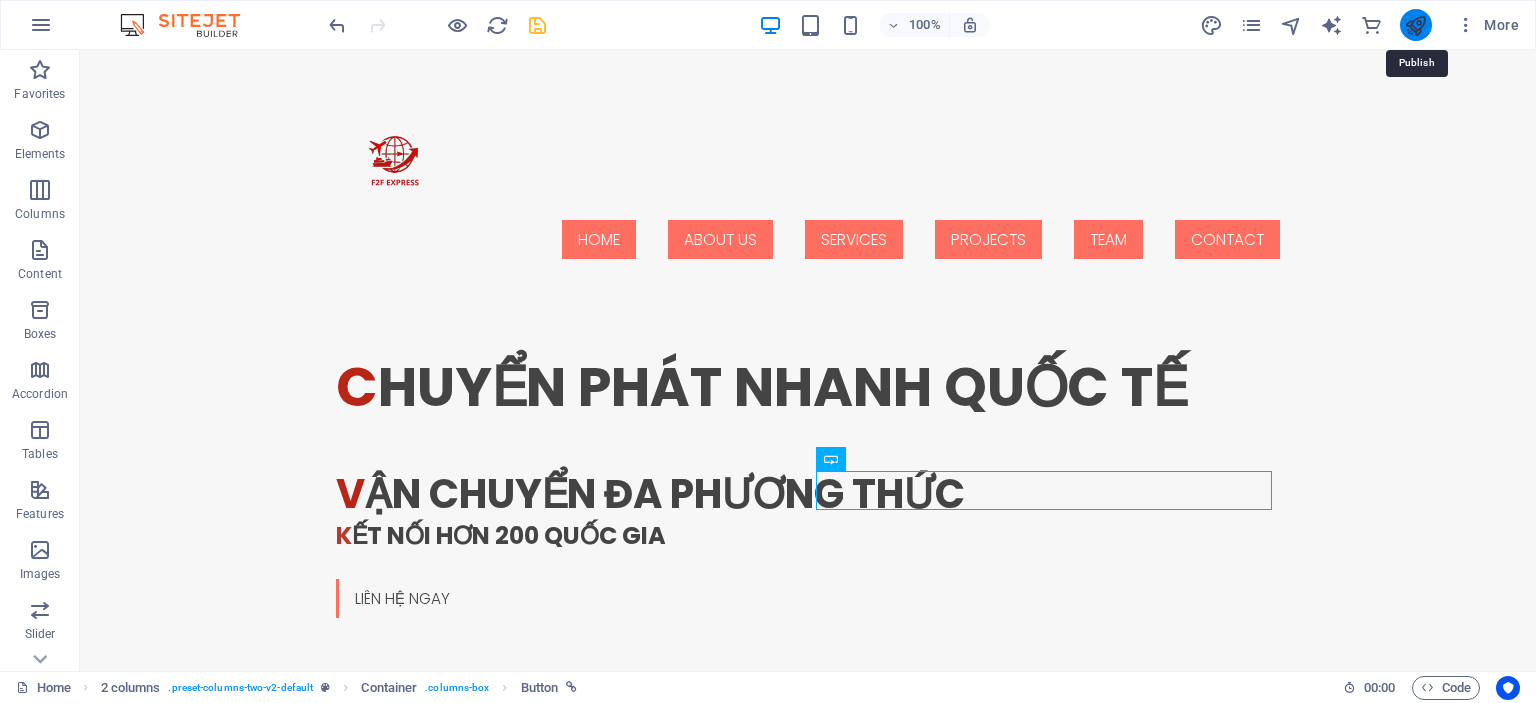 click at bounding box center [1415, 25] 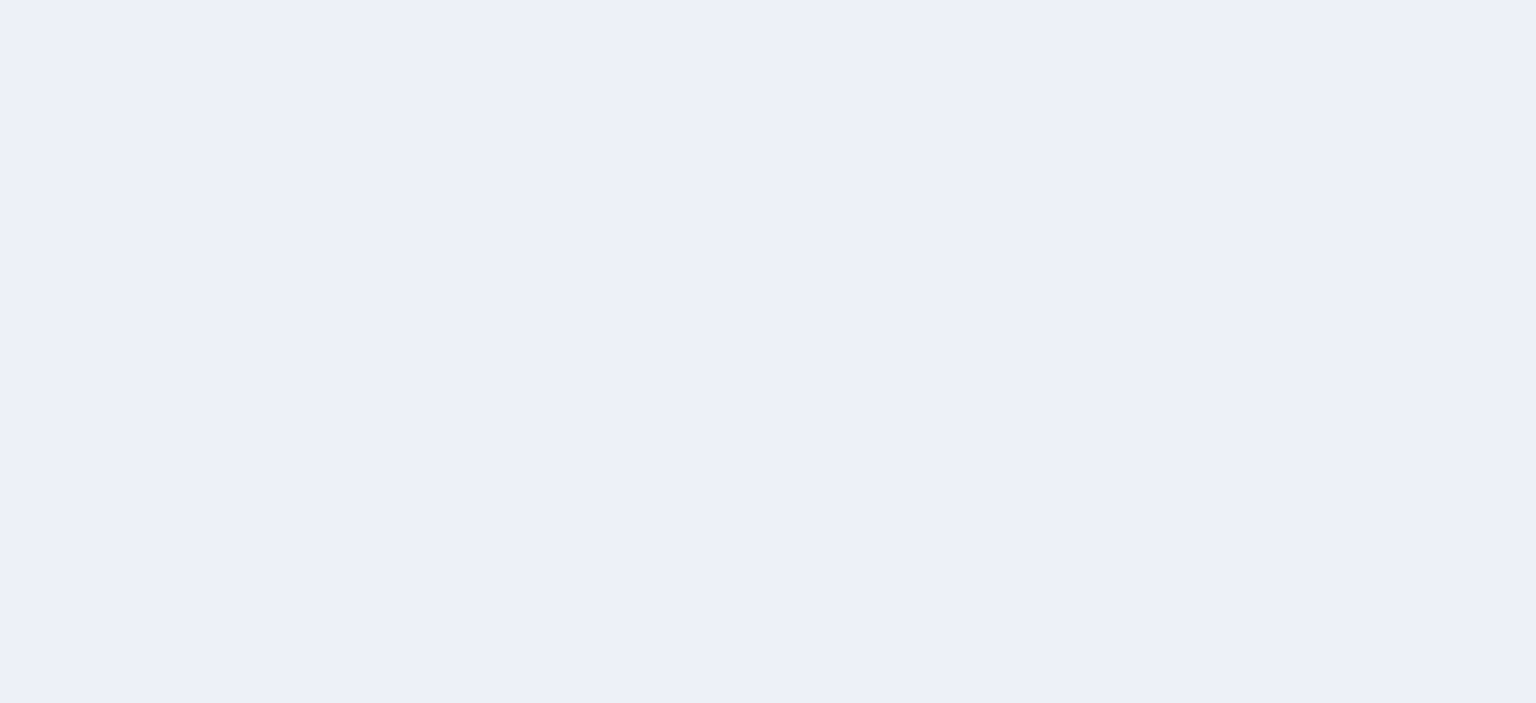scroll, scrollTop: 0, scrollLeft: 0, axis: both 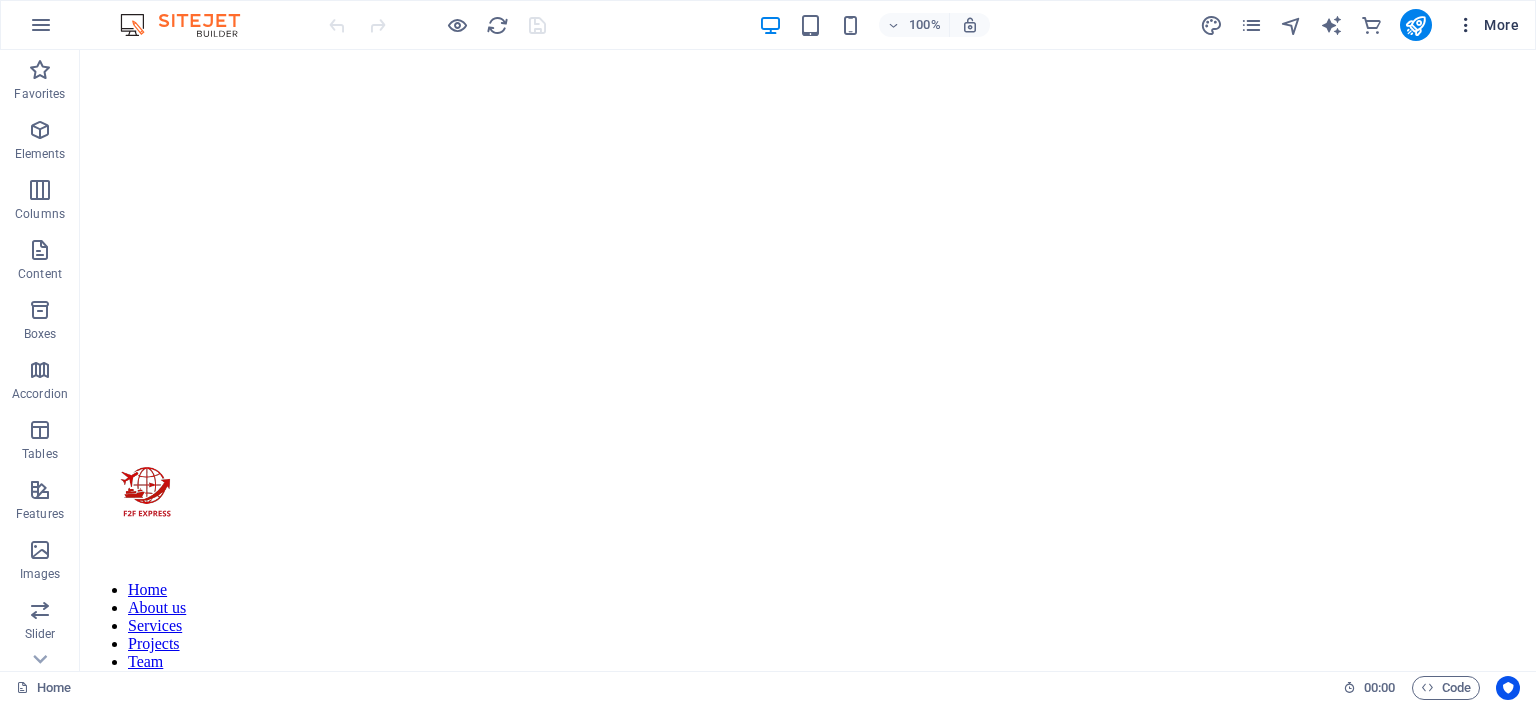 click on "More" at bounding box center (1487, 25) 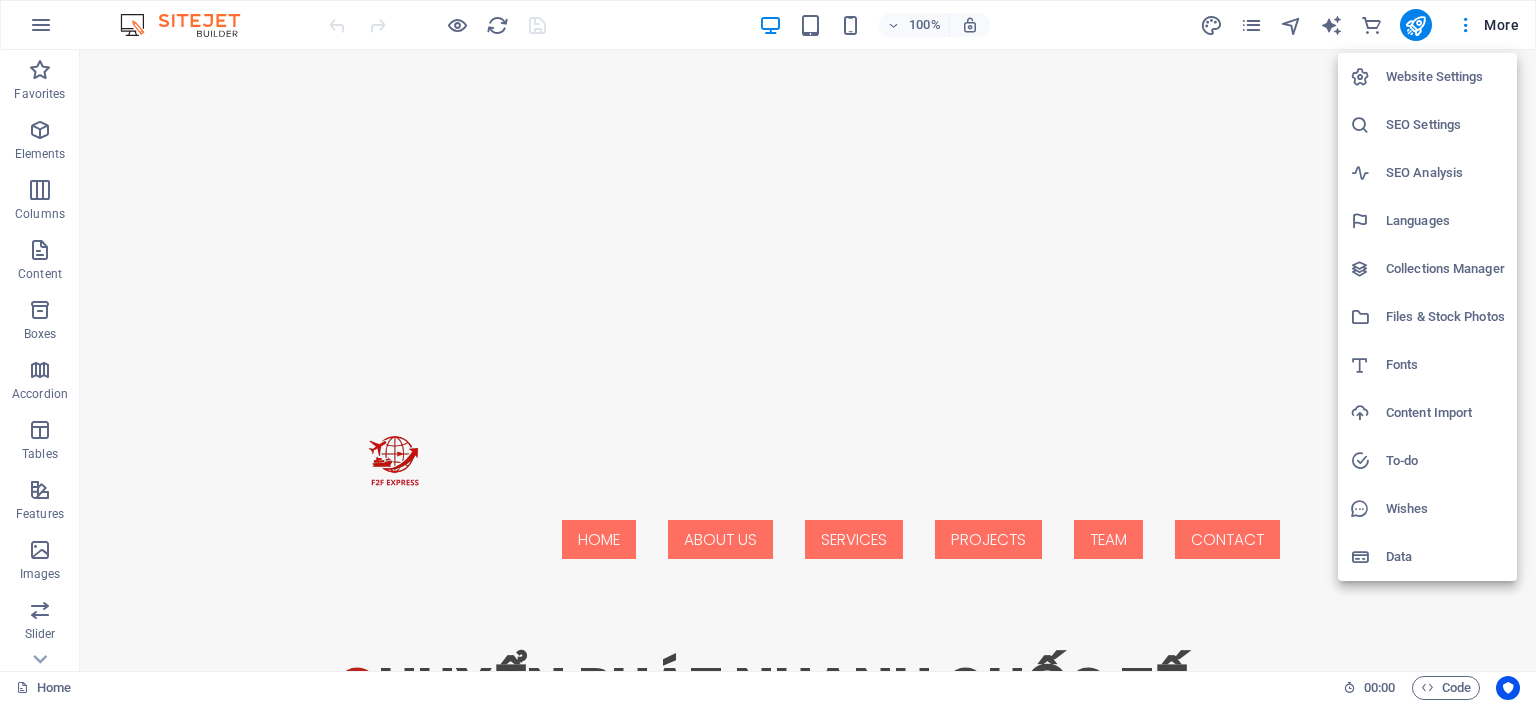 click on "Website Settings" at bounding box center [1427, 77] 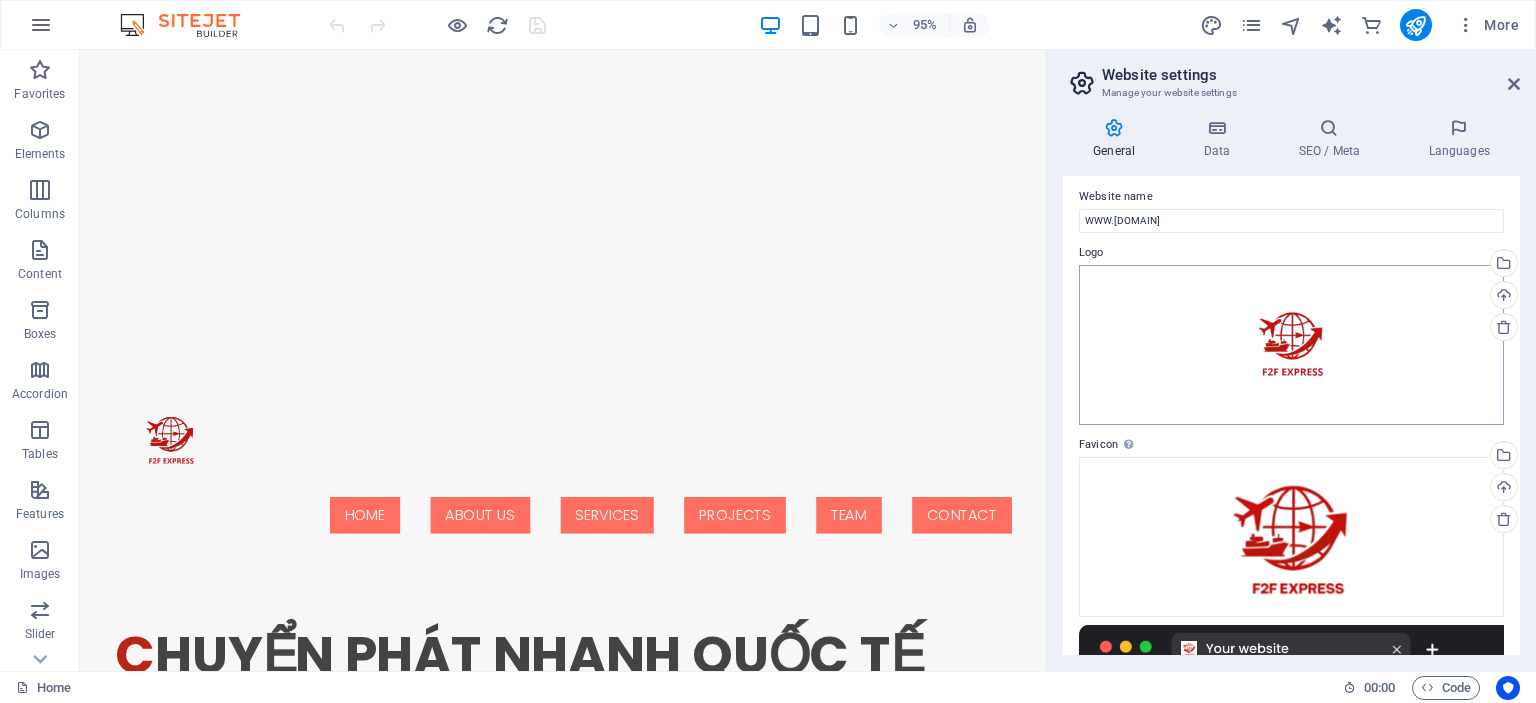 scroll, scrollTop: 0, scrollLeft: 0, axis: both 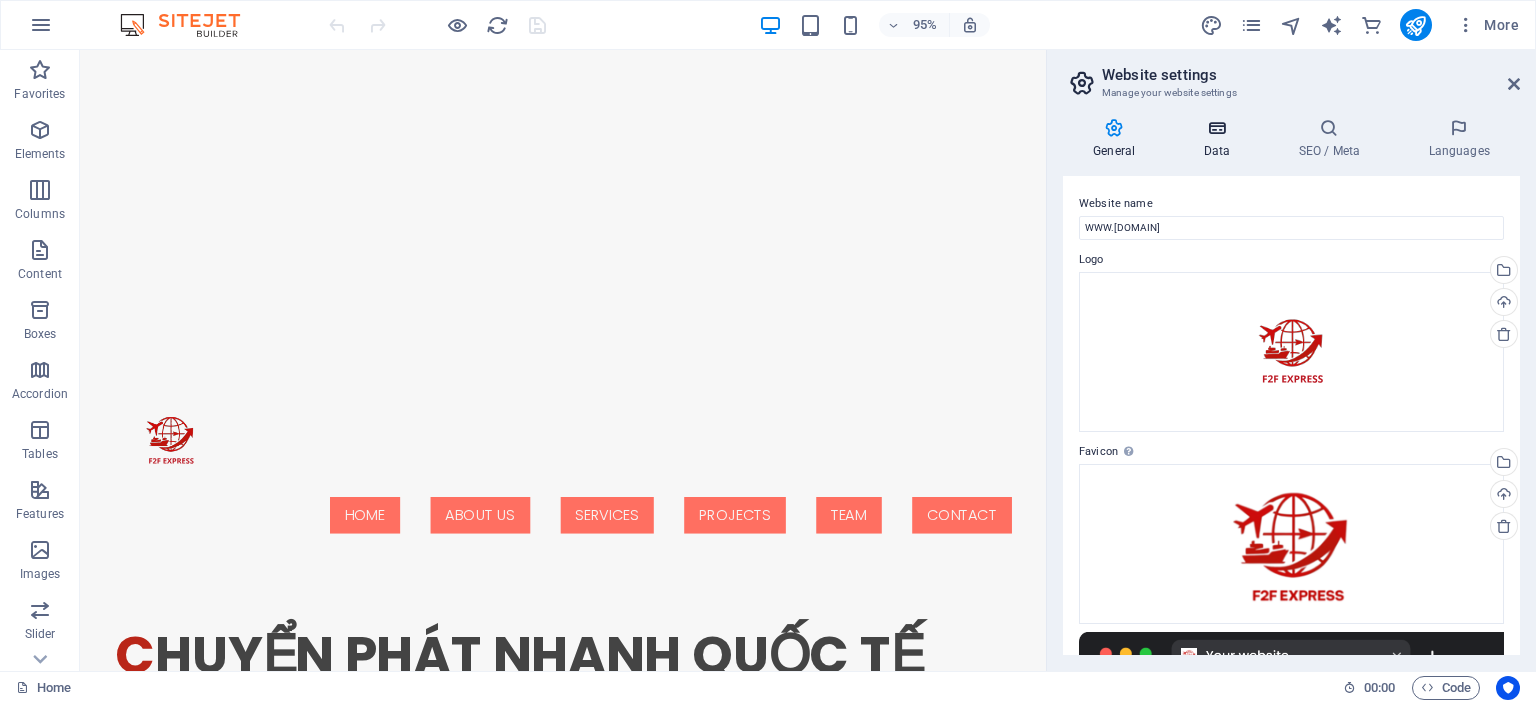 click on "Data" at bounding box center [1220, 139] 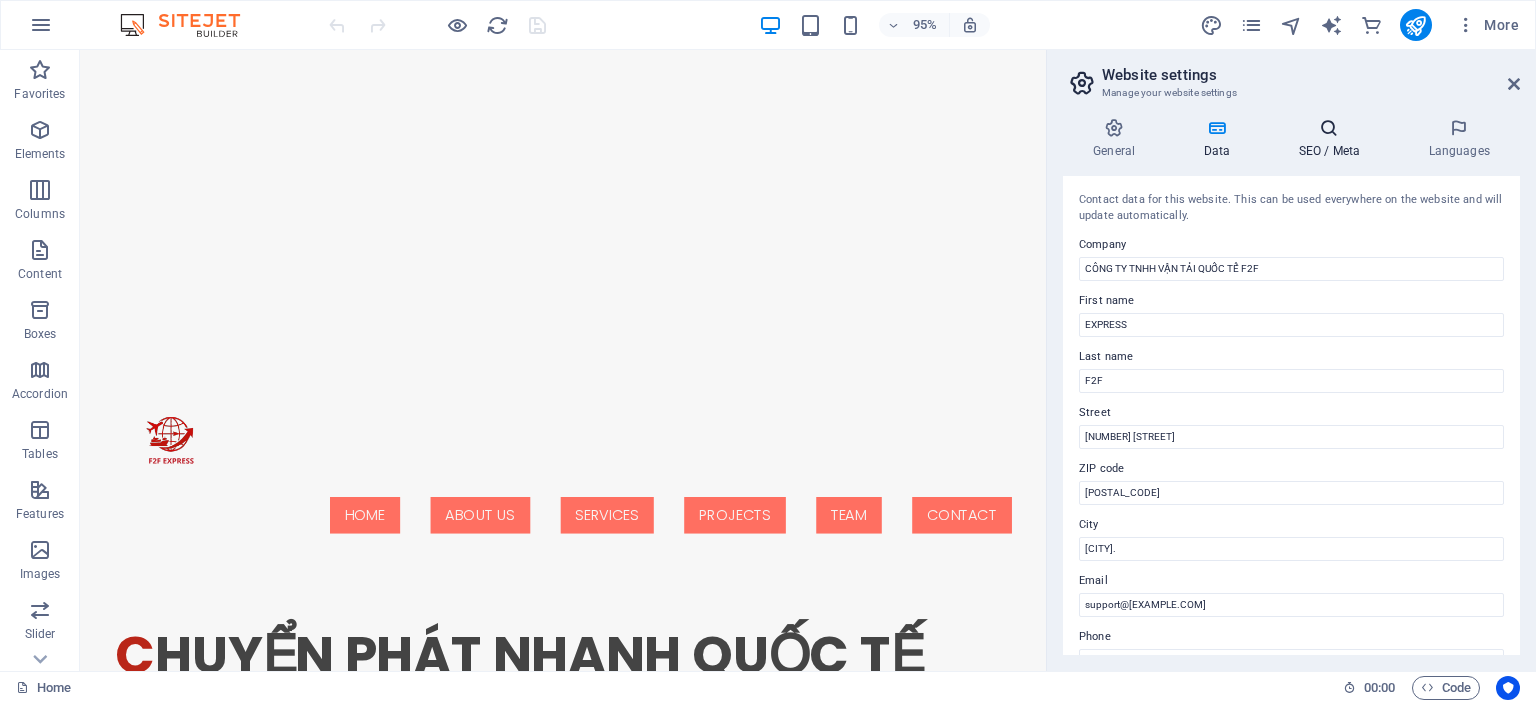 click at bounding box center (1329, 128) 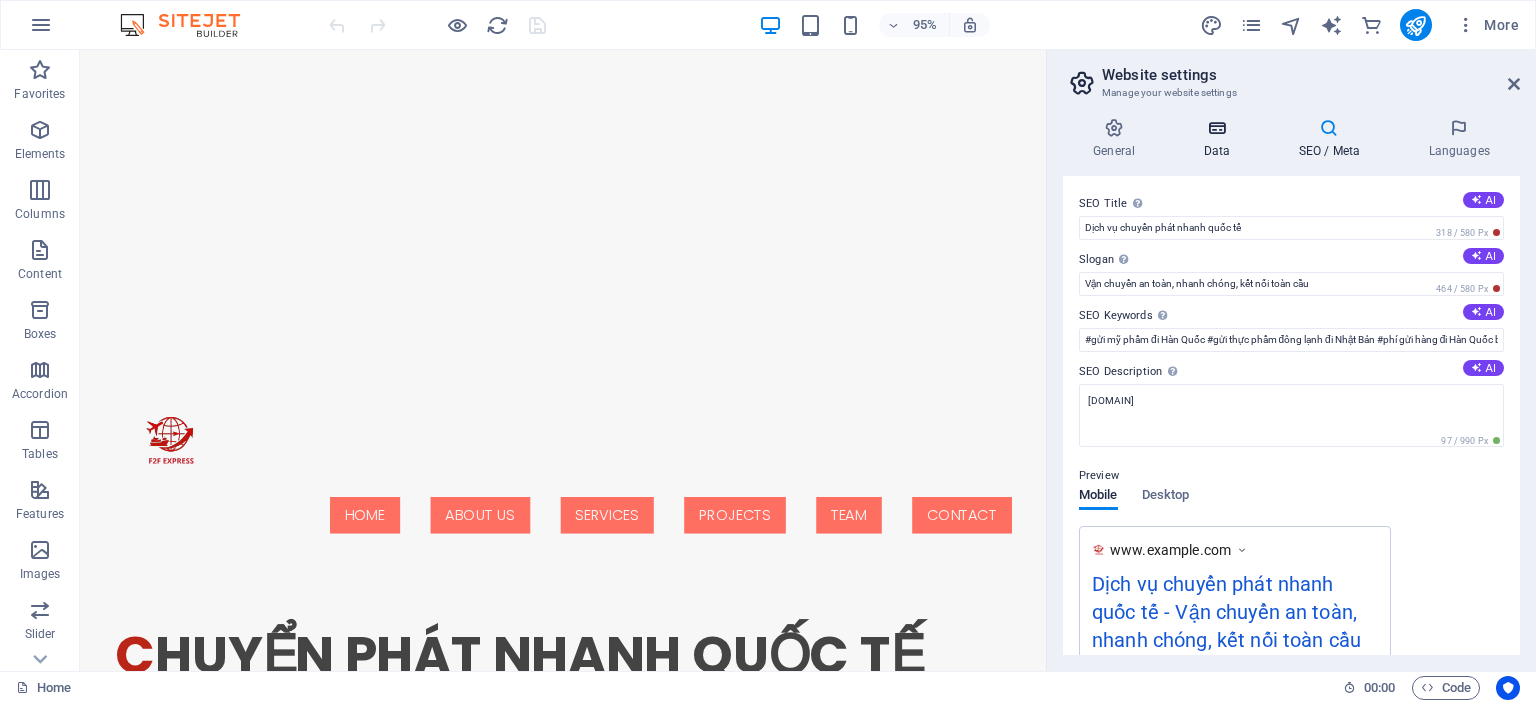 click on "Data" at bounding box center (1220, 139) 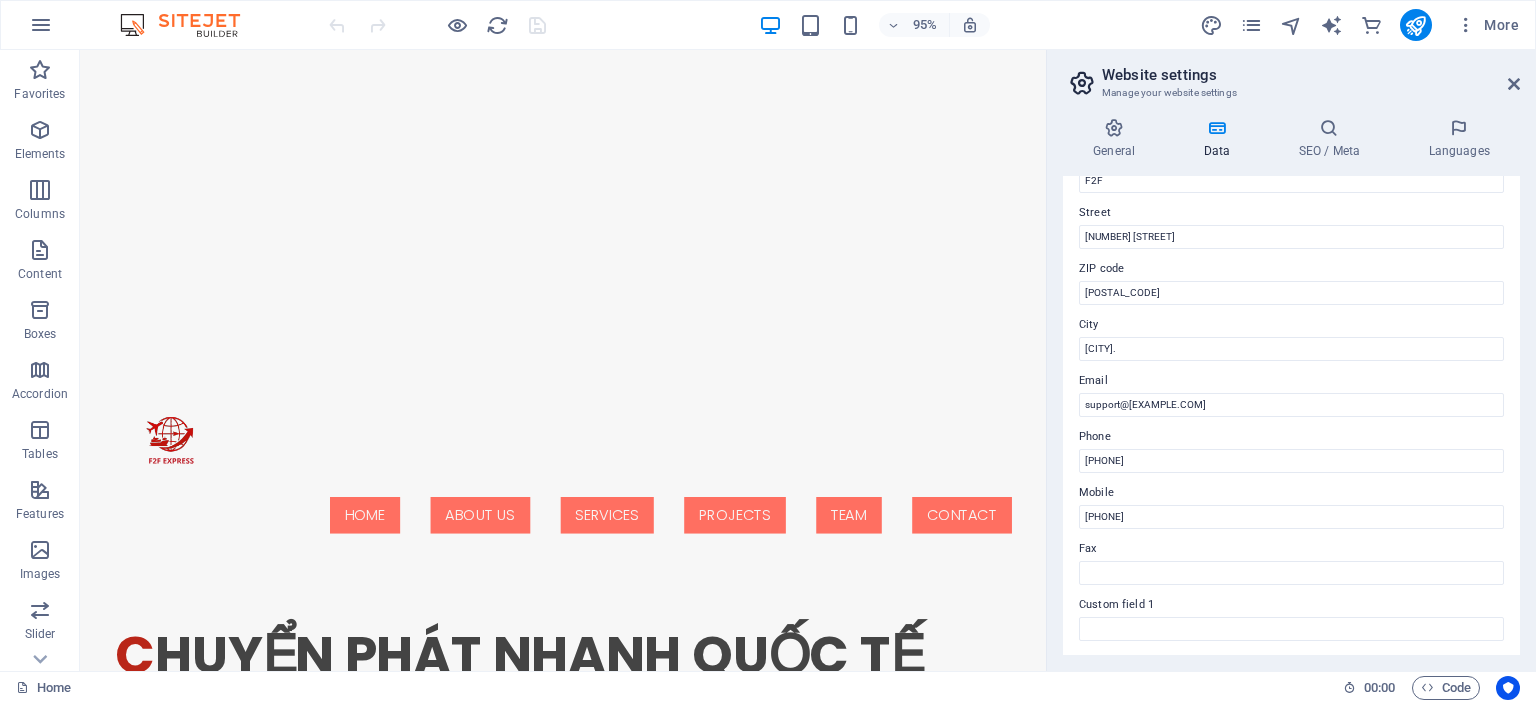 scroll, scrollTop: 400, scrollLeft: 0, axis: vertical 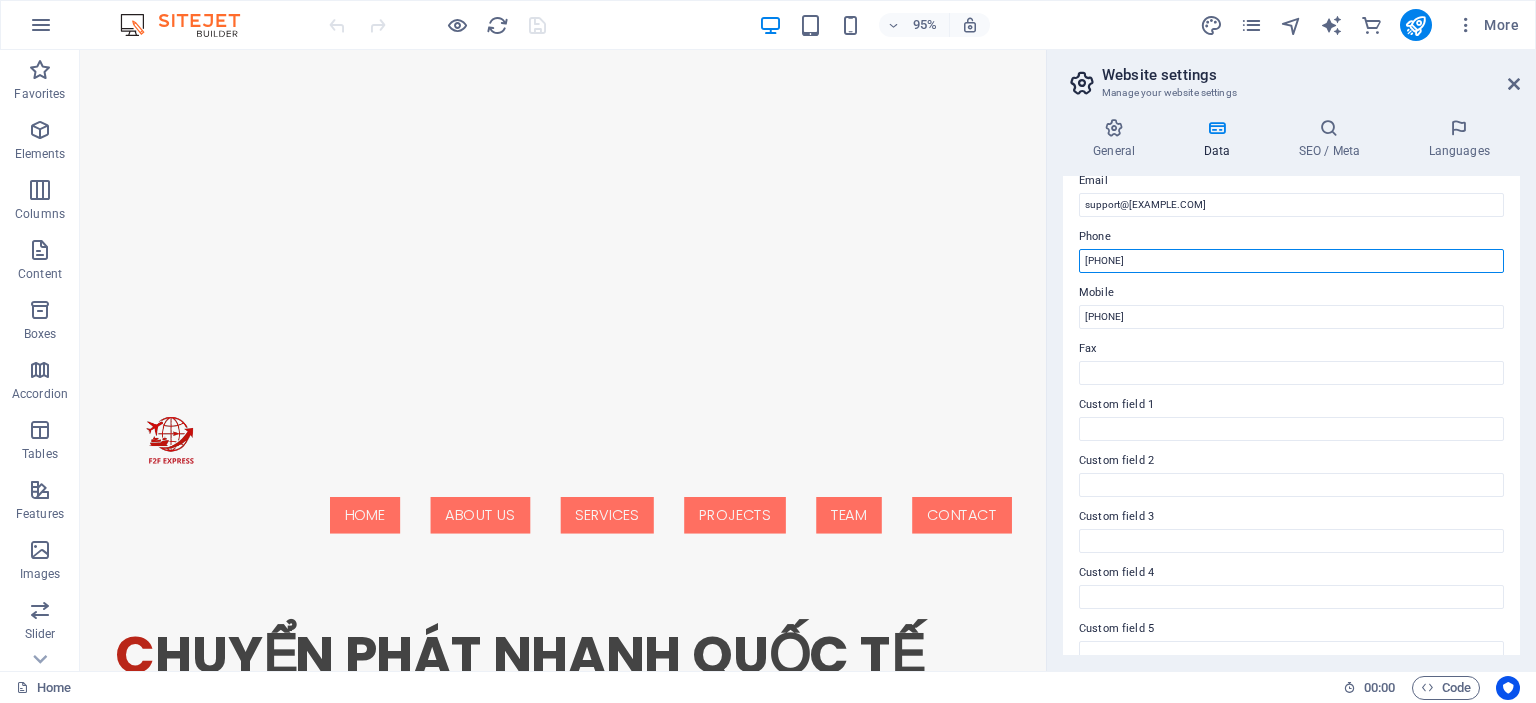 drag, startPoint x: 1174, startPoint y: 261, endPoint x: 1074, endPoint y: 259, distance: 100.02 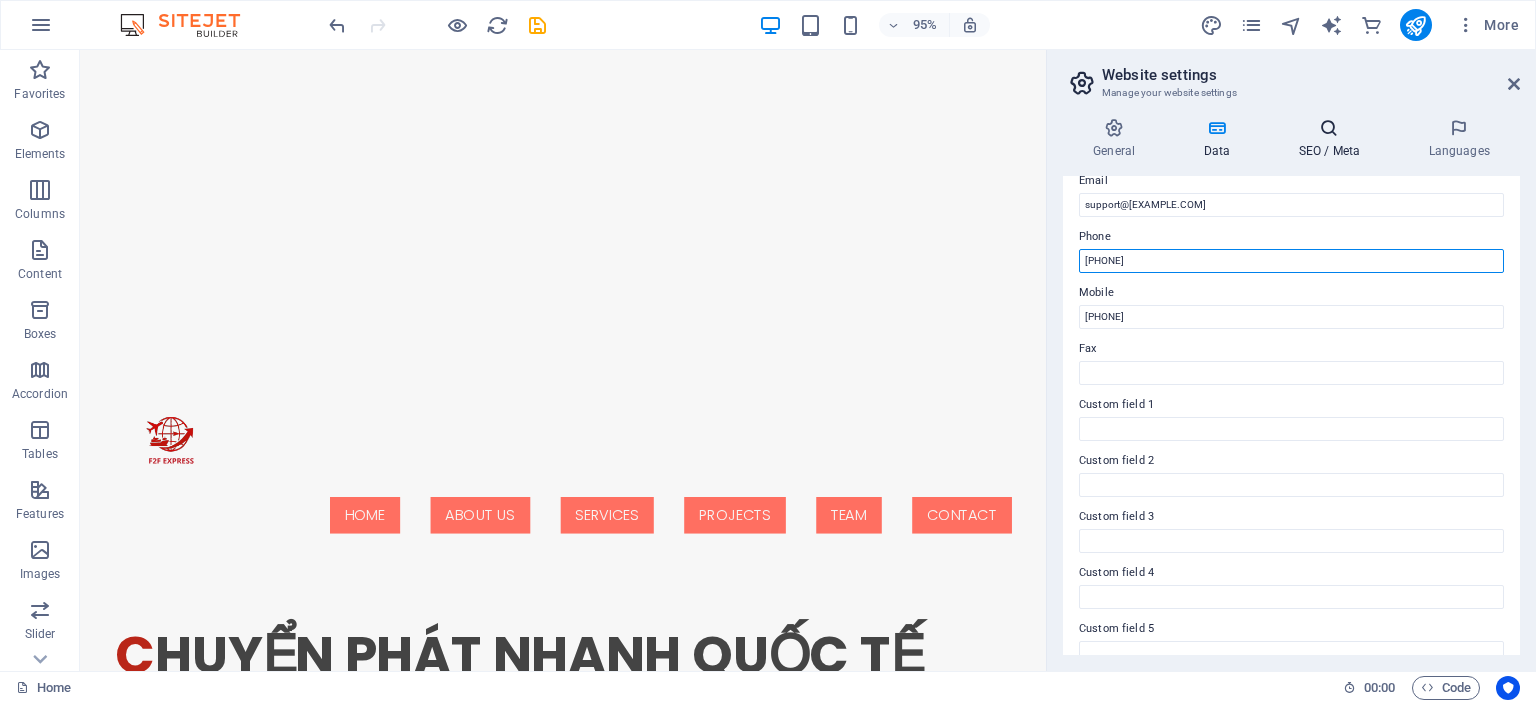 type on "0938180223" 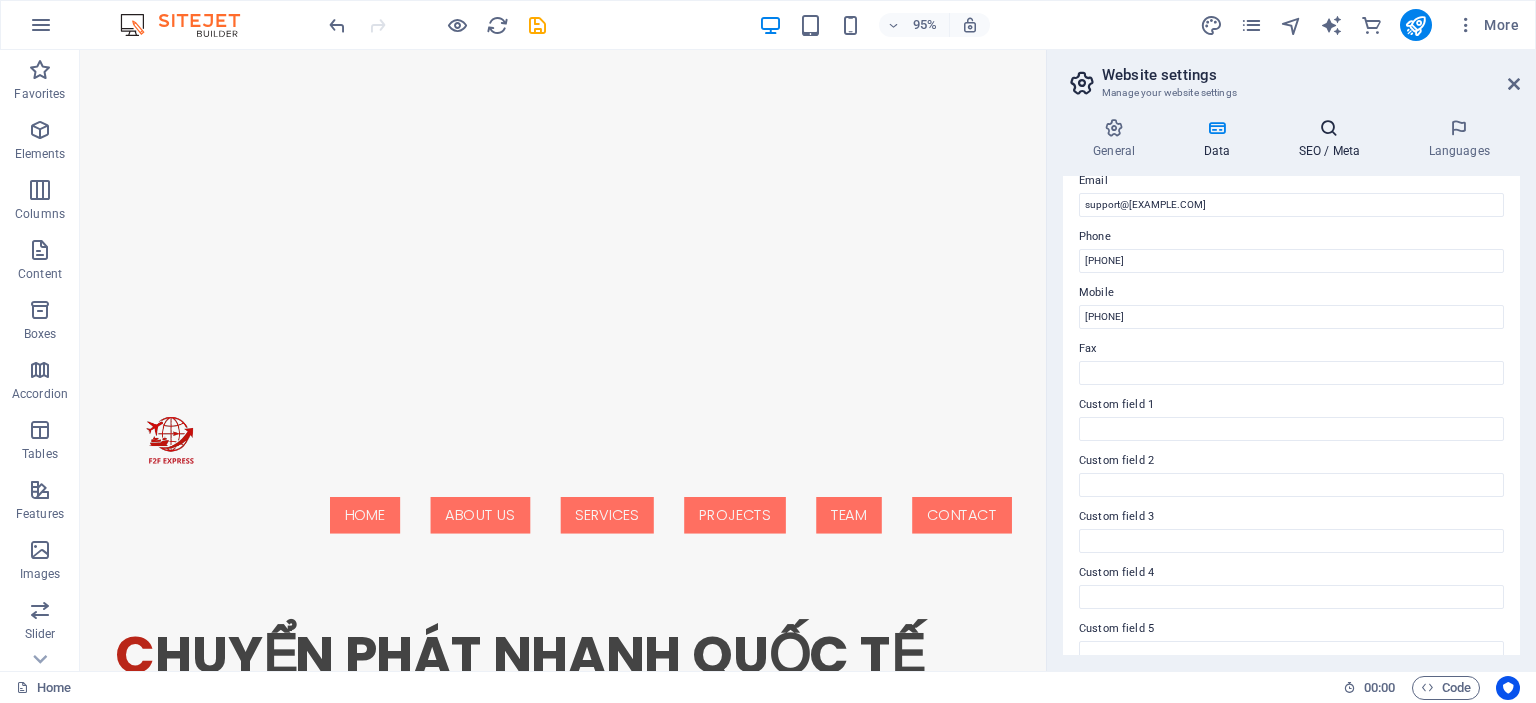 click on "SEO / Meta" at bounding box center (1333, 139) 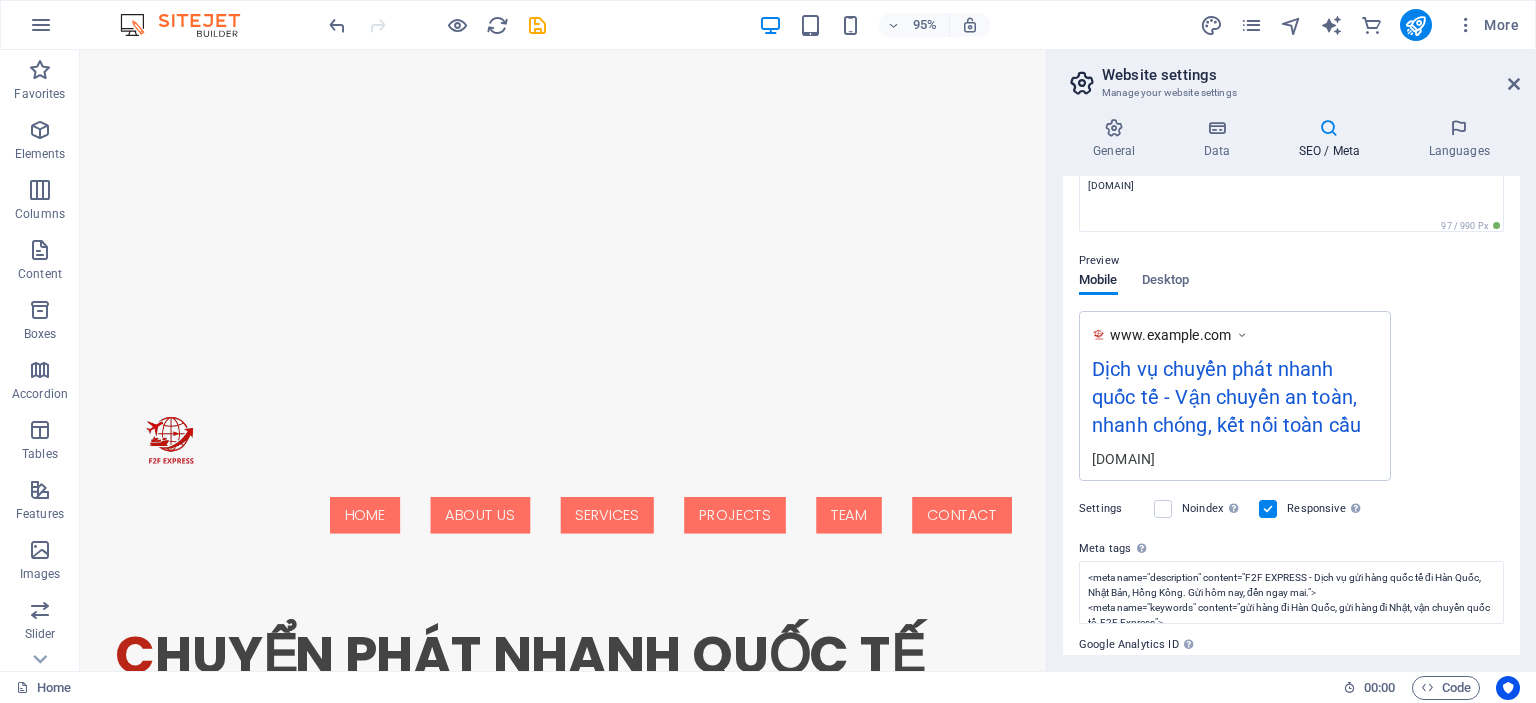 scroll, scrollTop: 300, scrollLeft: 0, axis: vertical 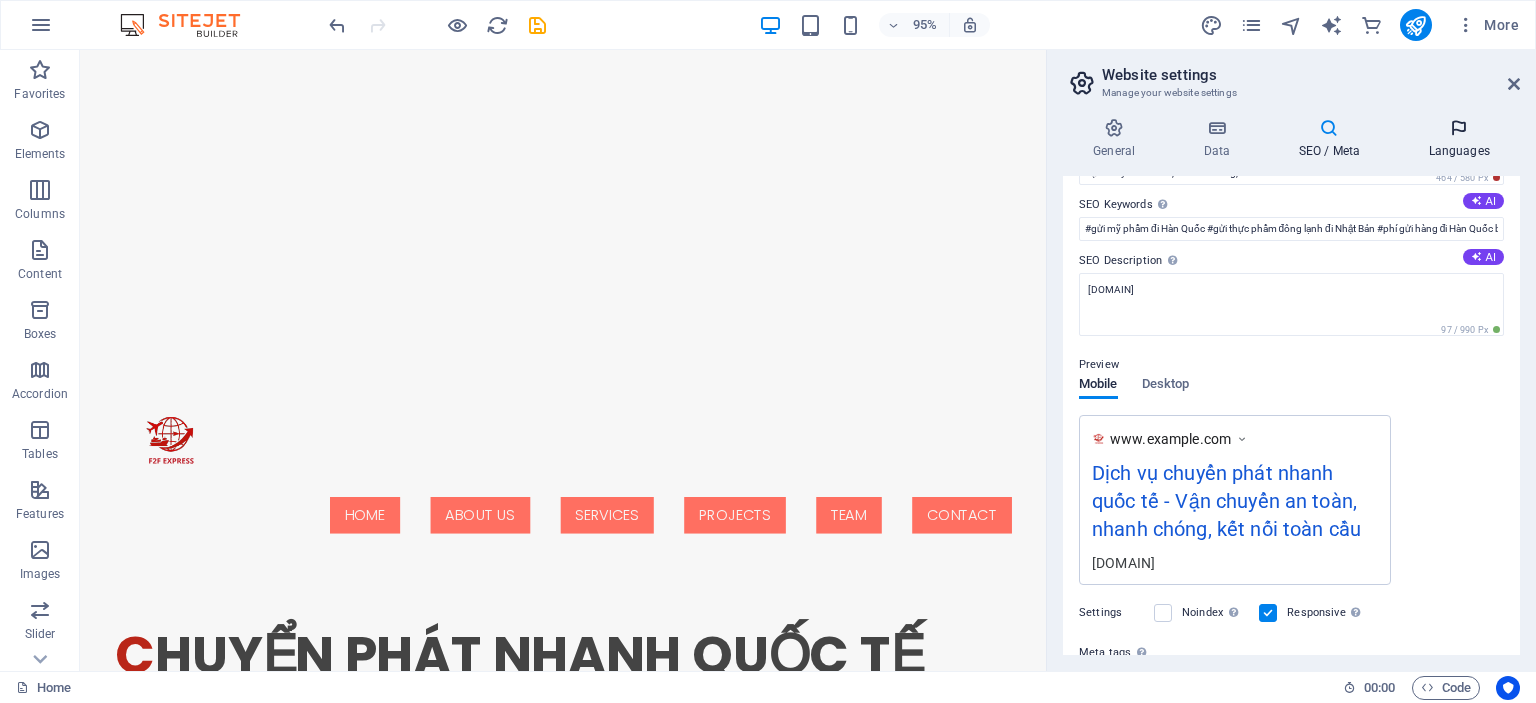 click on "Languages" at bounding box center [1459, 139] 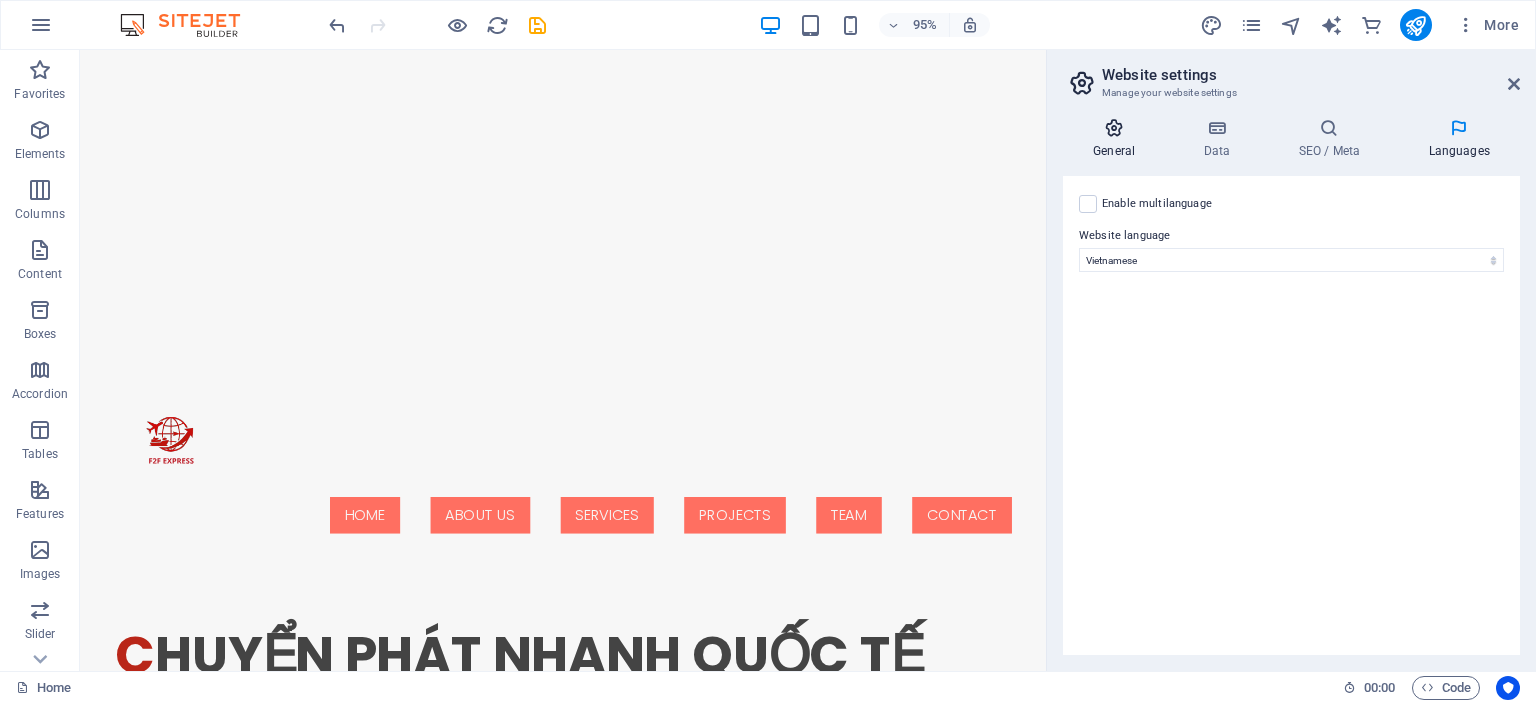 click at bounding box center (1114, 128) 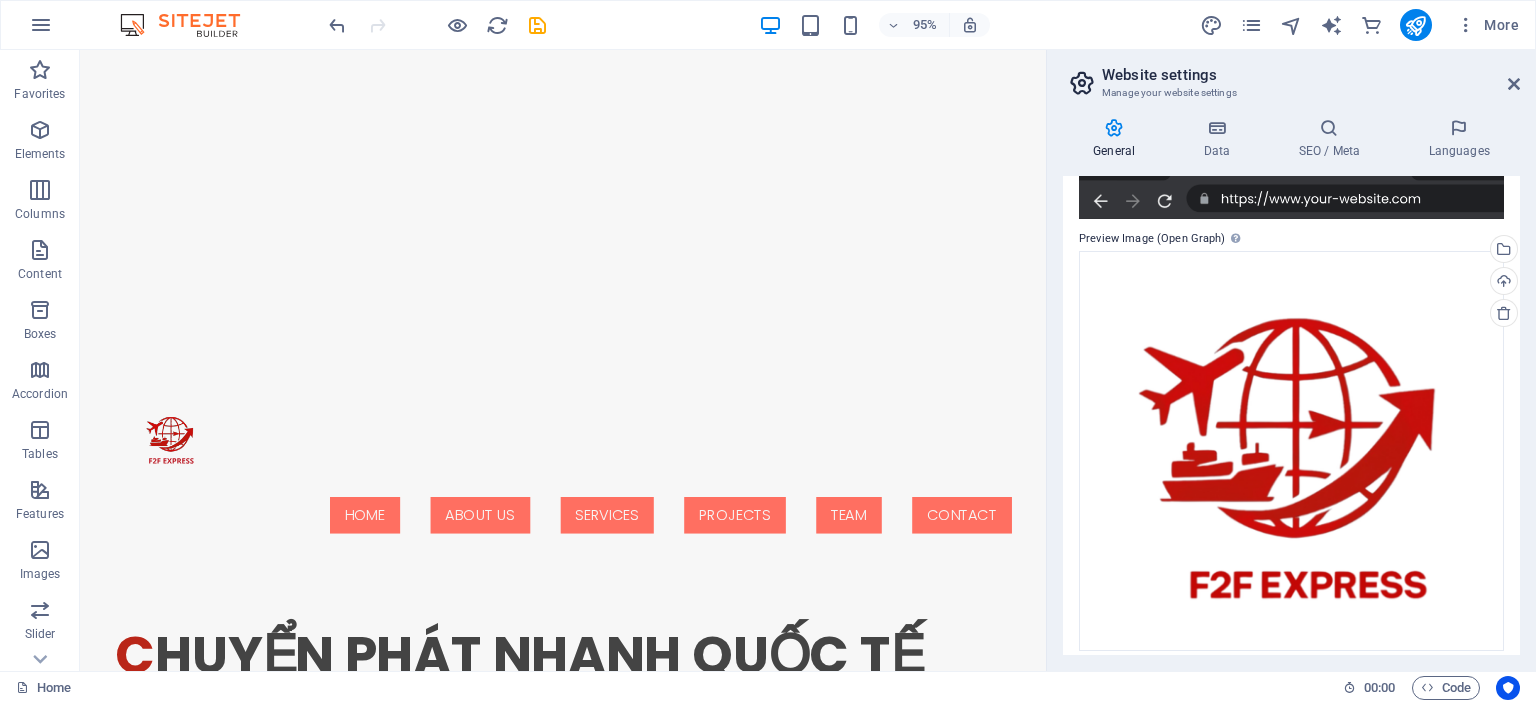 scroll, scrollTop: 504, scrollLeft: 0, axis: vertical 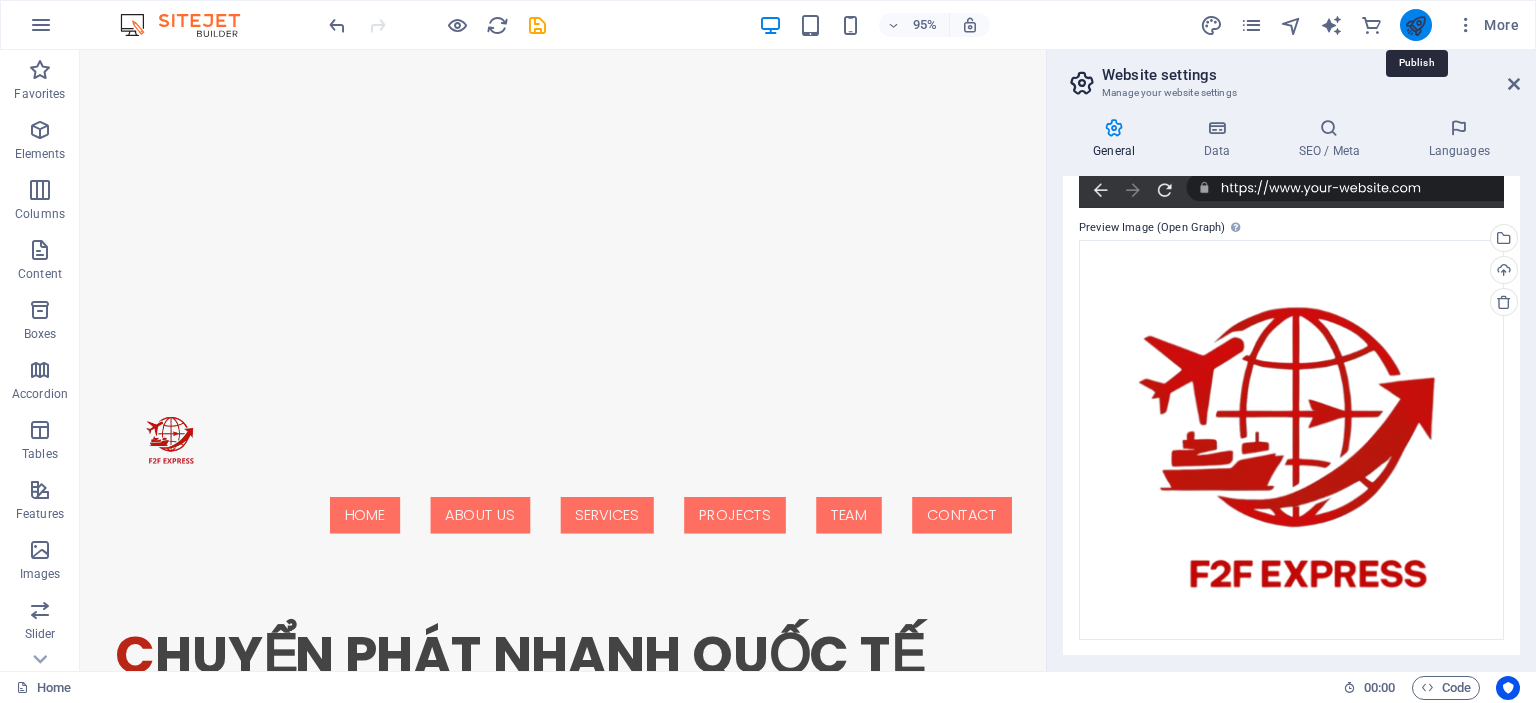 click at bounding box center [1415, 25] 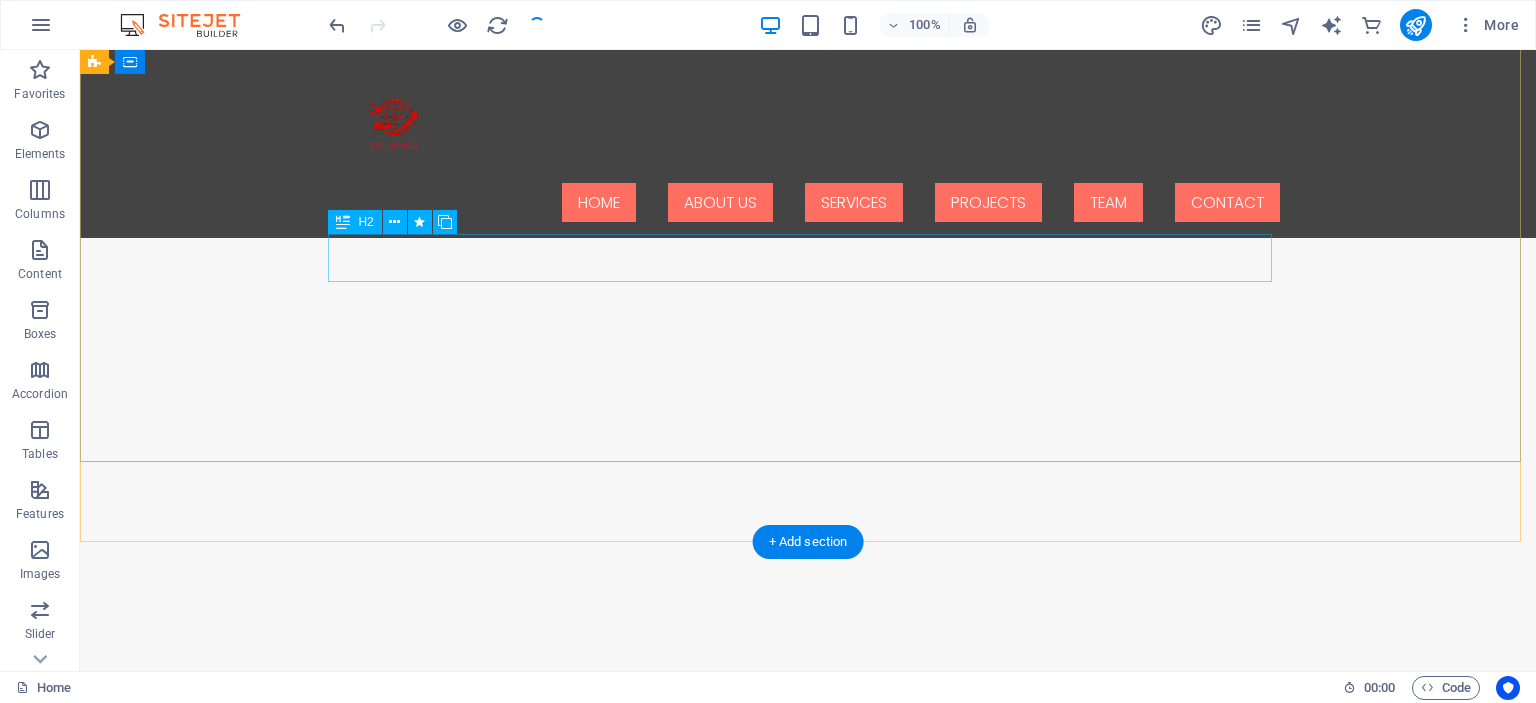 scroll, scrollTop: 0, scrollLeft: 0, axis: both 